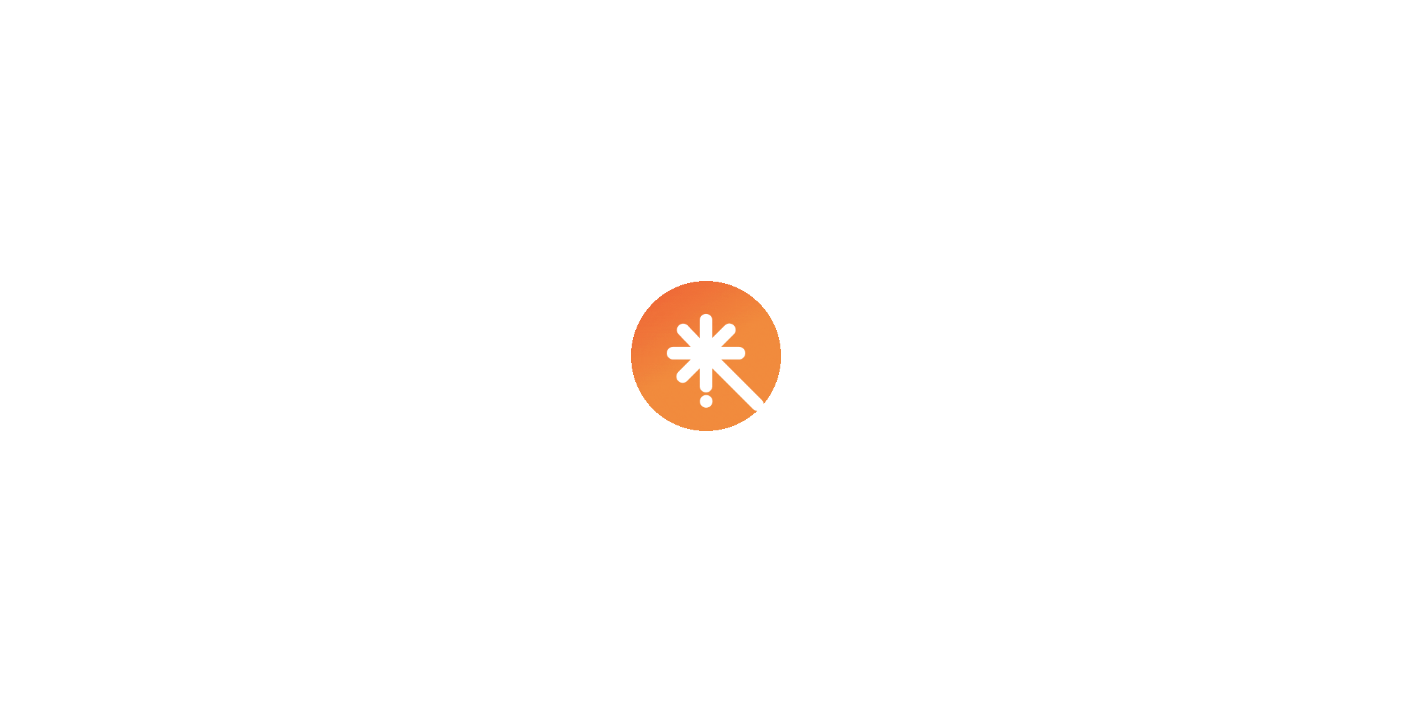 scroll, scrollTop: 0, scrollLeft: 0, axis: both 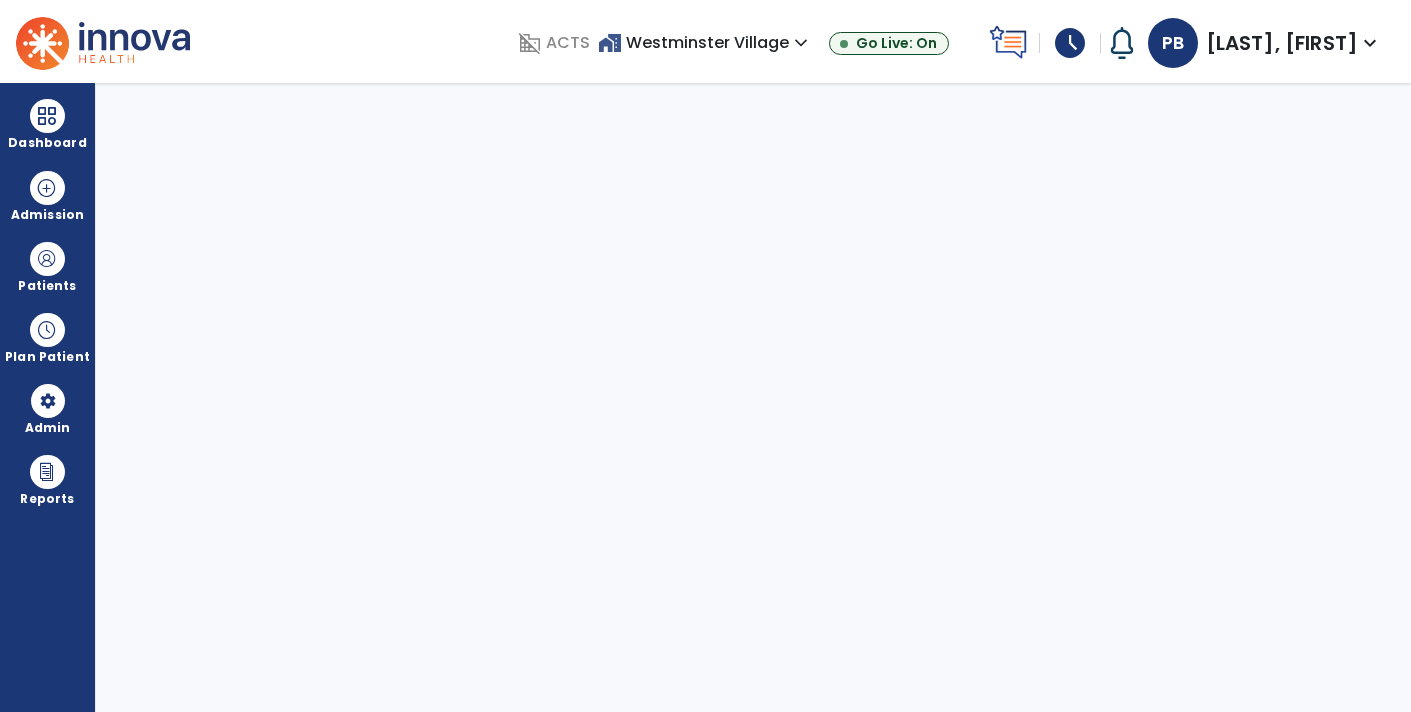 select on "****" 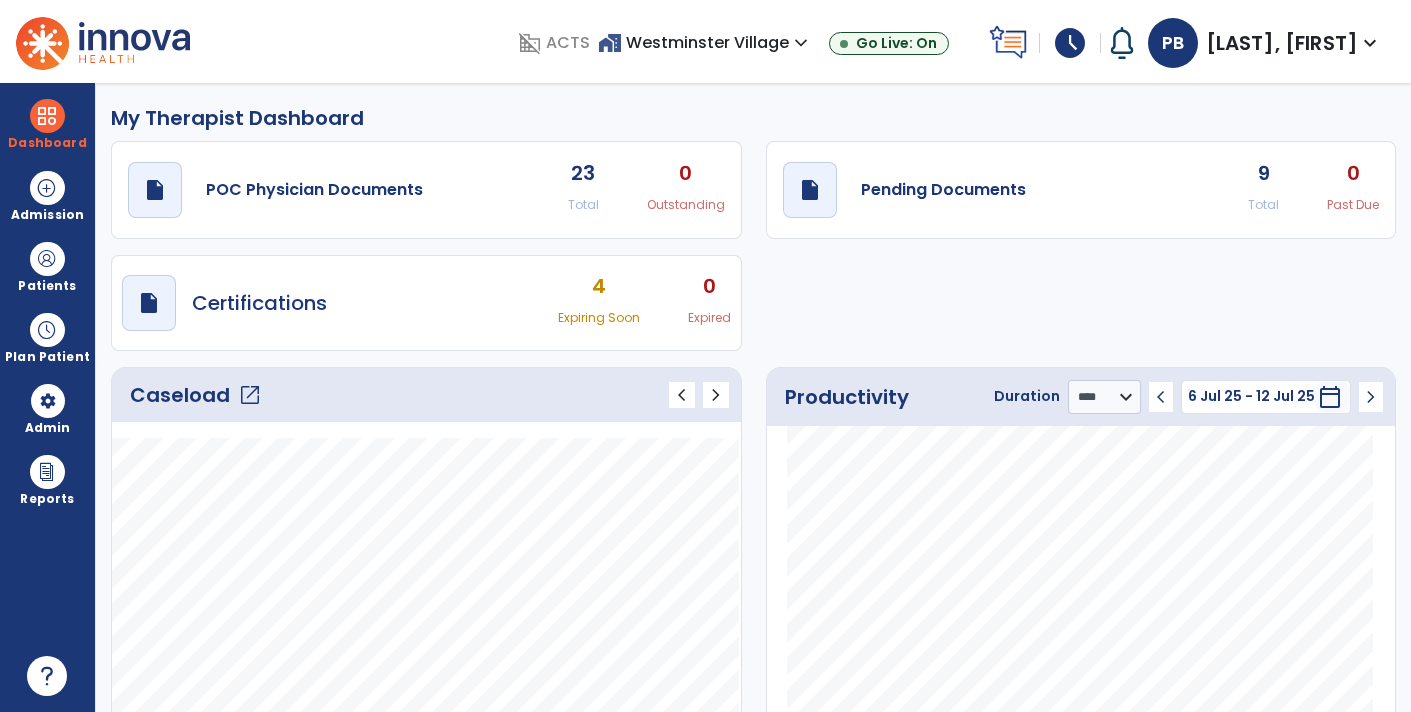 click on "schedule" at bounding box center [1070, 43] 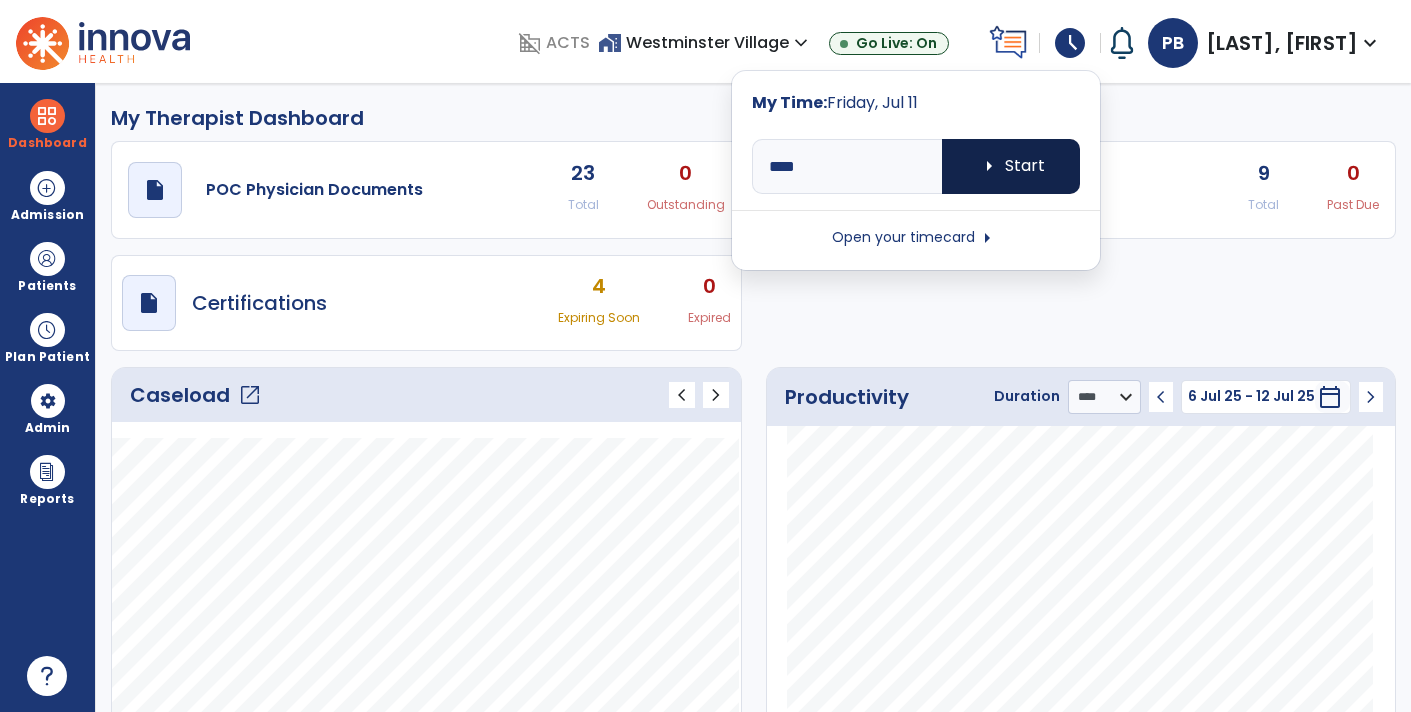 click on "arrow_right  Start" at bounding box center [1011, 166] 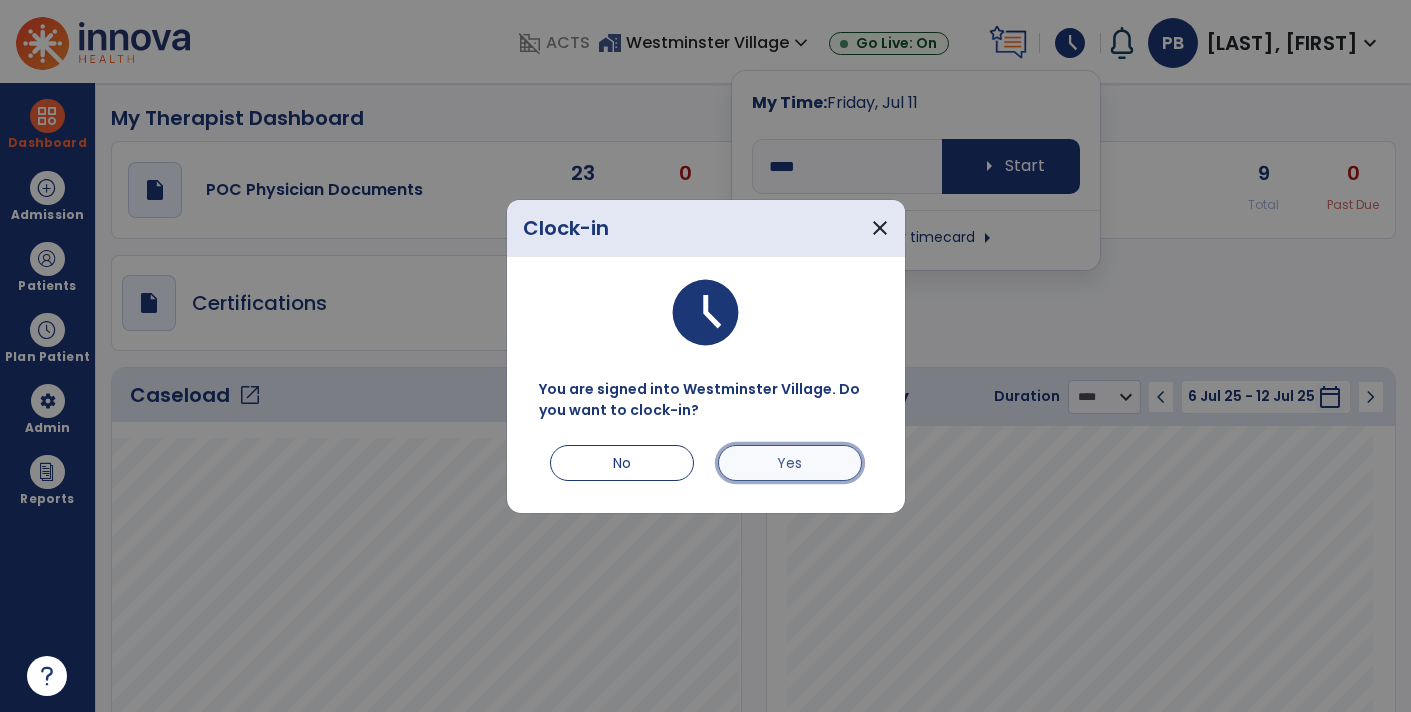click on "Yes" at bounding box center [790, 463] 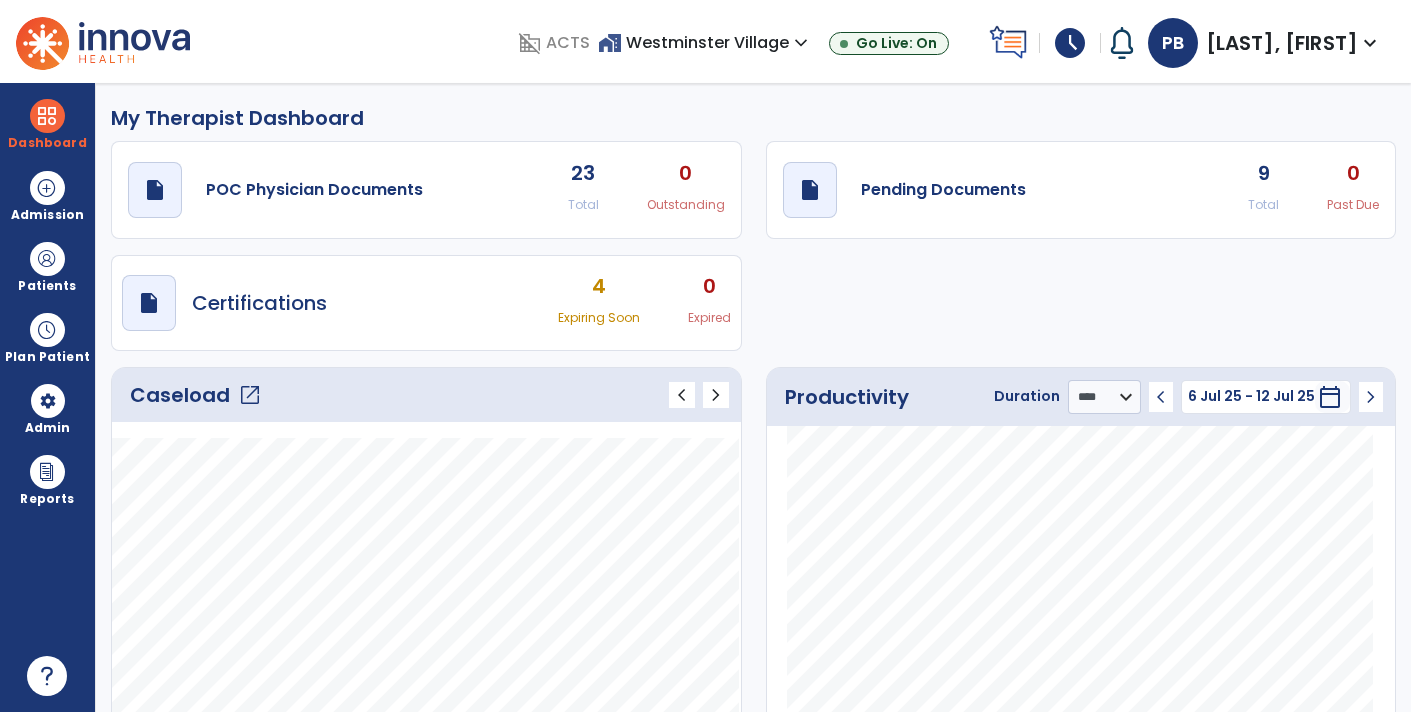 click on "schedule" at bounding box center [1070, 43] 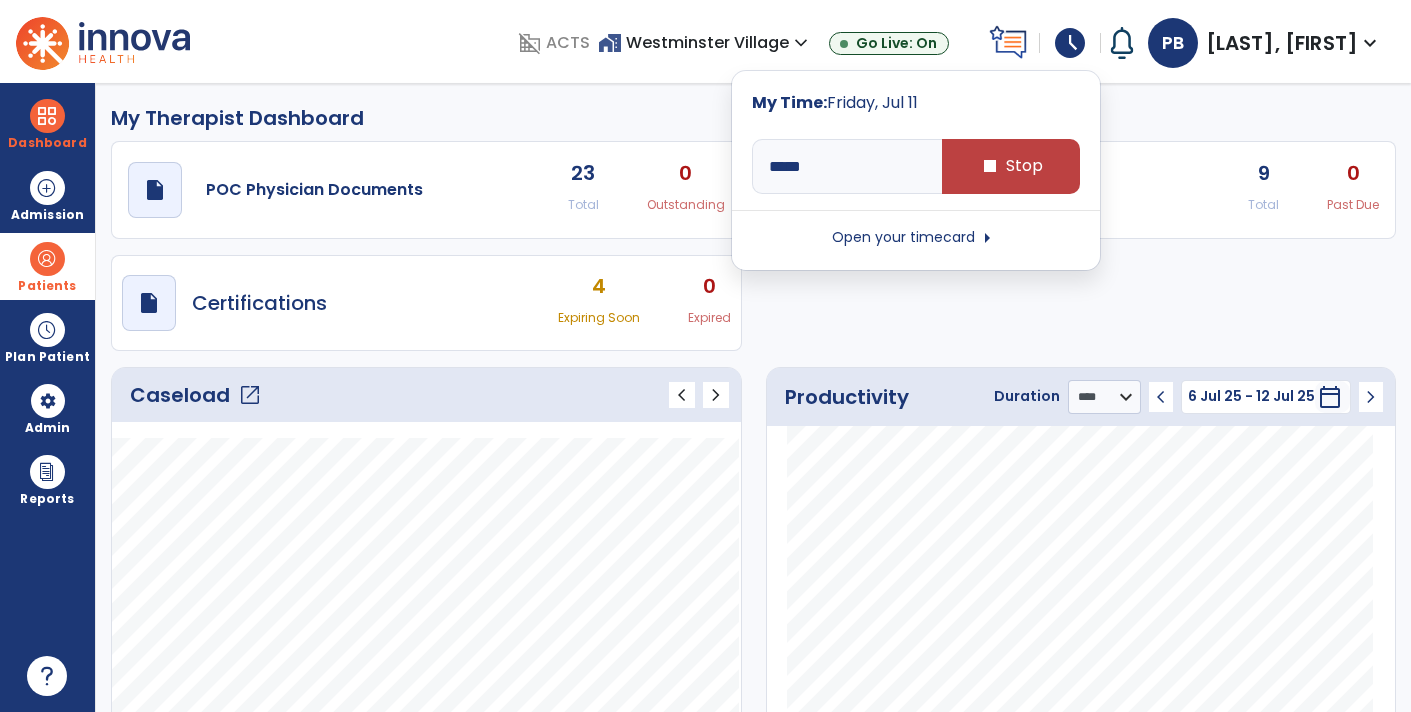 click on "Patients" at bounding box center [47, 286] 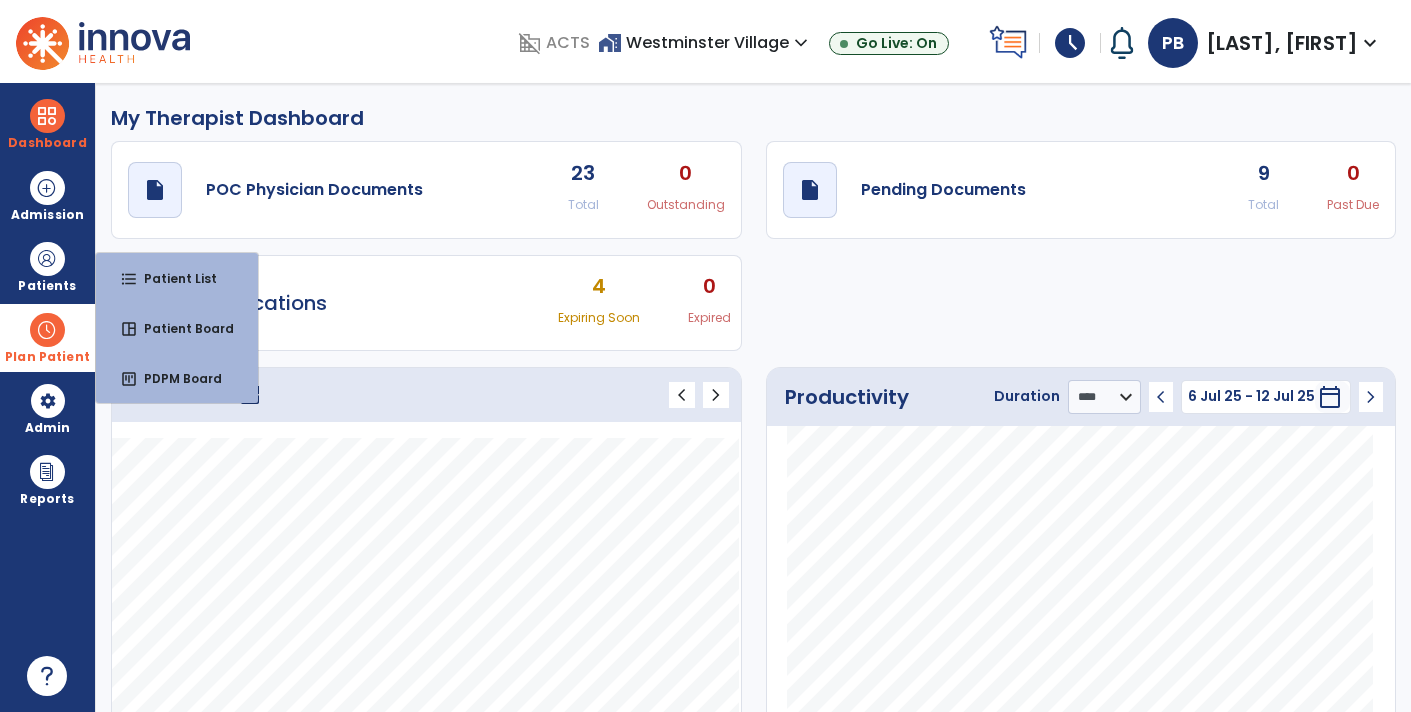 click at bounding box center [47, 330] 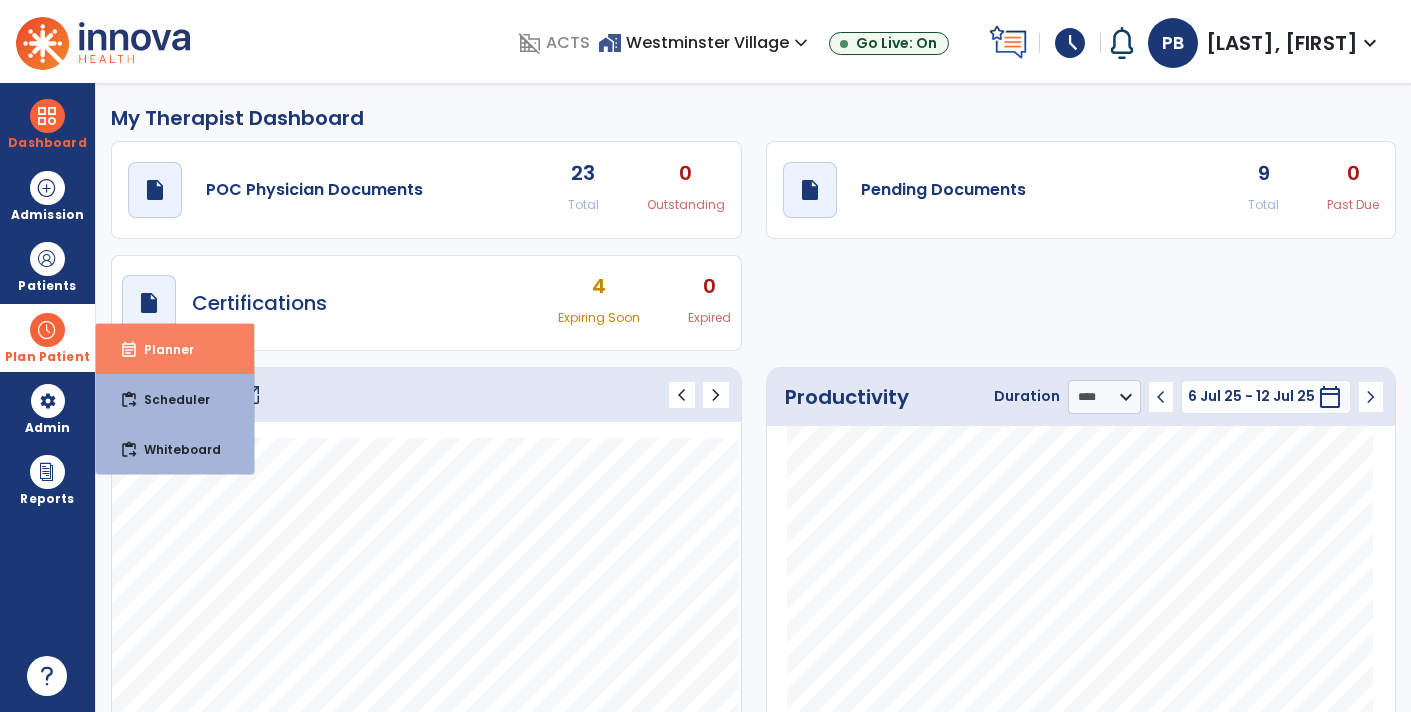 click on "event_note  Planner" at bounding box center [175, 349] 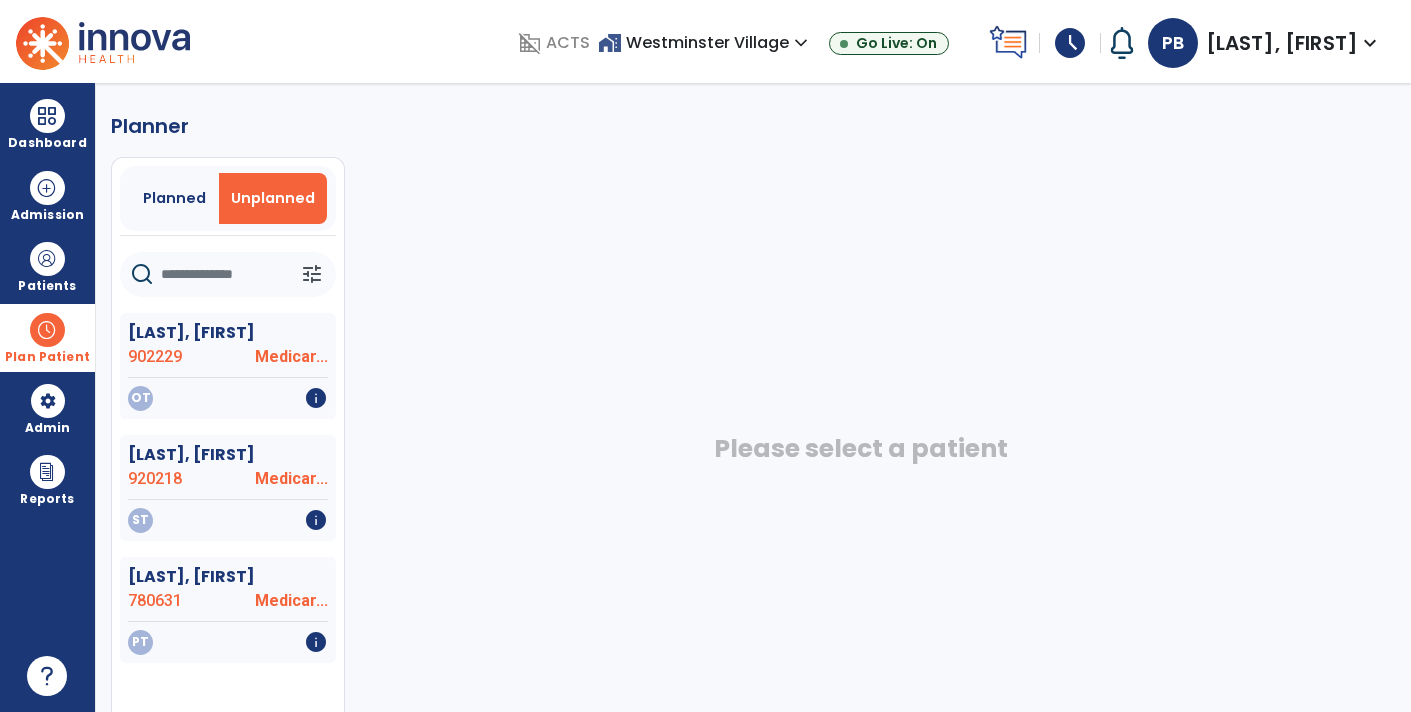 click on "Plan Patient" at bounding box center [47, 337] 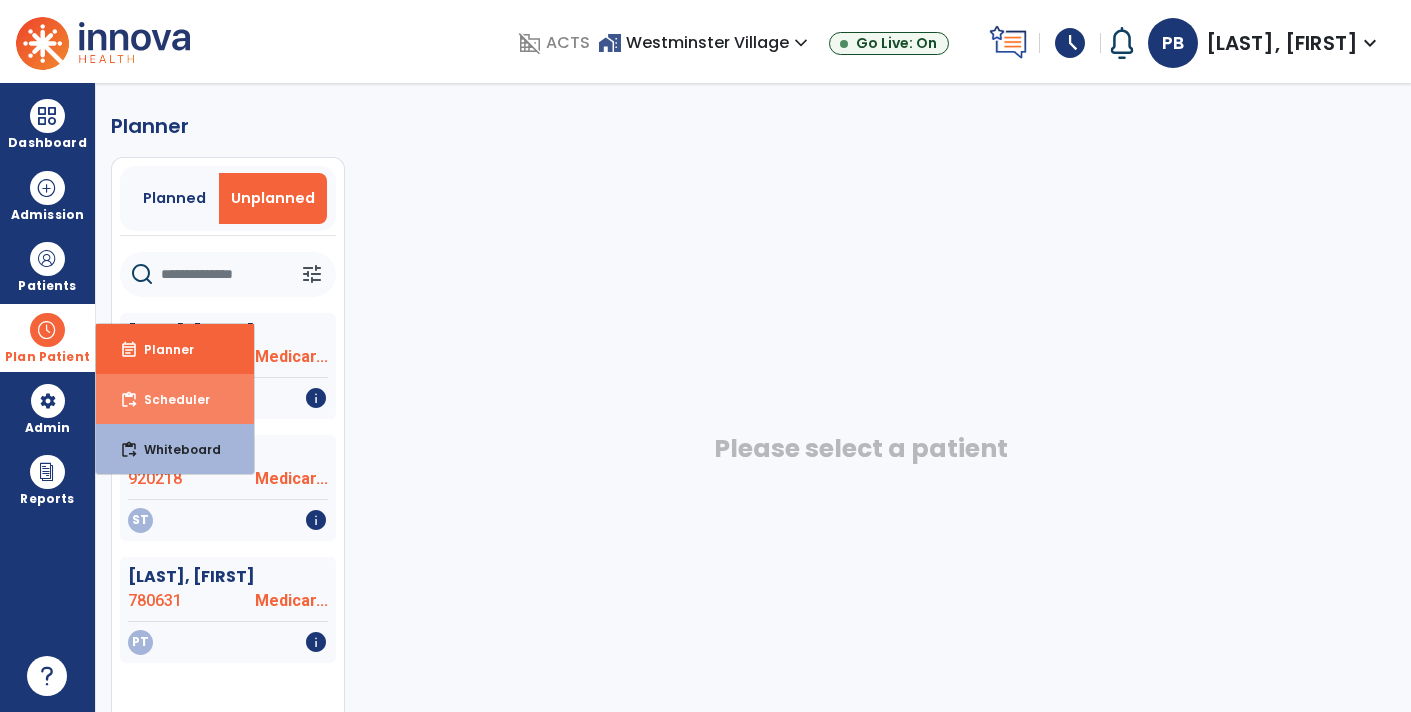 click on "content_paste_go  Scheduler" at bounding box center [175, 399] 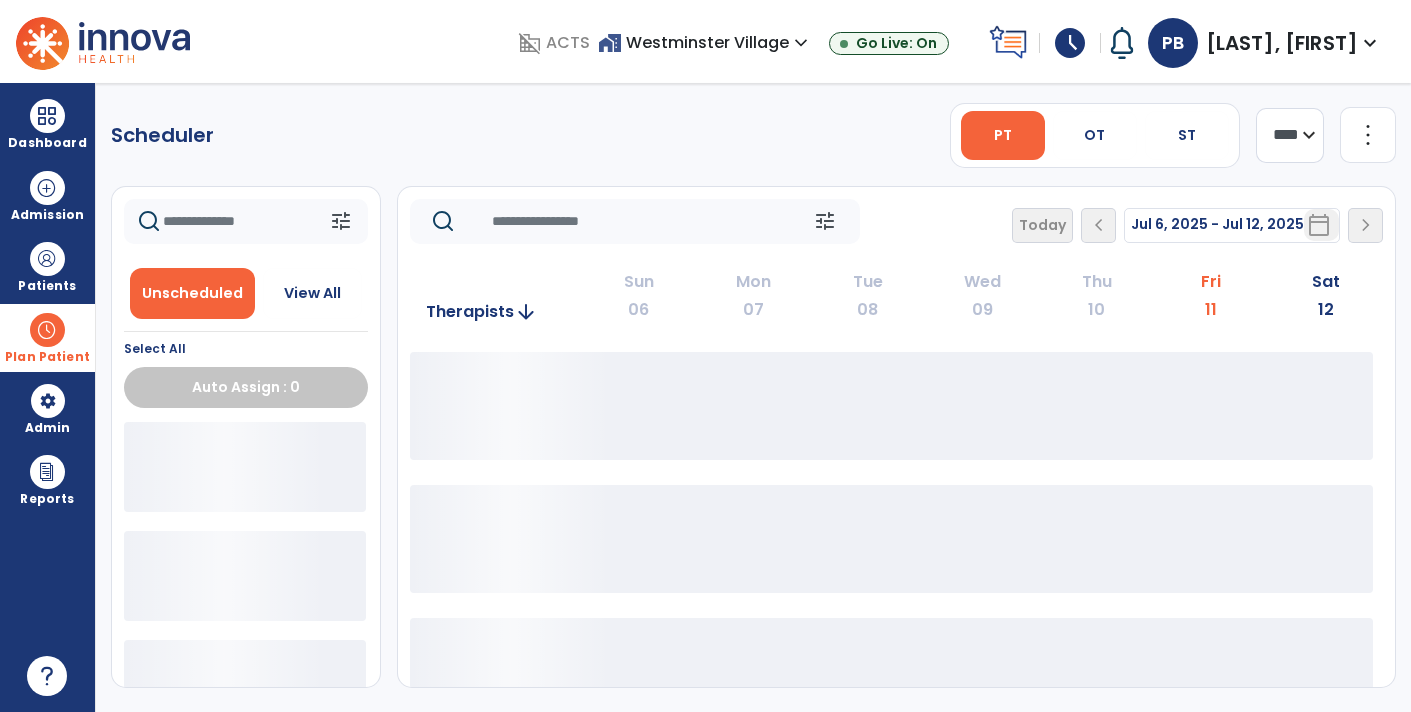 click 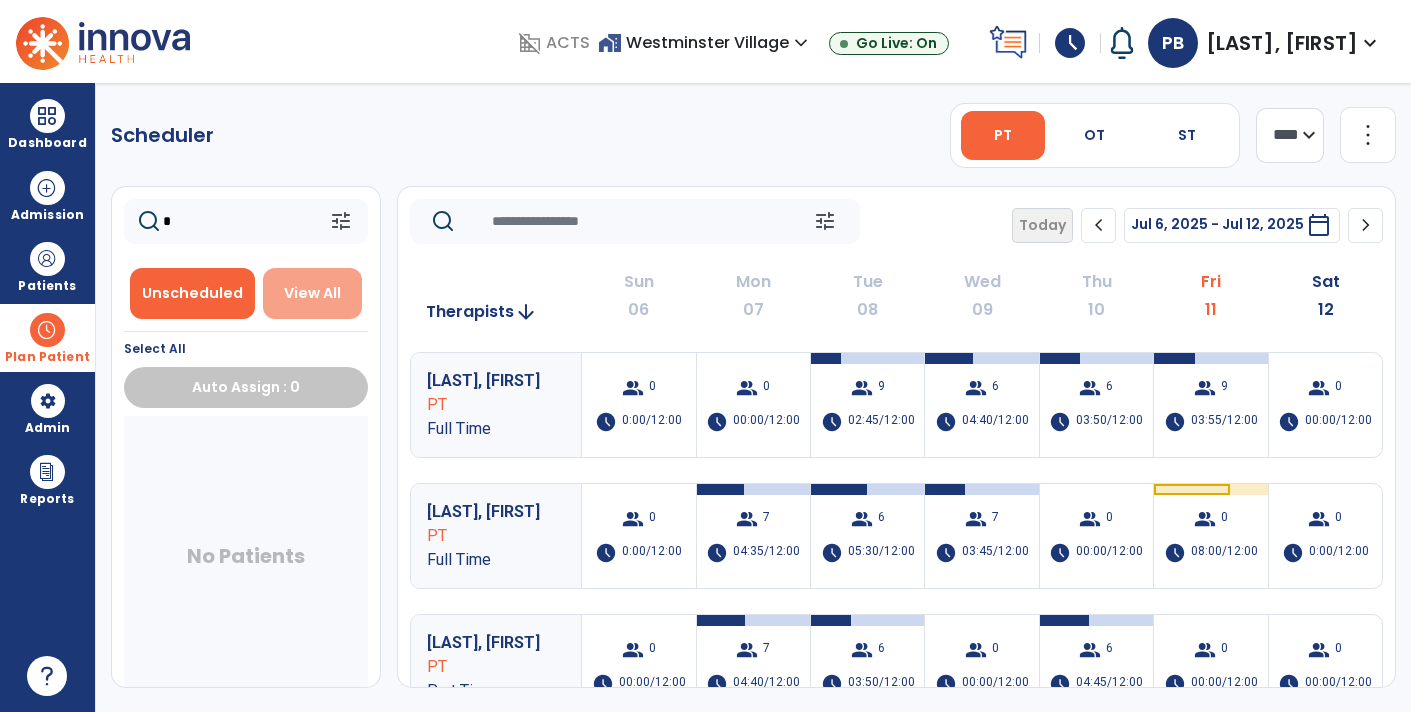 type on "*" 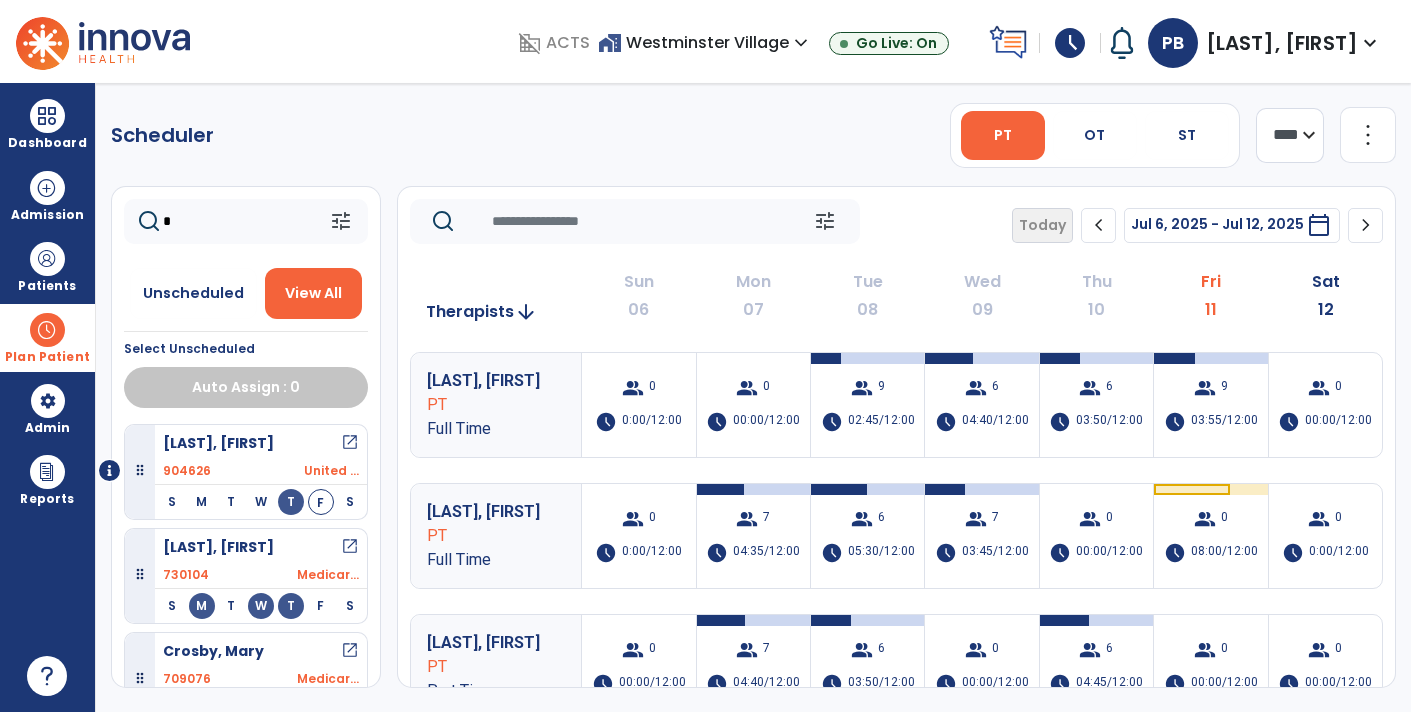 type 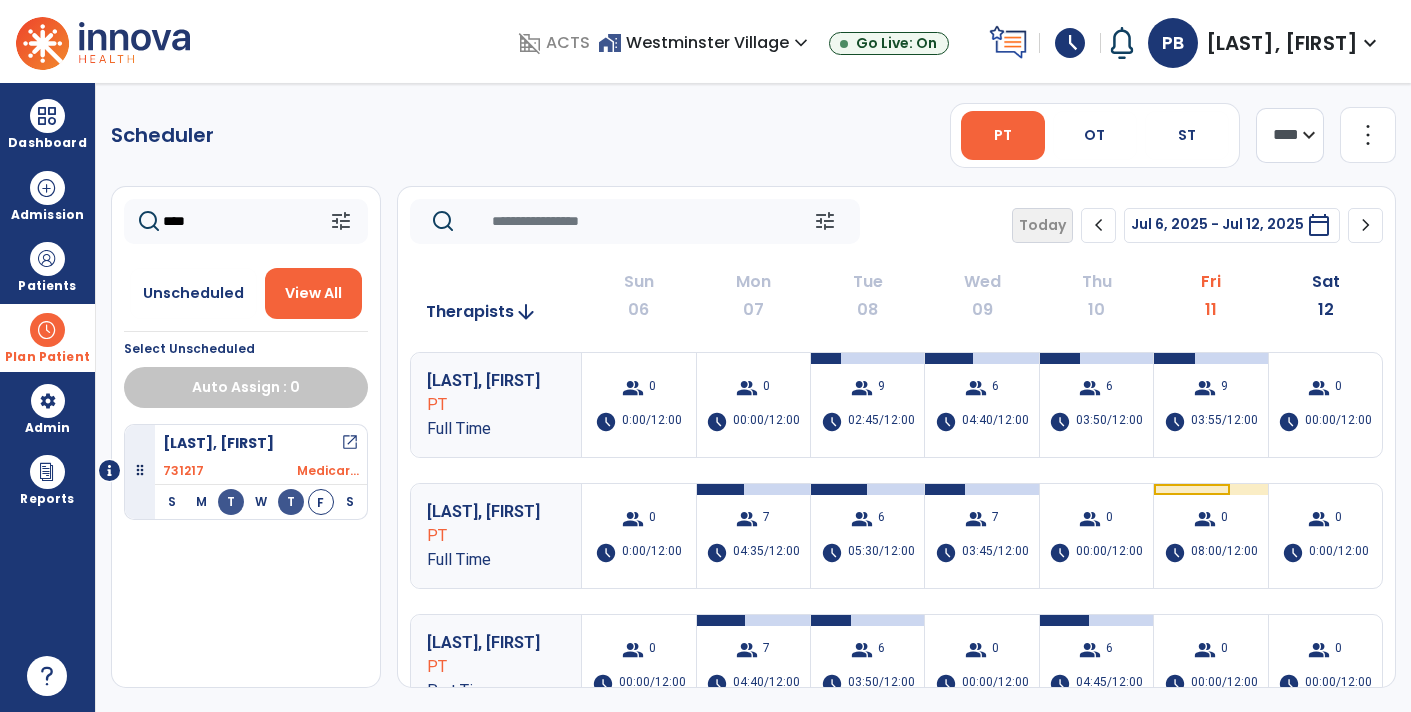 type on "****" 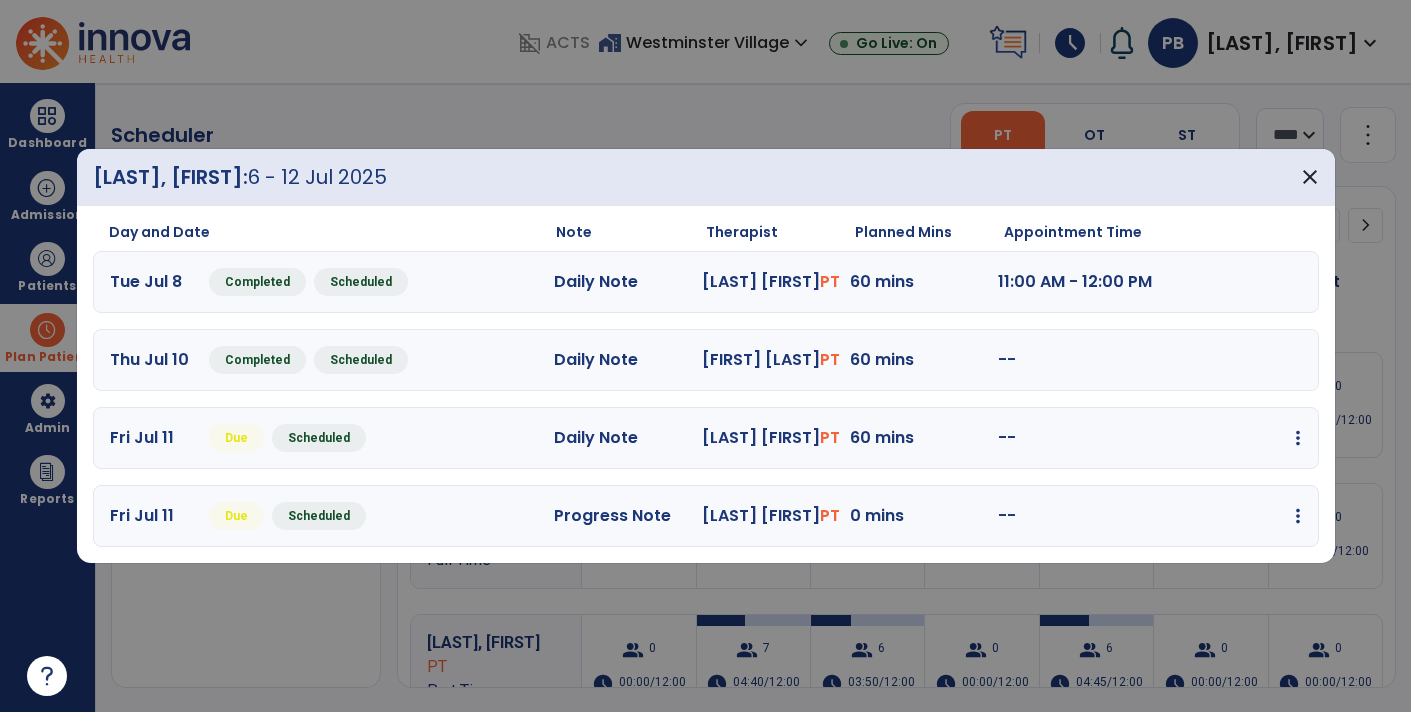 click at bounding box center [1298, 438] 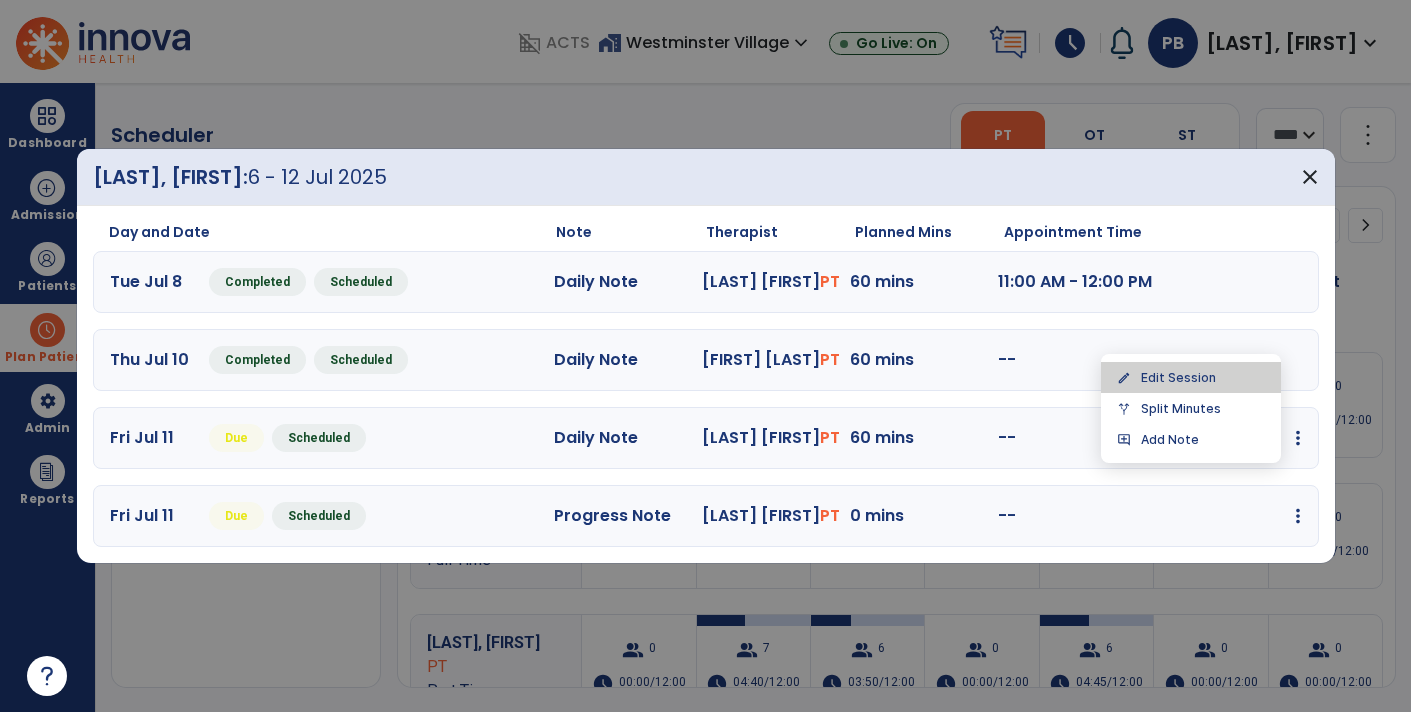 click on "edit   Edit Session" at bounding box center [1191, 377] 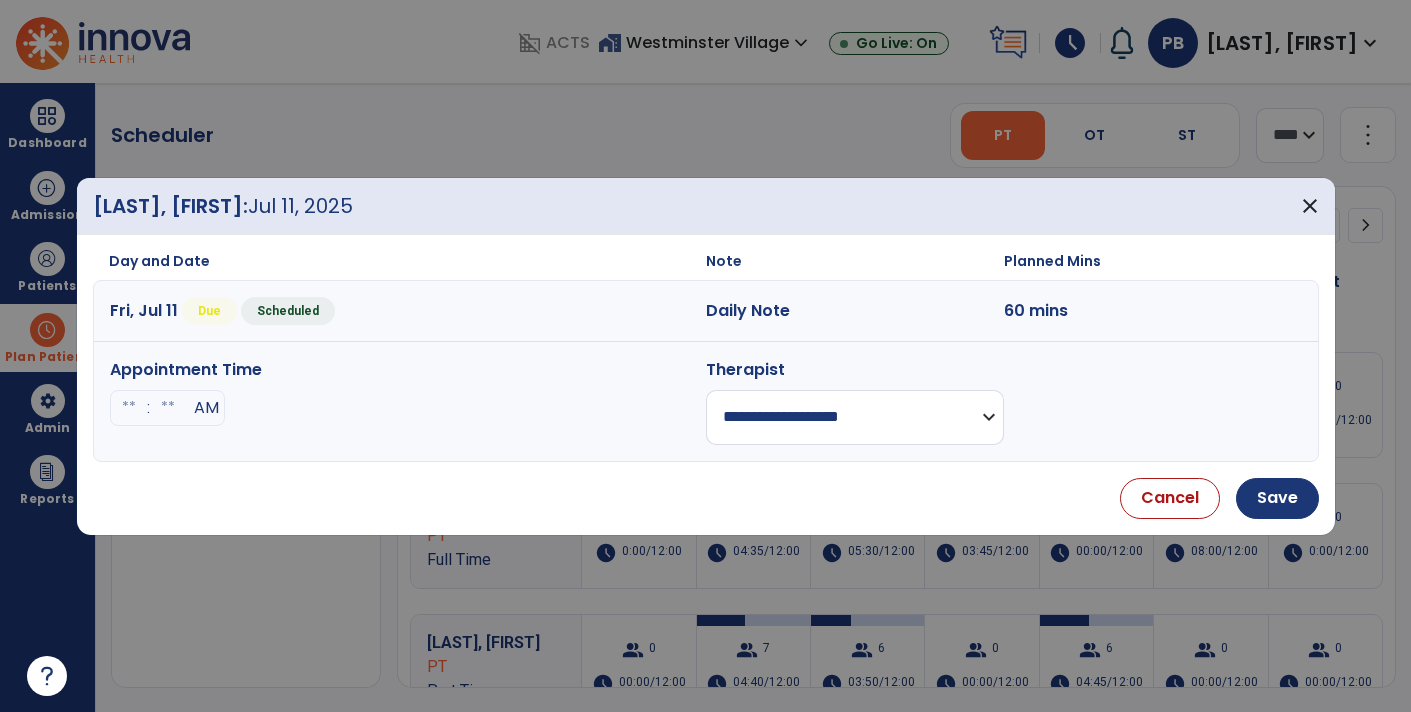 click on "**********" at bounding box center [855, 417] 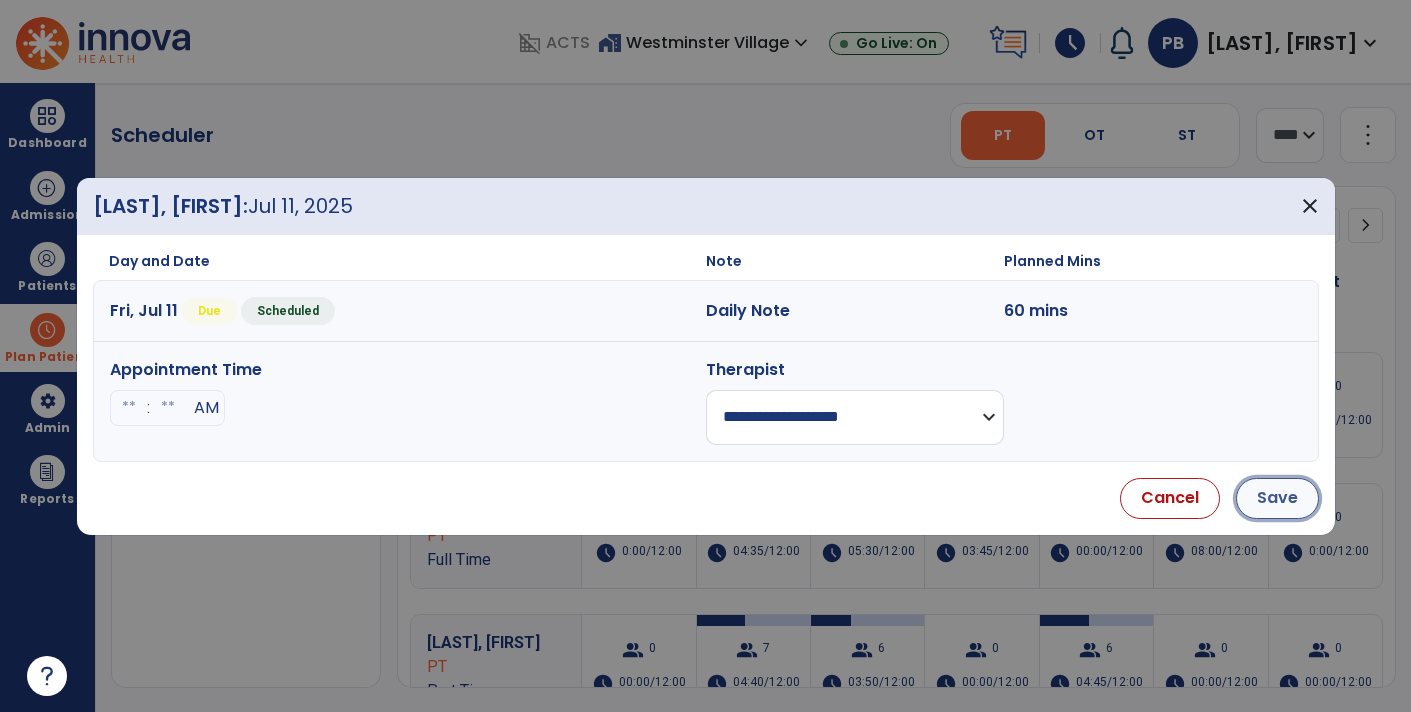 click on "Save" at bounding box center [1277, 498] 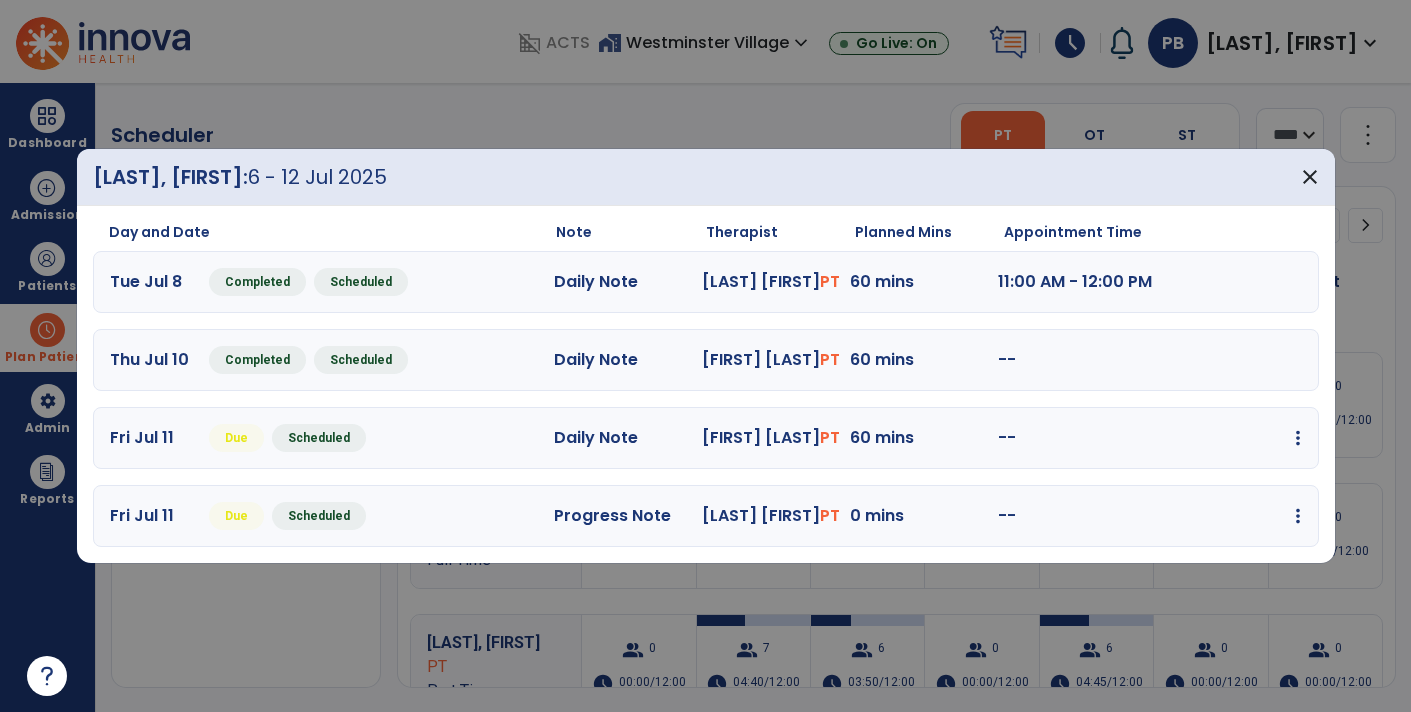 click at bounding box center (1298, 438) 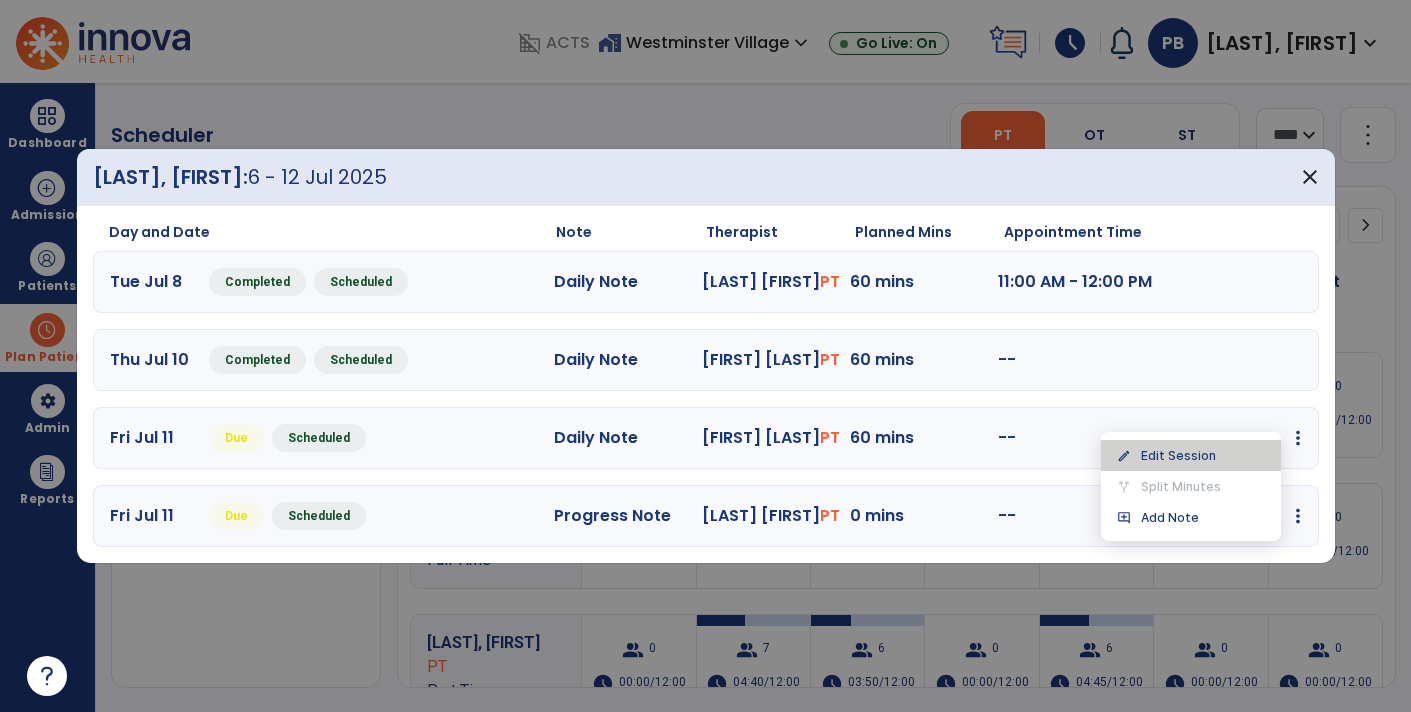 click on "edit   Edit Session" at bounding box center [1191, 455] 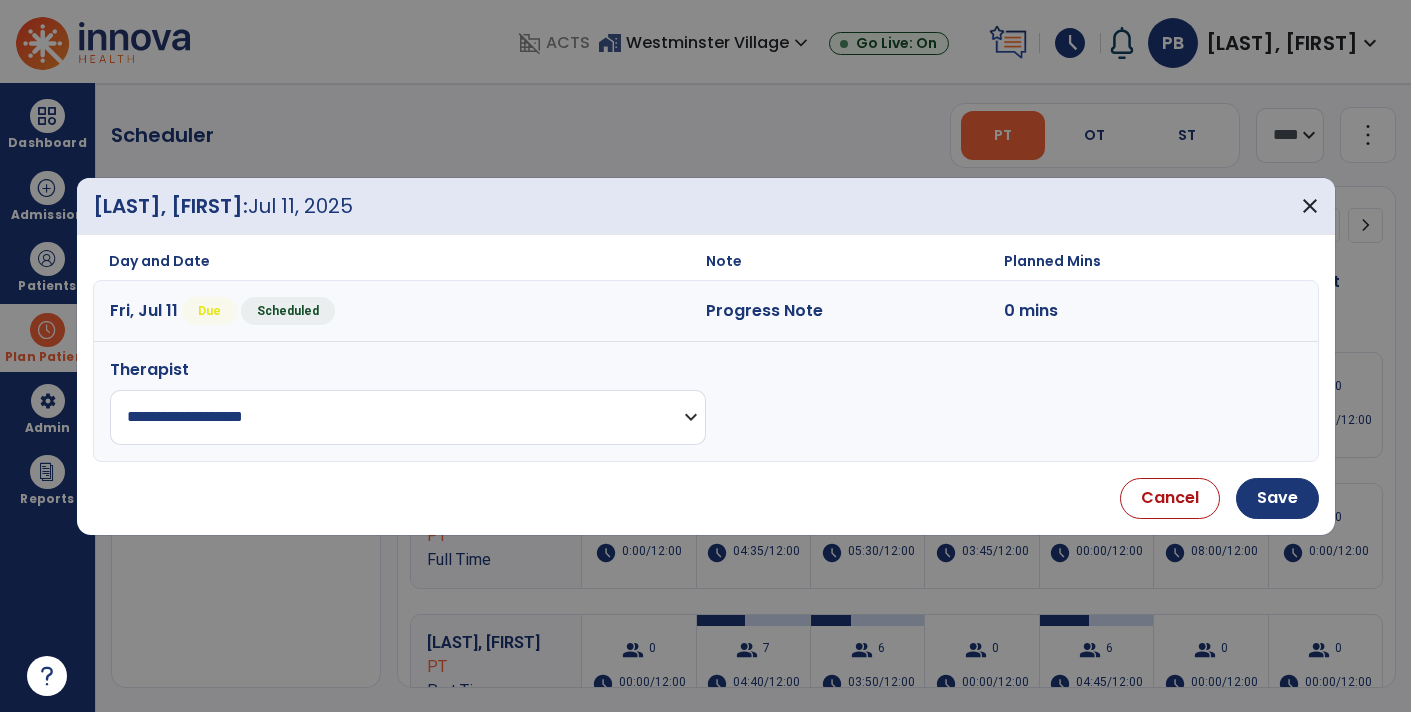 click on "**********" at bounding box center [408, 417] 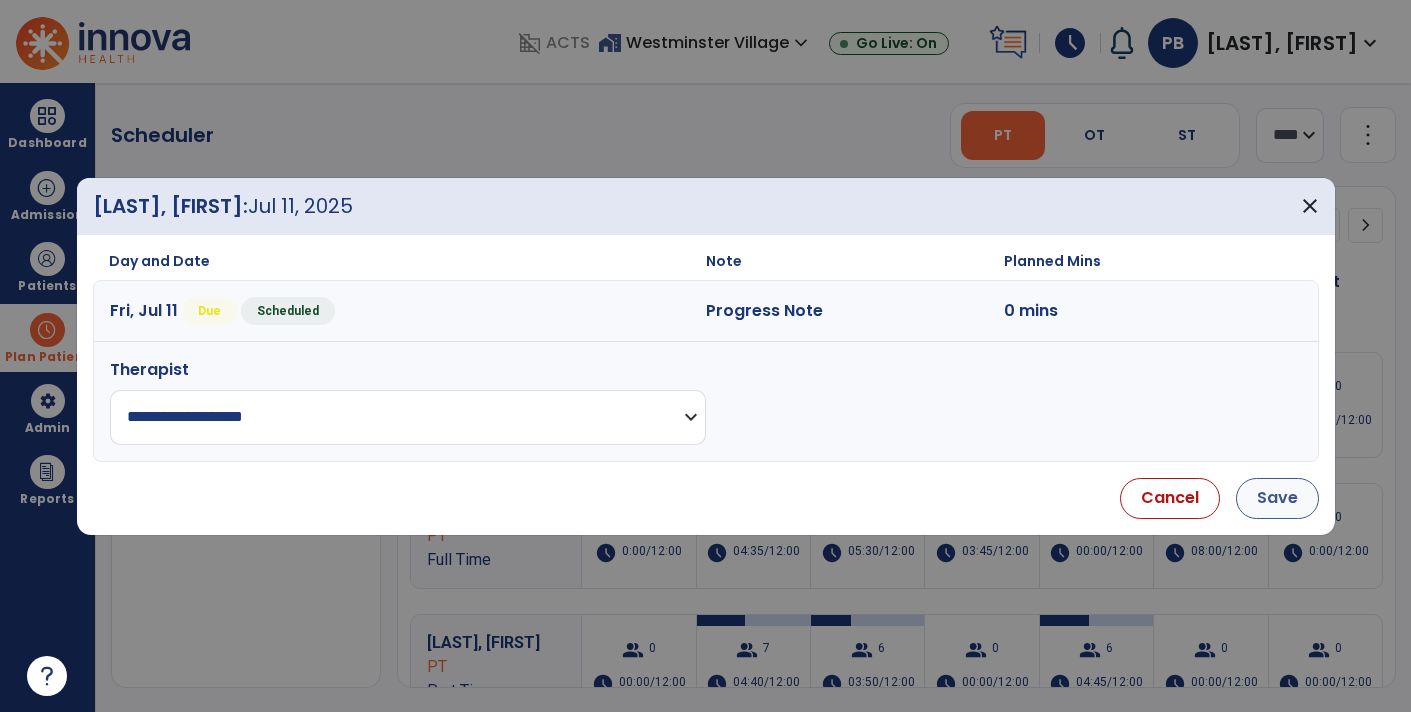 click on "Save" at bounding box center (1277, 498) 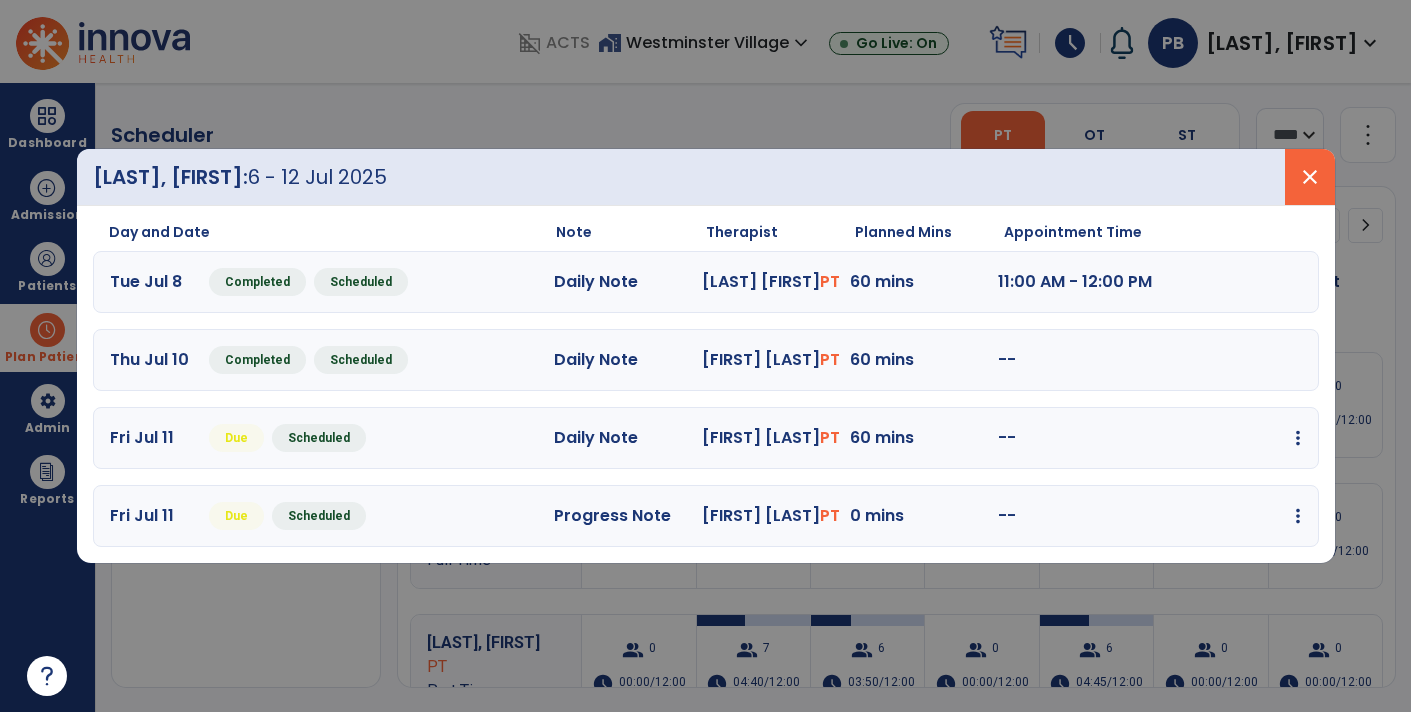 click on "close" at bounding box center (1310, 177) 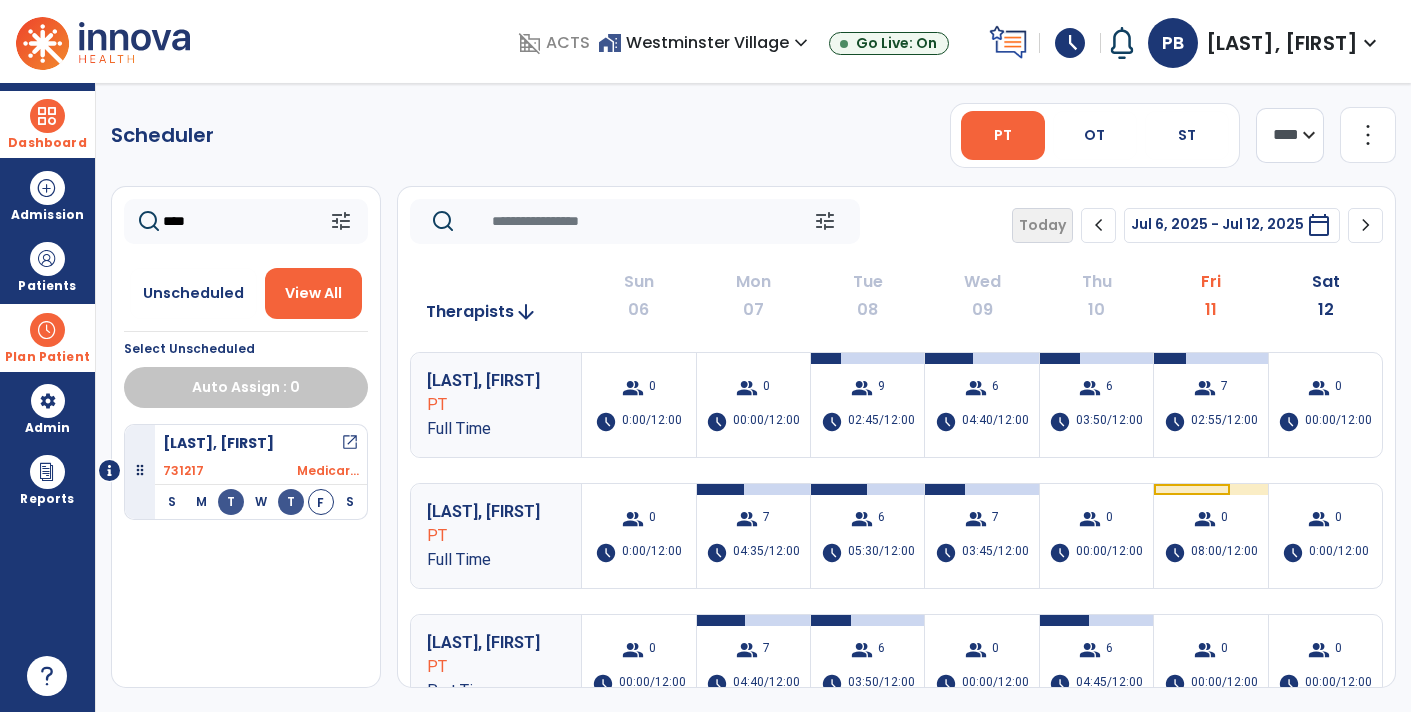 click at bounding box center [47, 116] 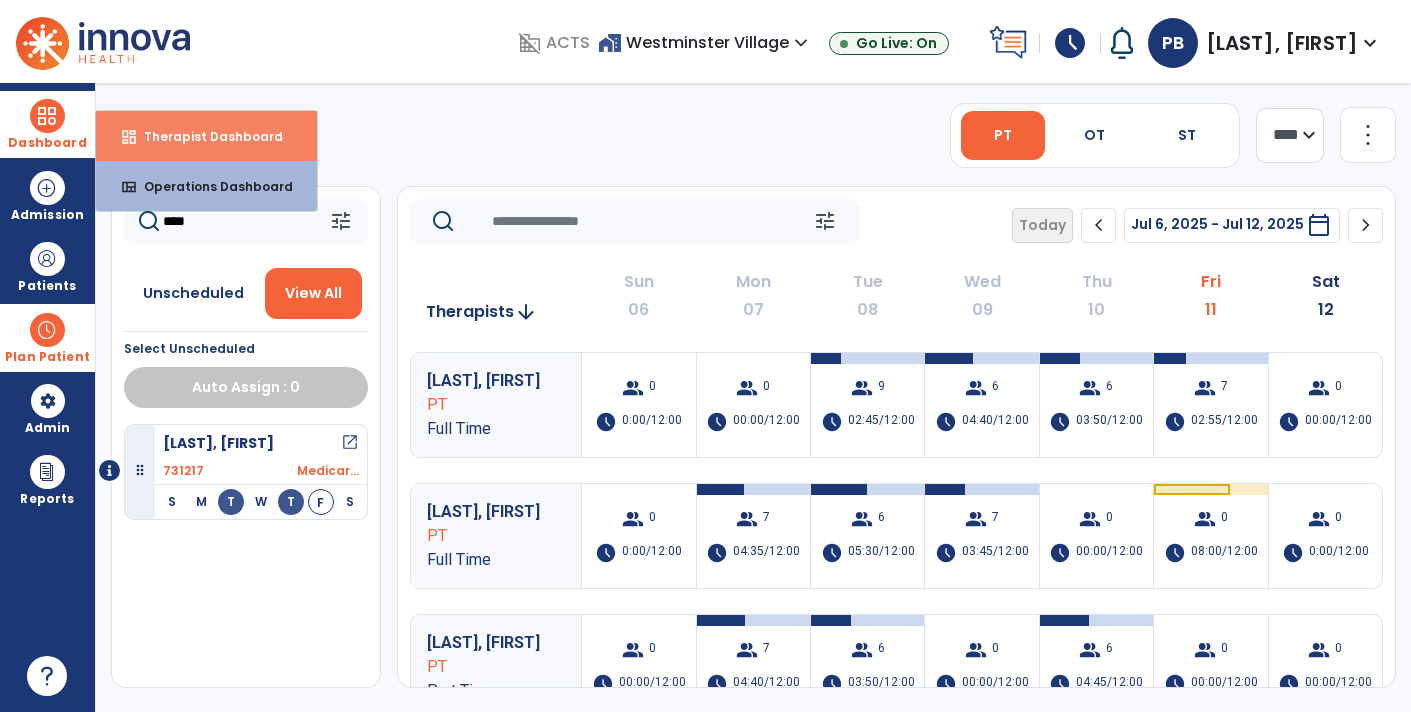 click on "dashboard  Therapist Dashboard" at bounding box center [206, 136] 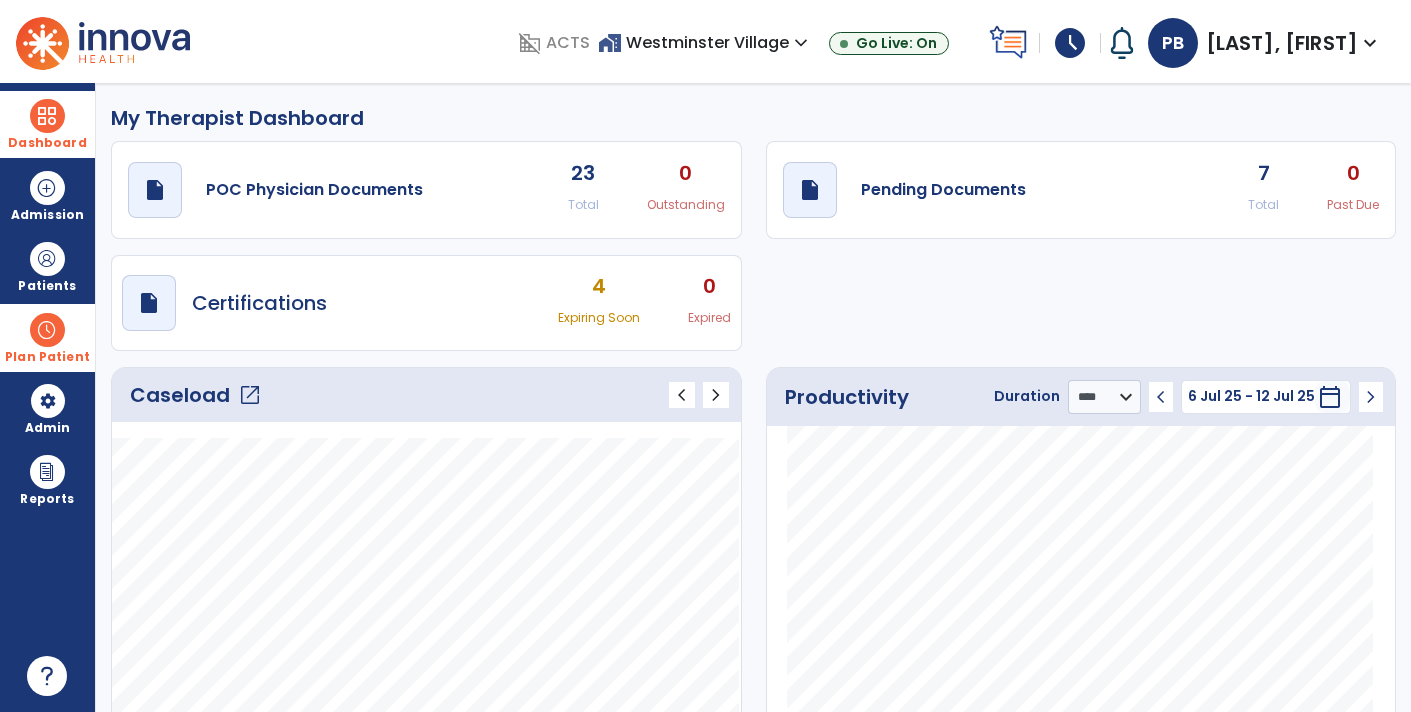 click on "draft   open_in_new  Pending Documents 7 Total 0 Past Due" 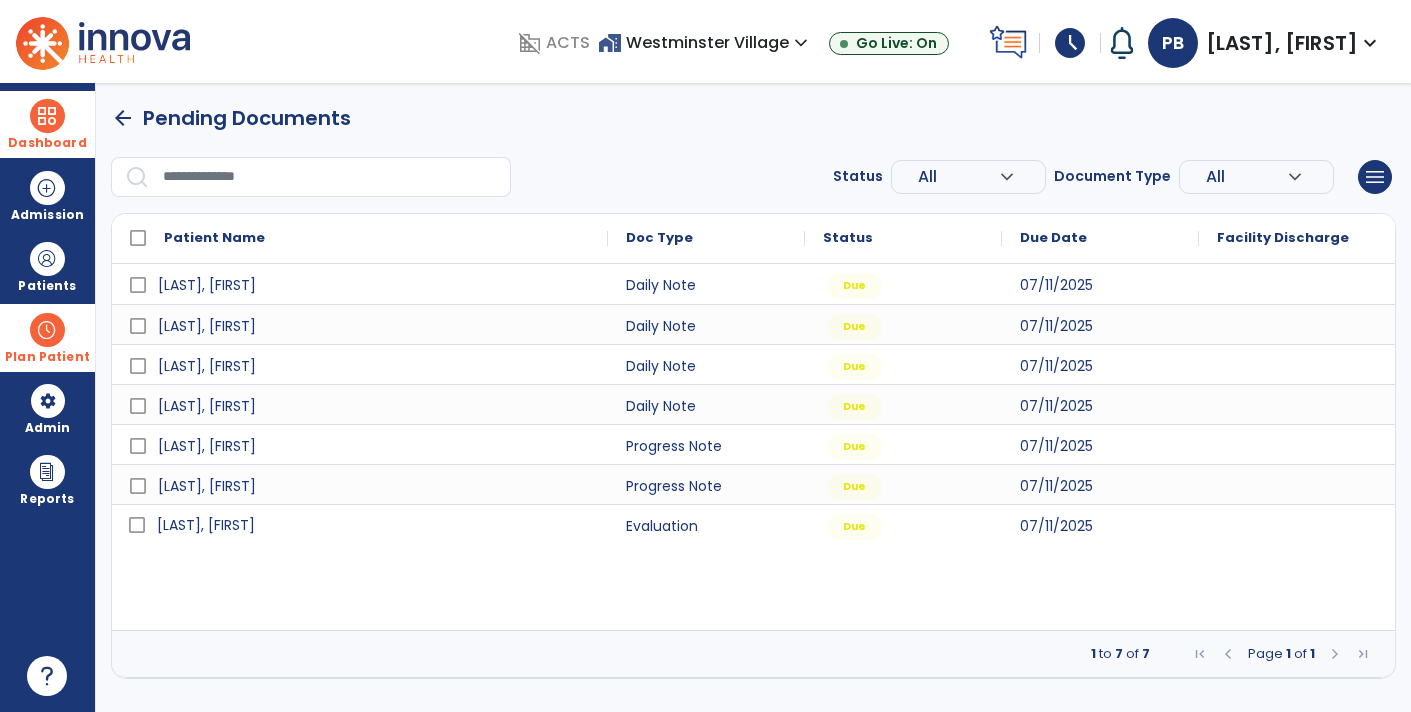 click on "[LAST], [FIRST]" at bounding box center [374, 525] 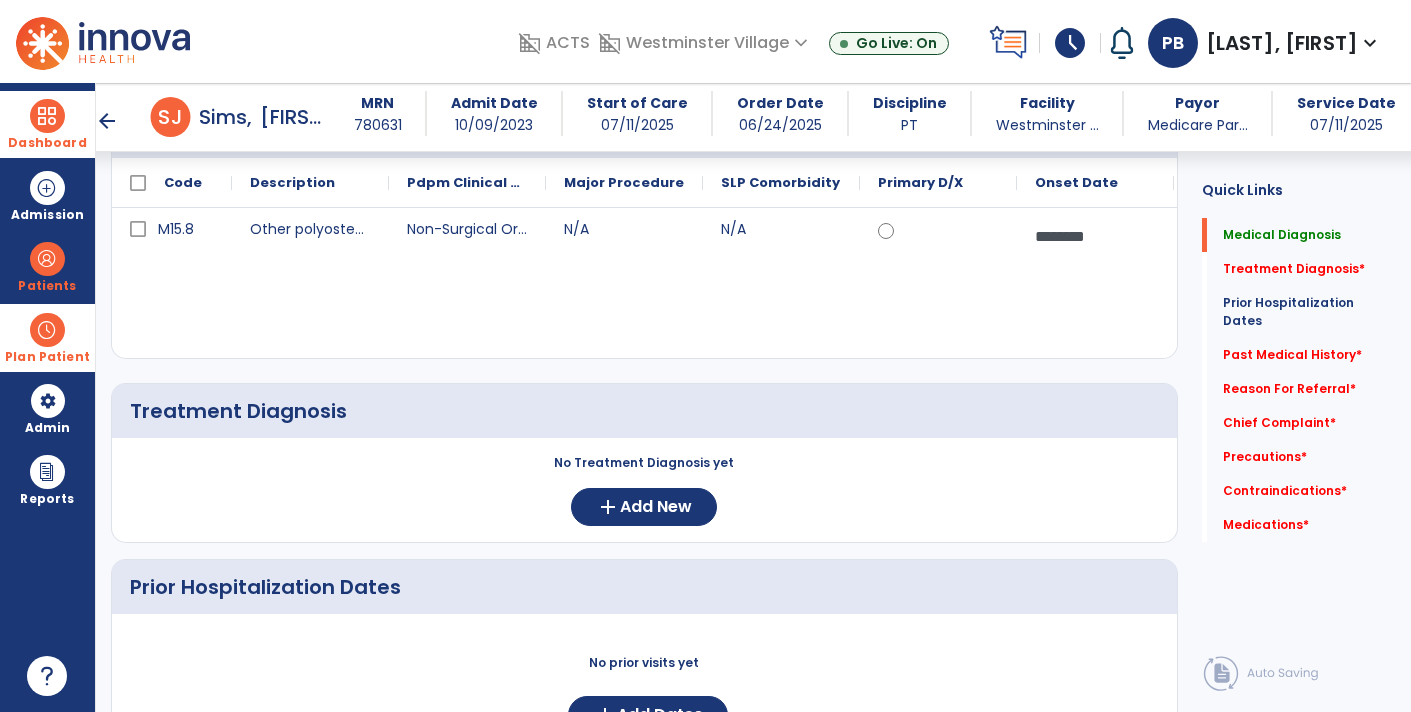 scroll, scrollTop: 224, scrollLeft: 0, axis: vertical 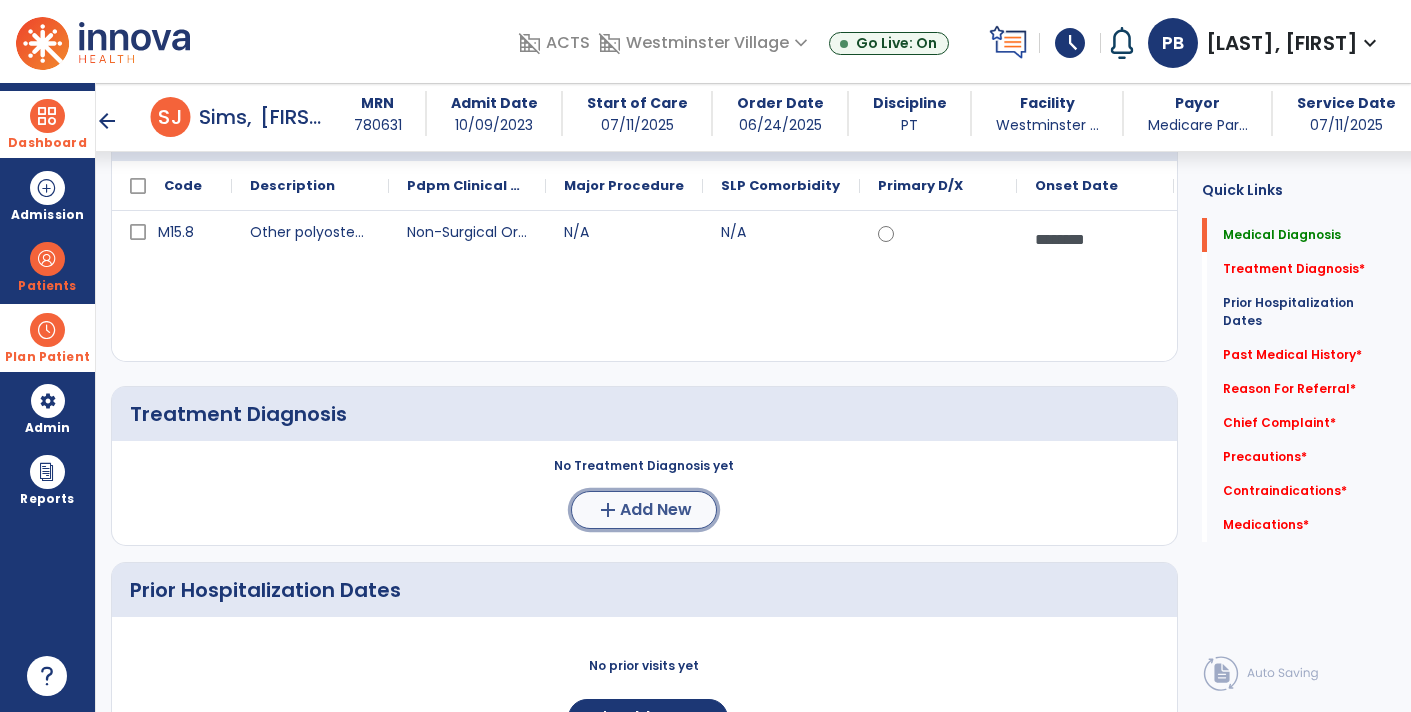 click on "add  Add New" 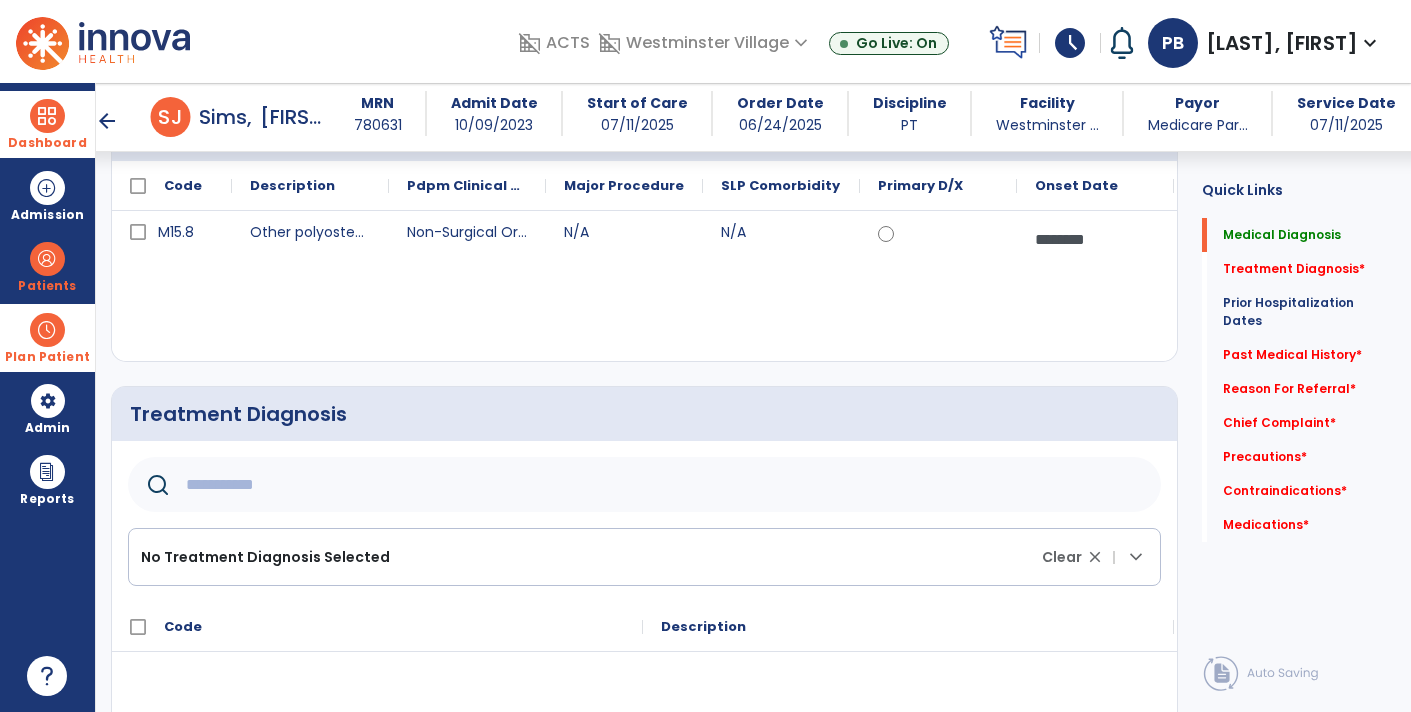 click 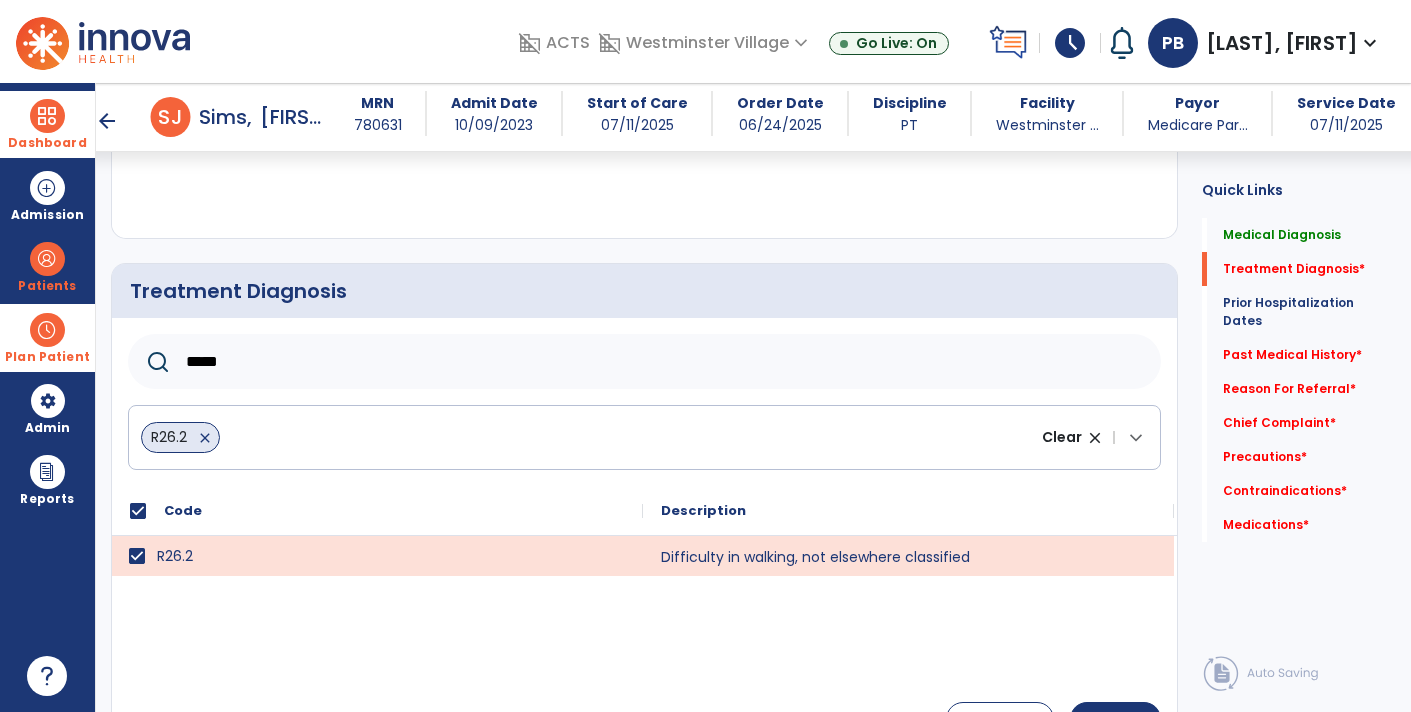 scroll, scrollTop: 345, scrollLeft: 0, axis: vertical 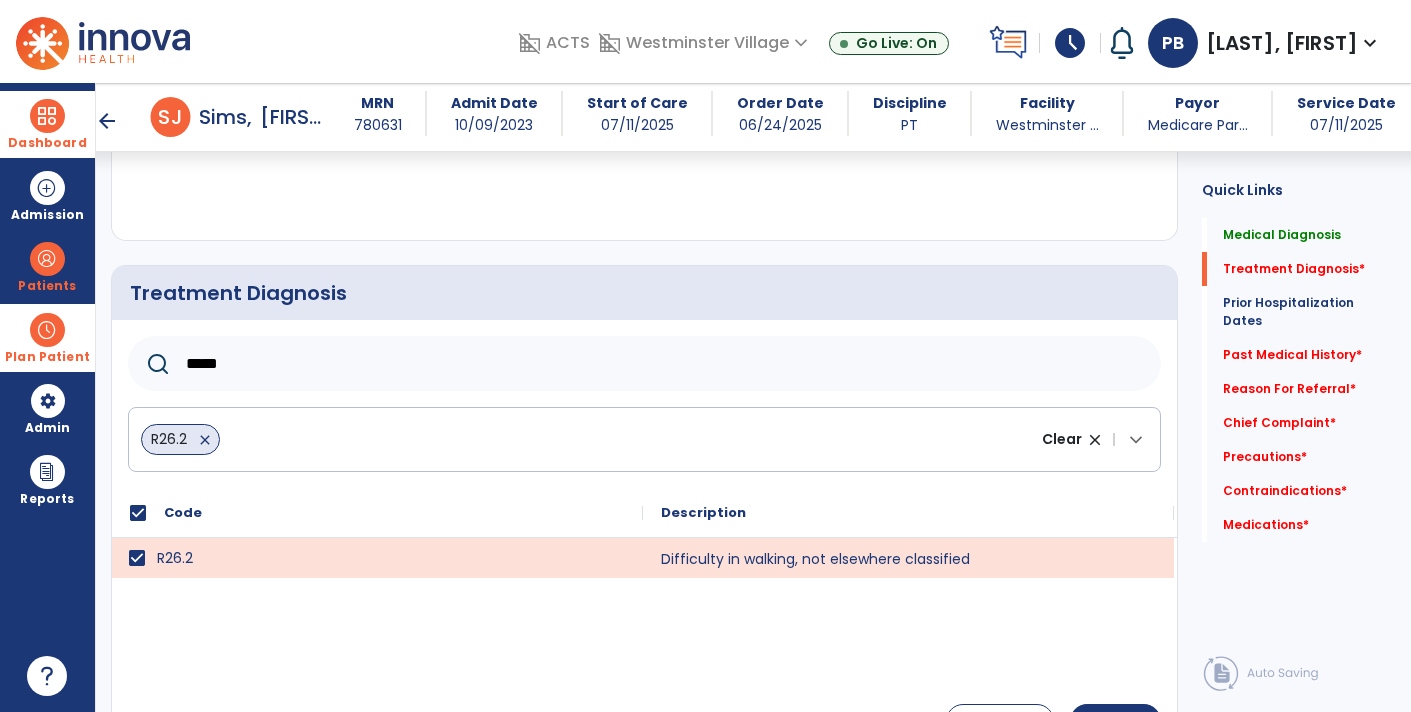 click on "*****" 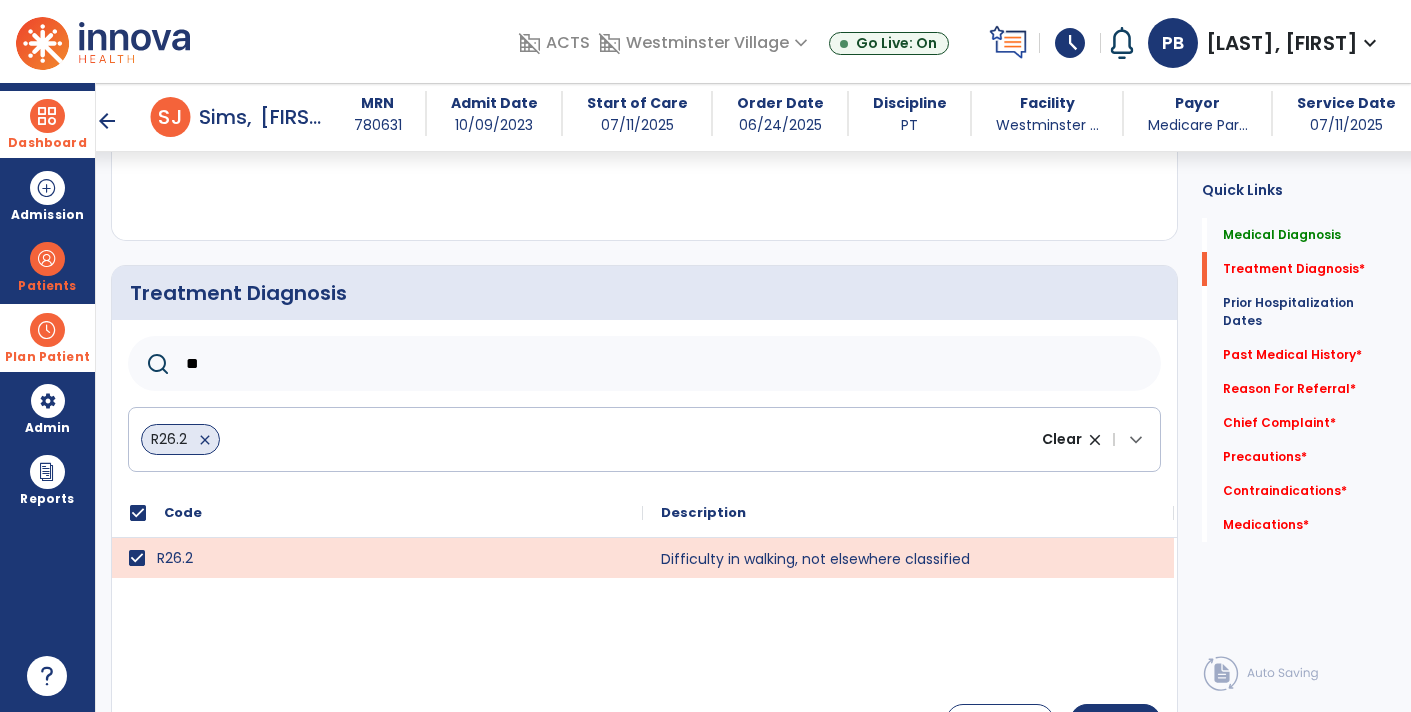 type on "*" 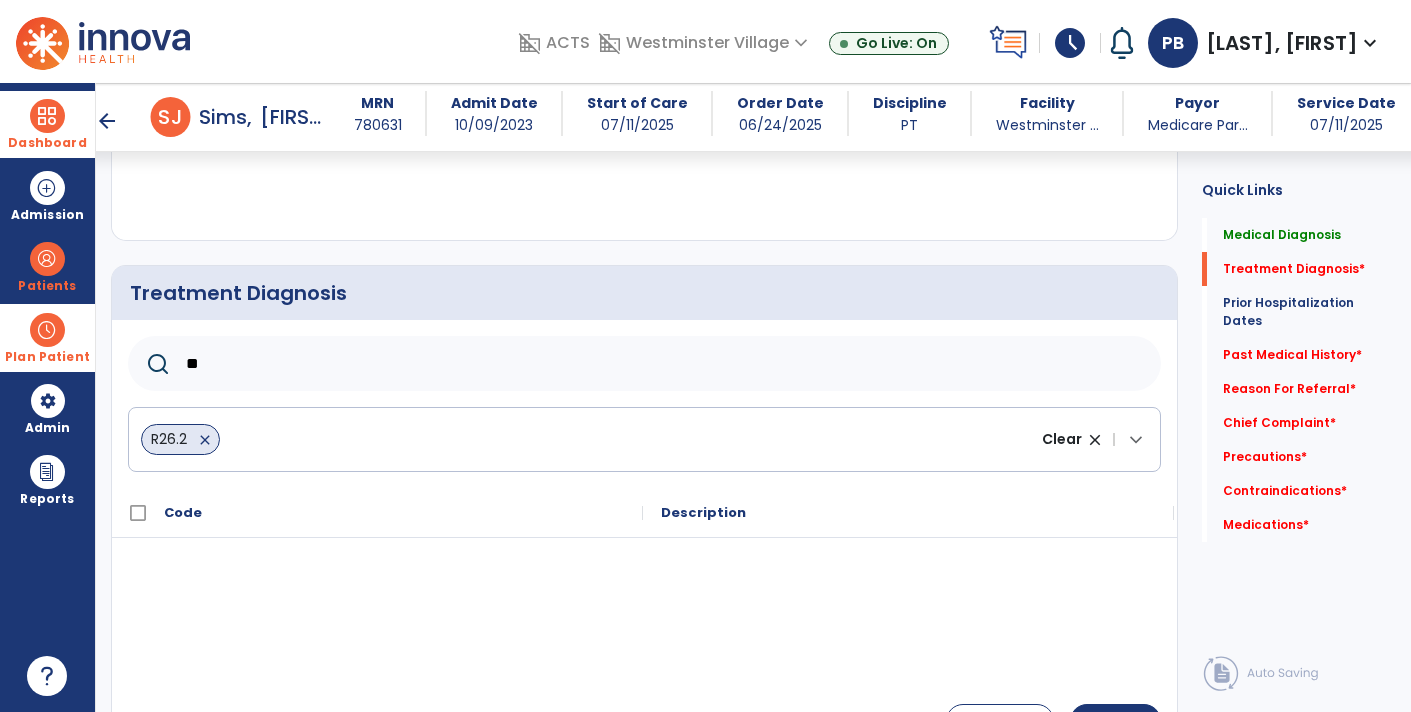 type on "***" 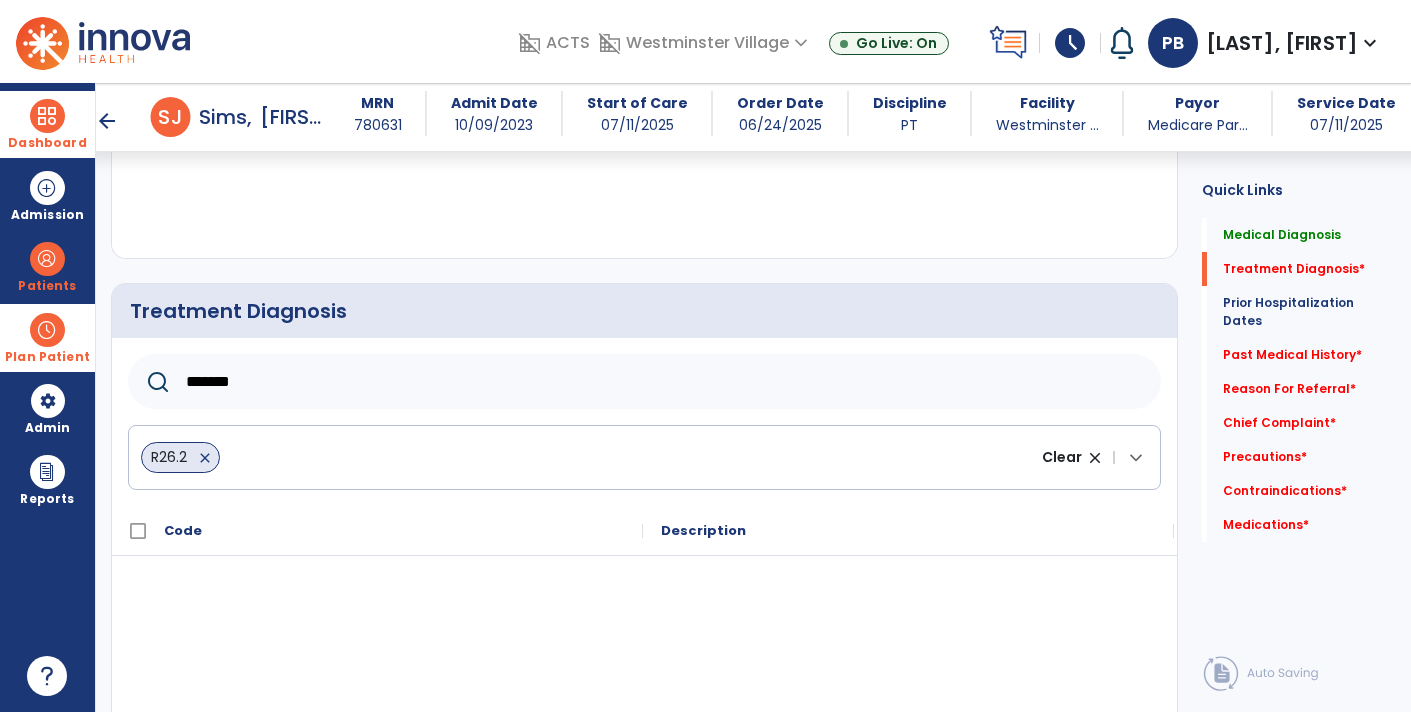 scroll, scrollTop: 322, scrollLeft: 0, axis: vertical 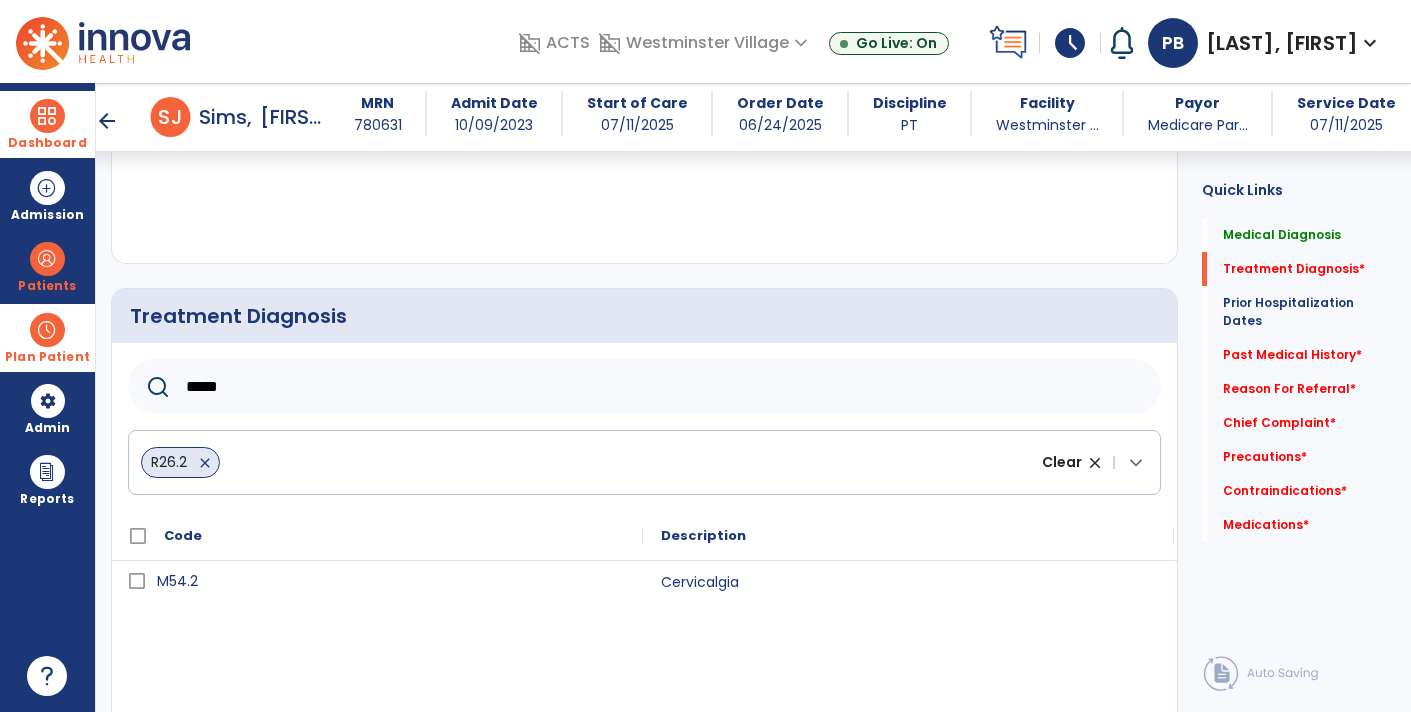 type on "*****" 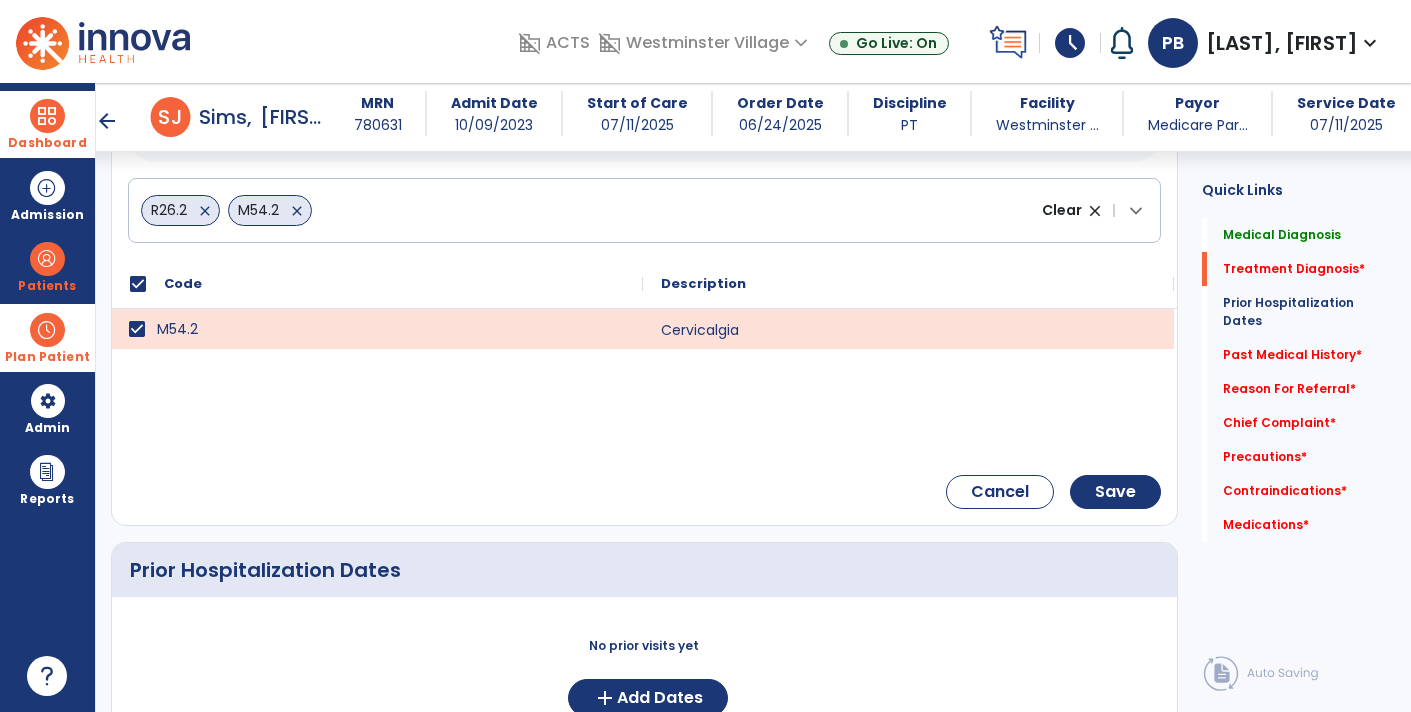 scroll, scrollTop: 581, scrollLeft: 0, axis: vertical 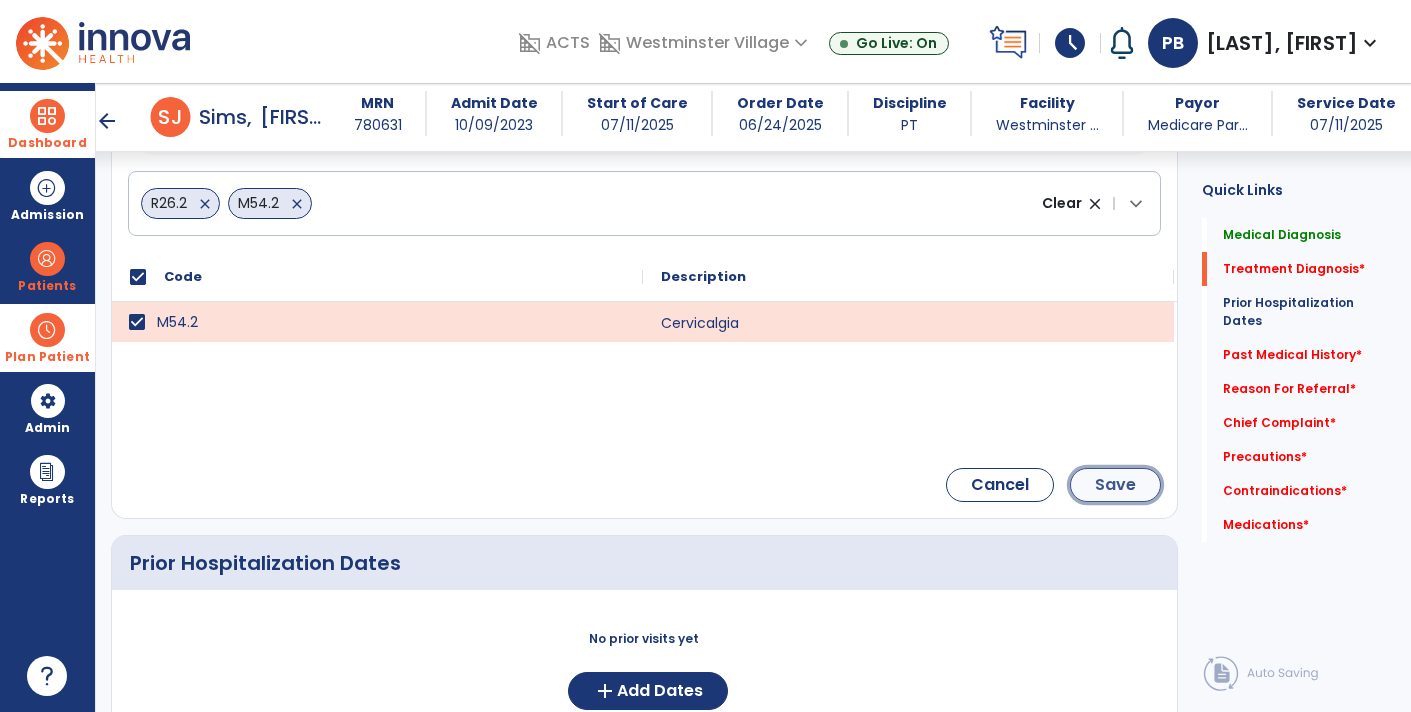 click on "Save" 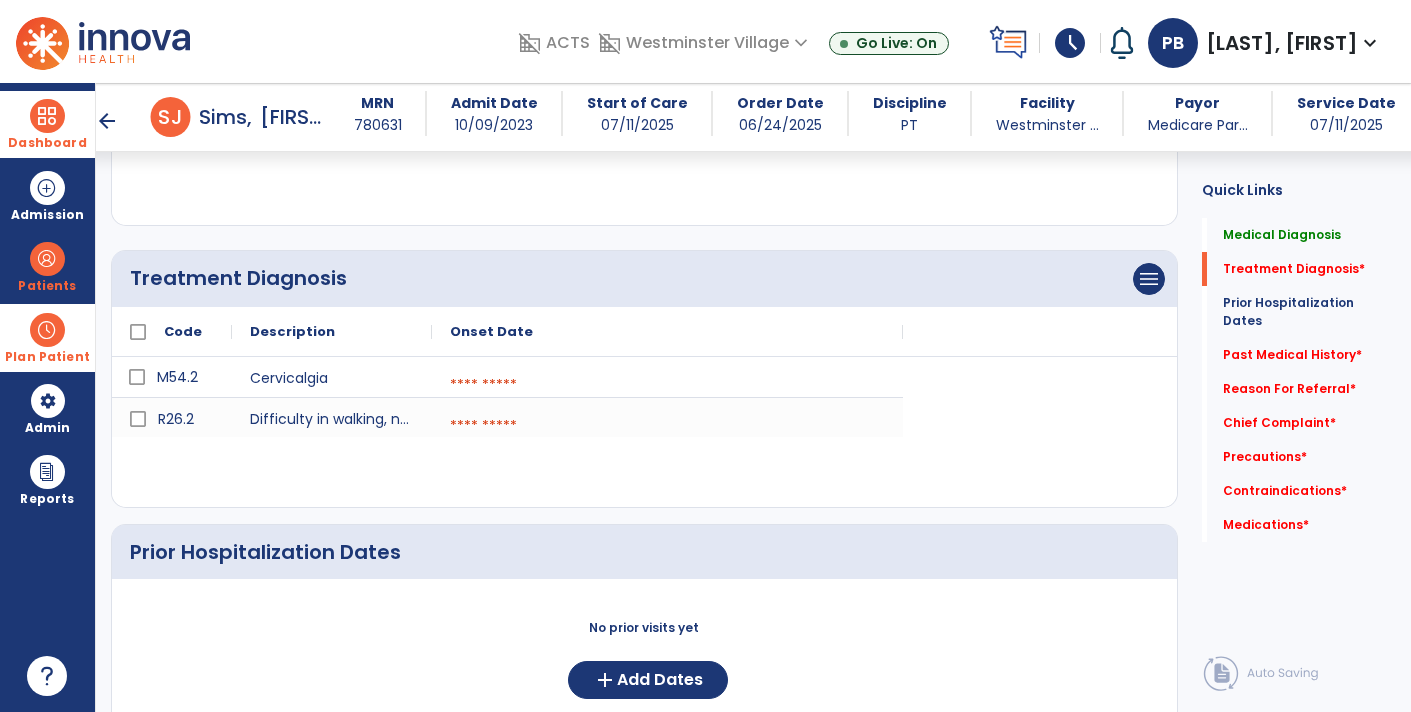 scroll, scrollTop: 358, scrollLeft: 0, axis: vertical 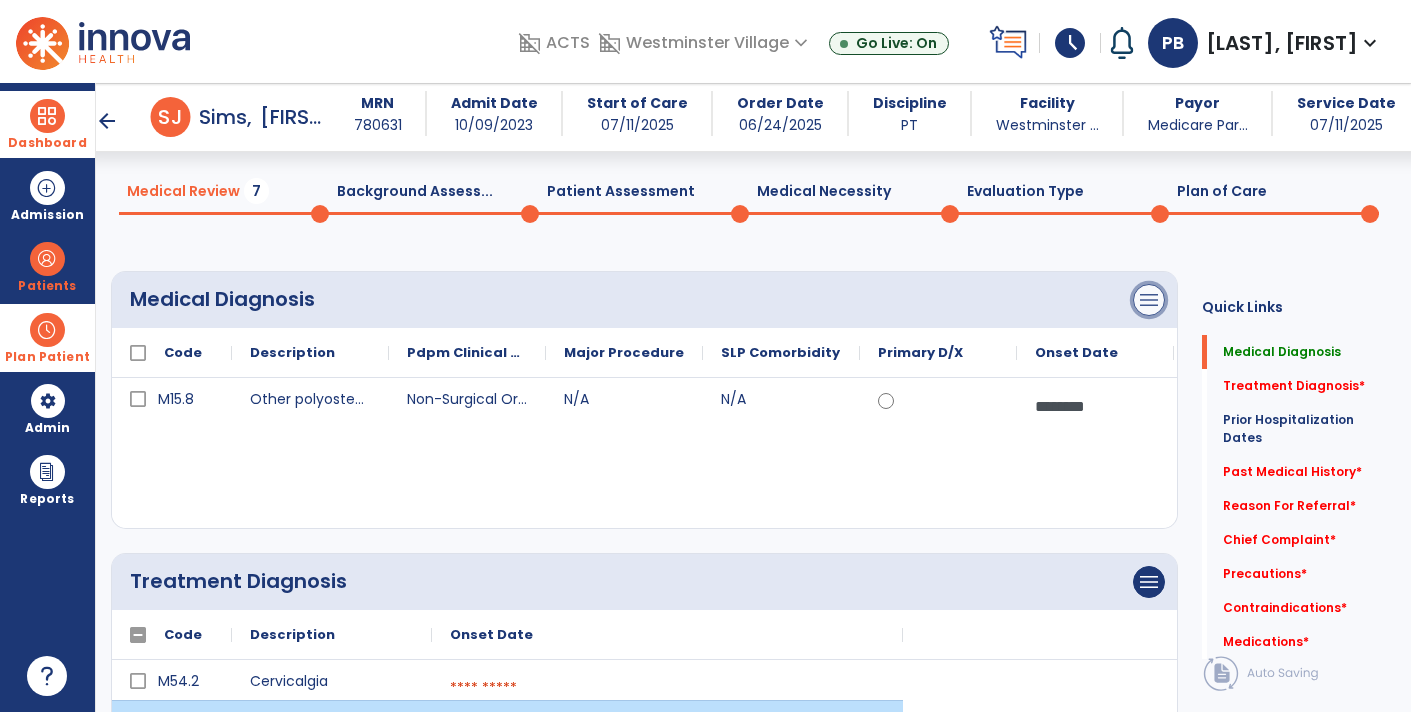 click on "menu" at bounding box center (1149, 300) 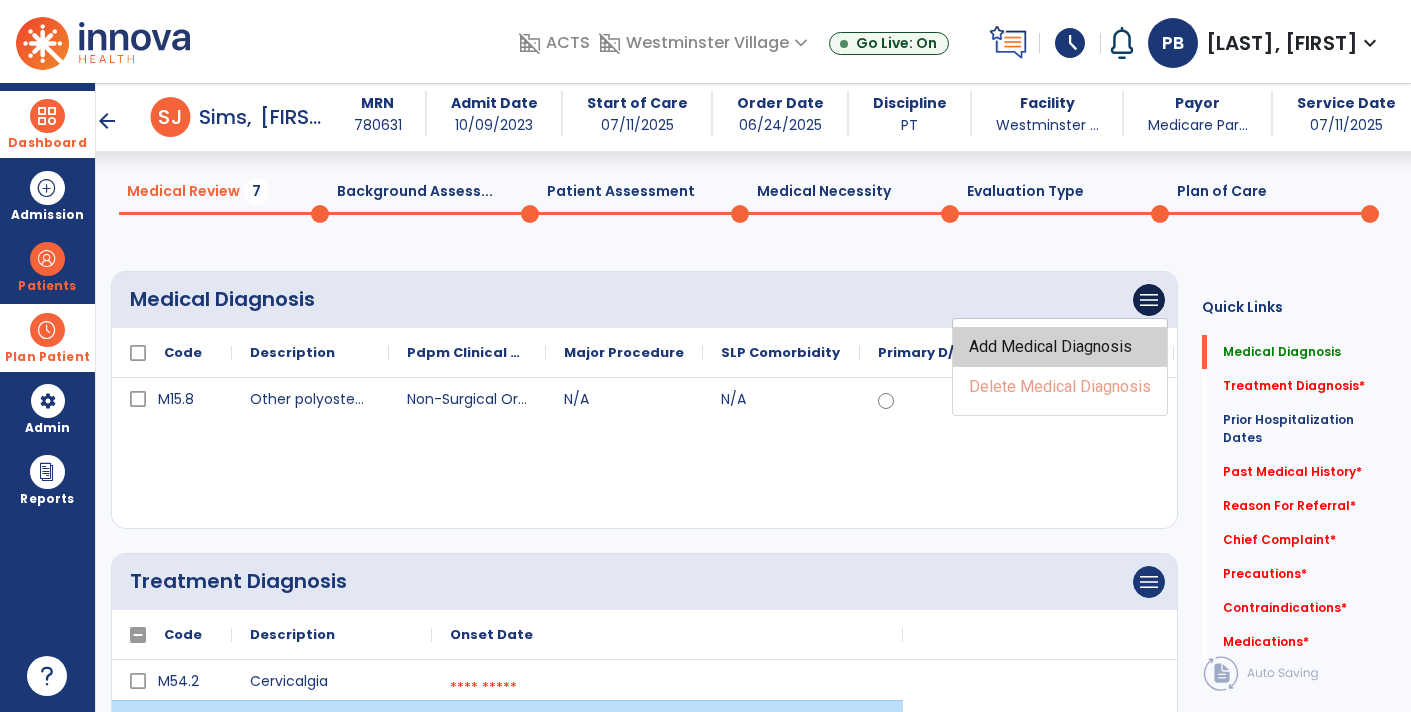 click on "Add Medical Diagnosis" 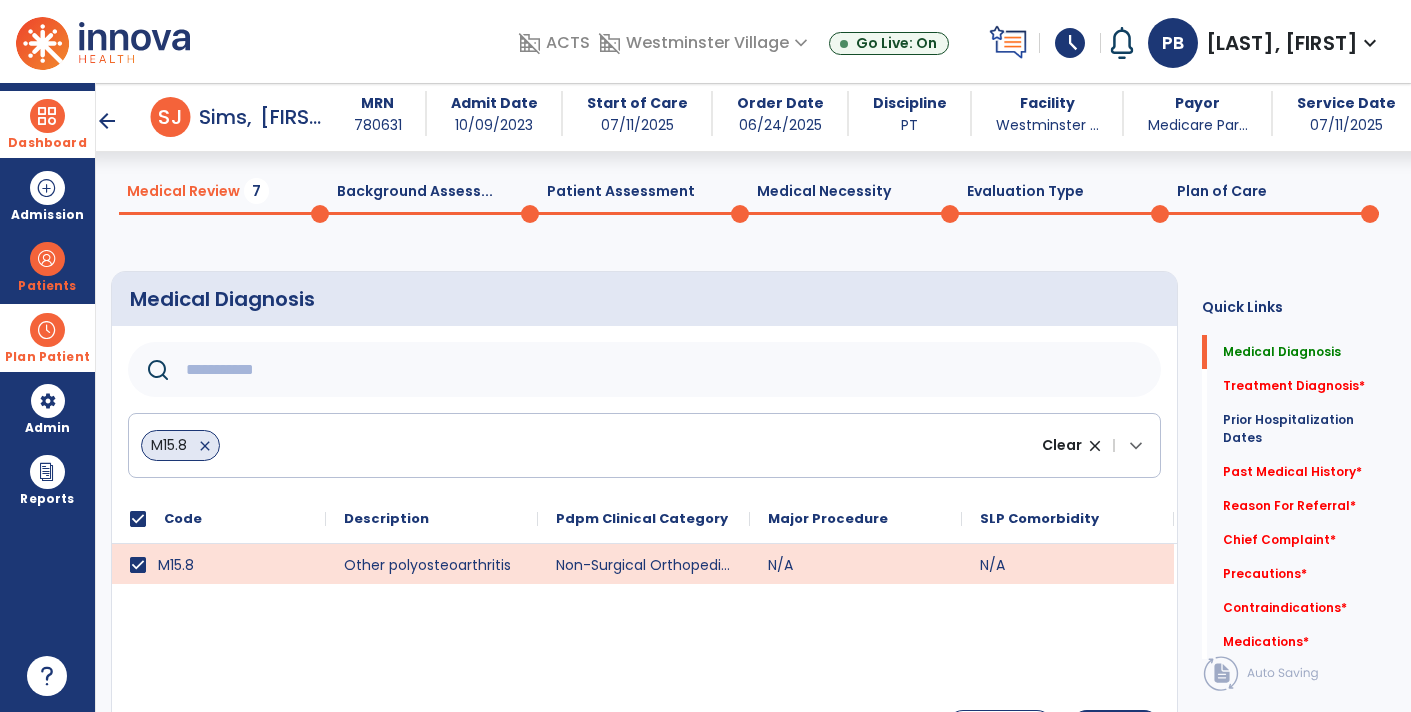 click 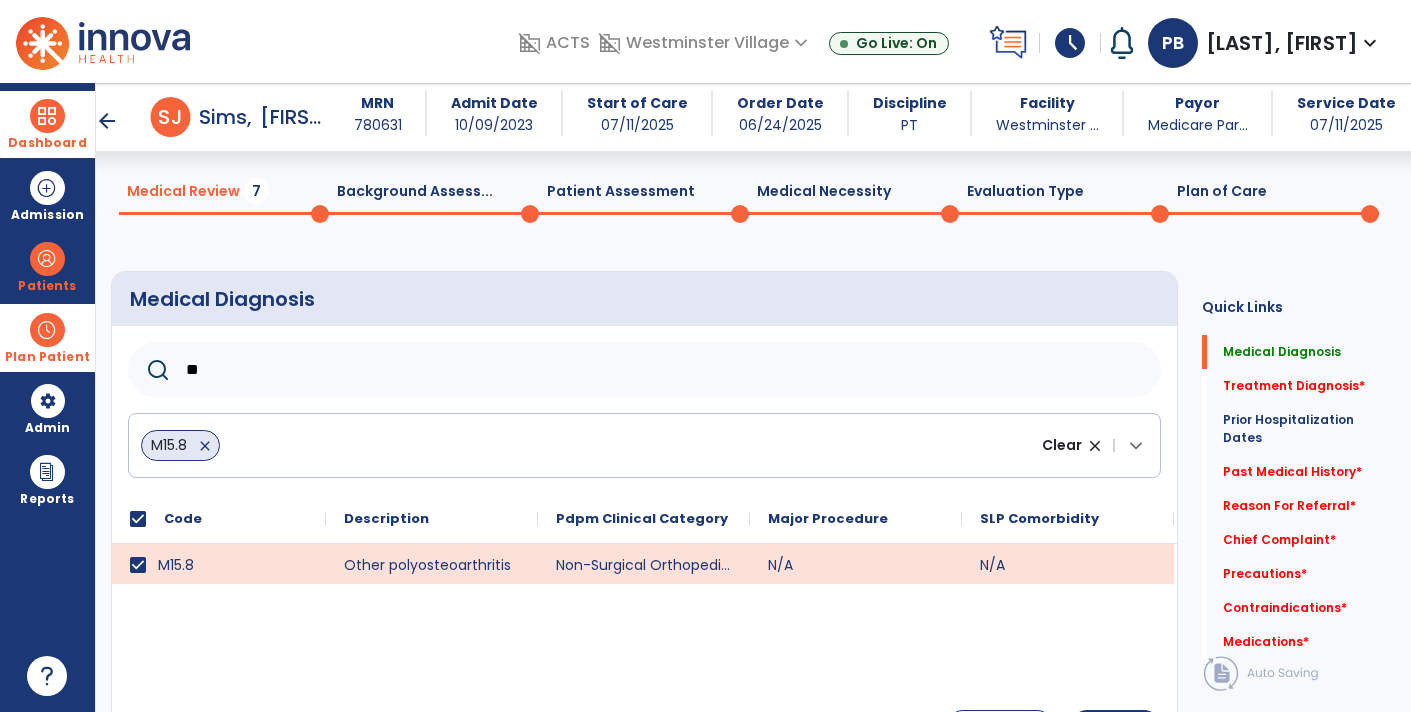 type on "***" 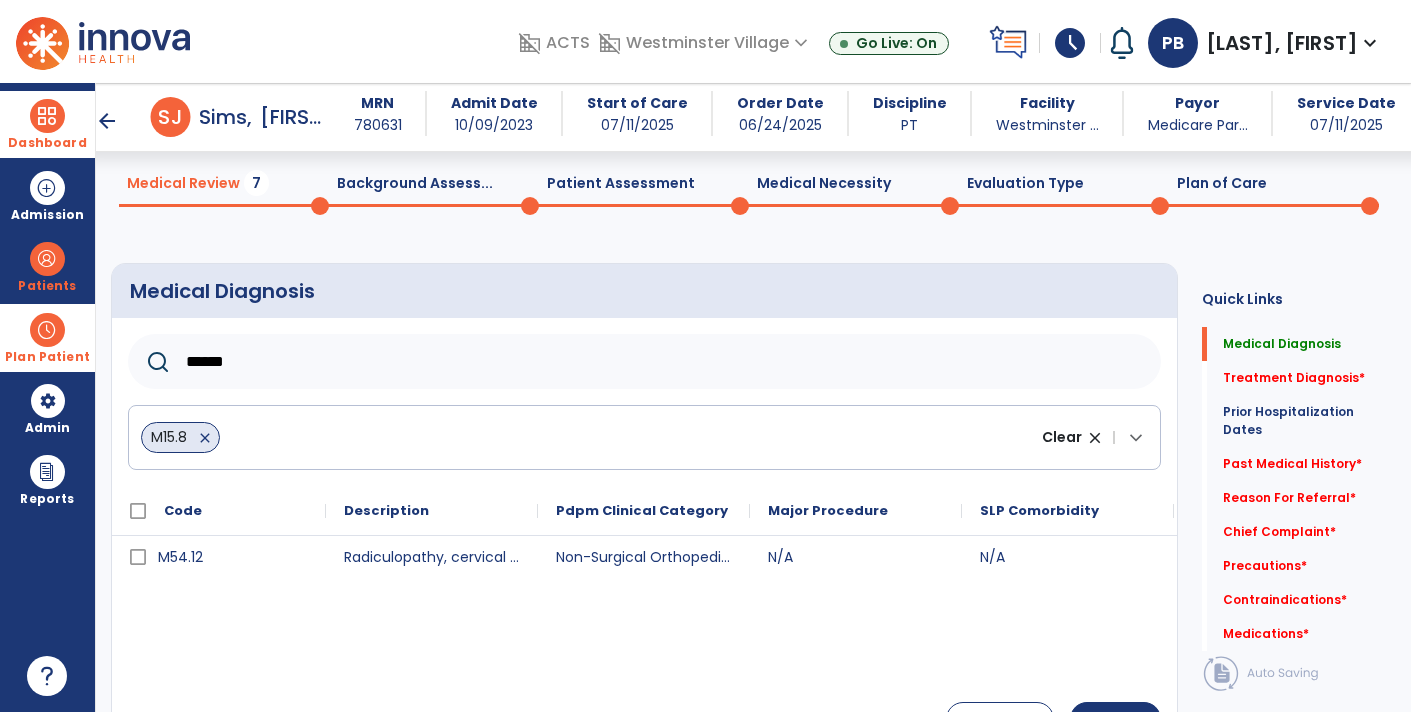 scroll, scrollTop: 67, scrollLeft: 0, axis: vertical 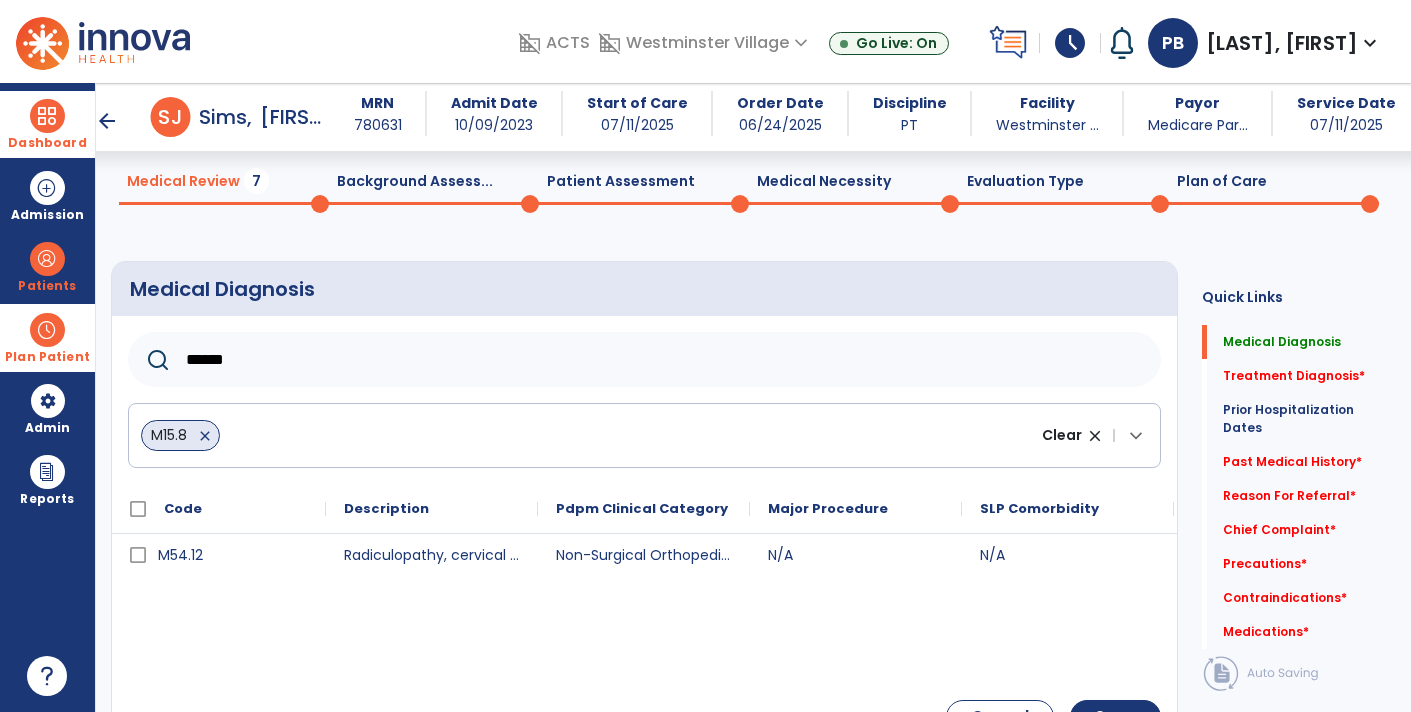 type on "******" 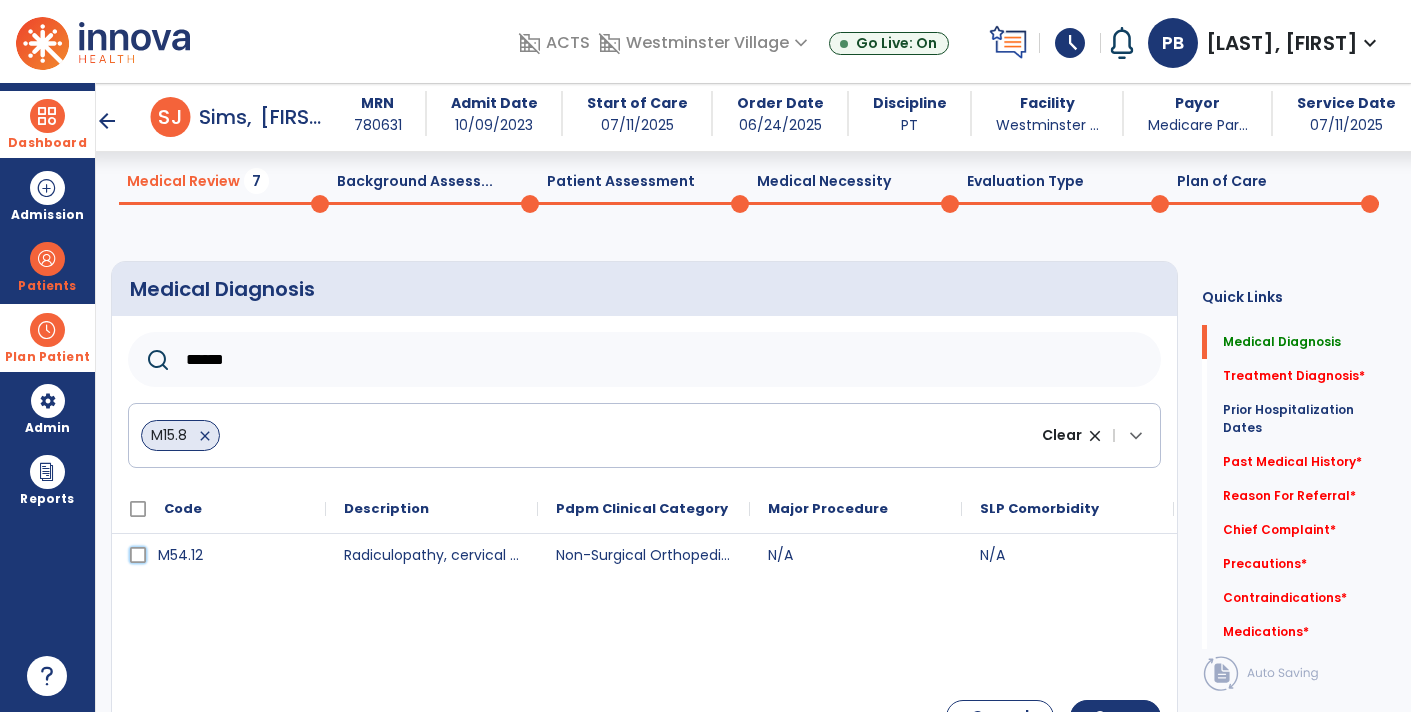 click on "M54.12" 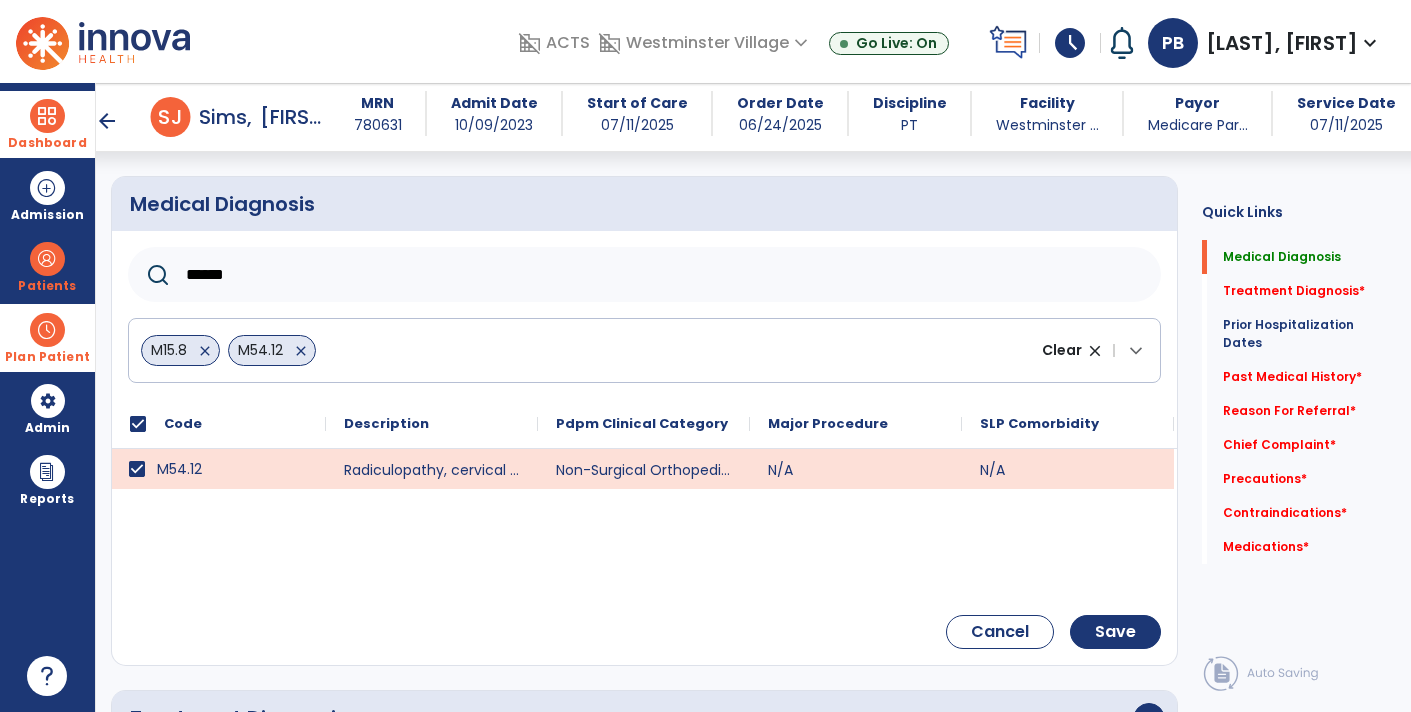 scroll, scrollTop: 210, scrollLeft: 0, axis: vertical 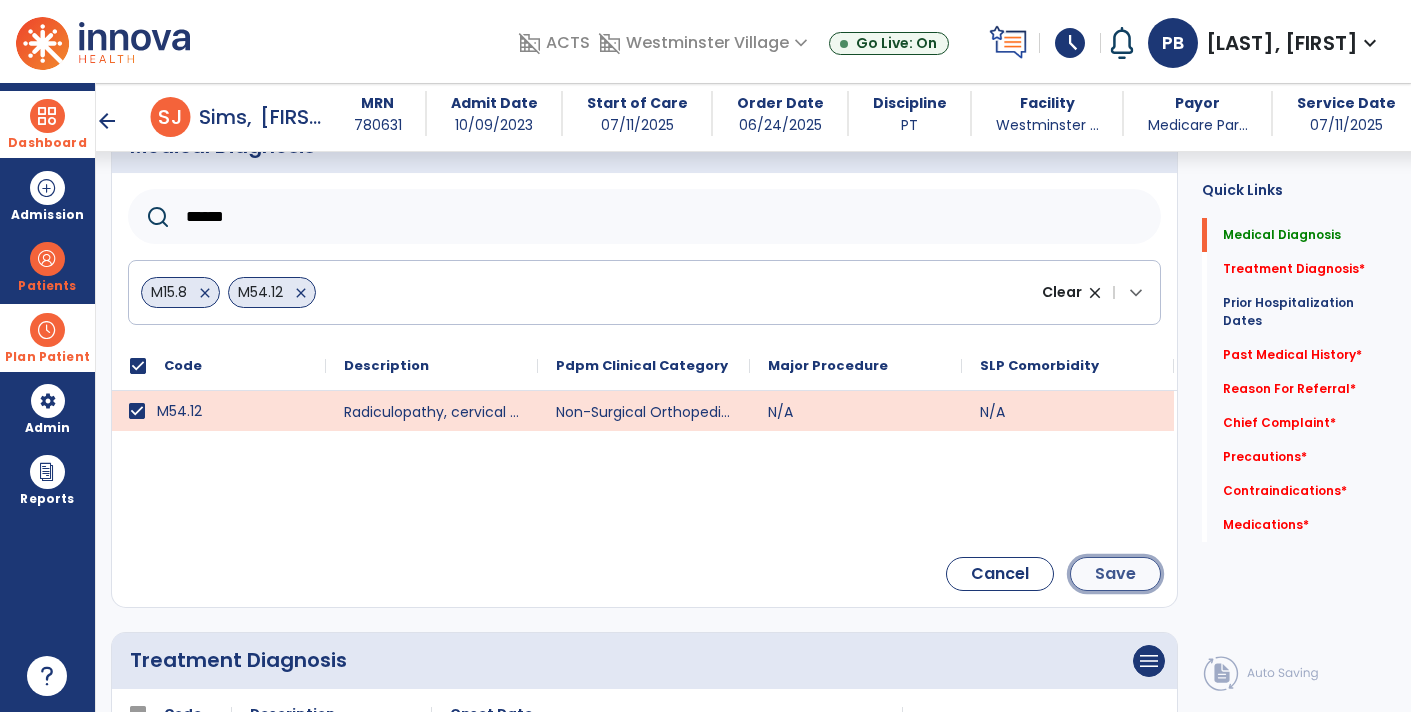 click on "Save" 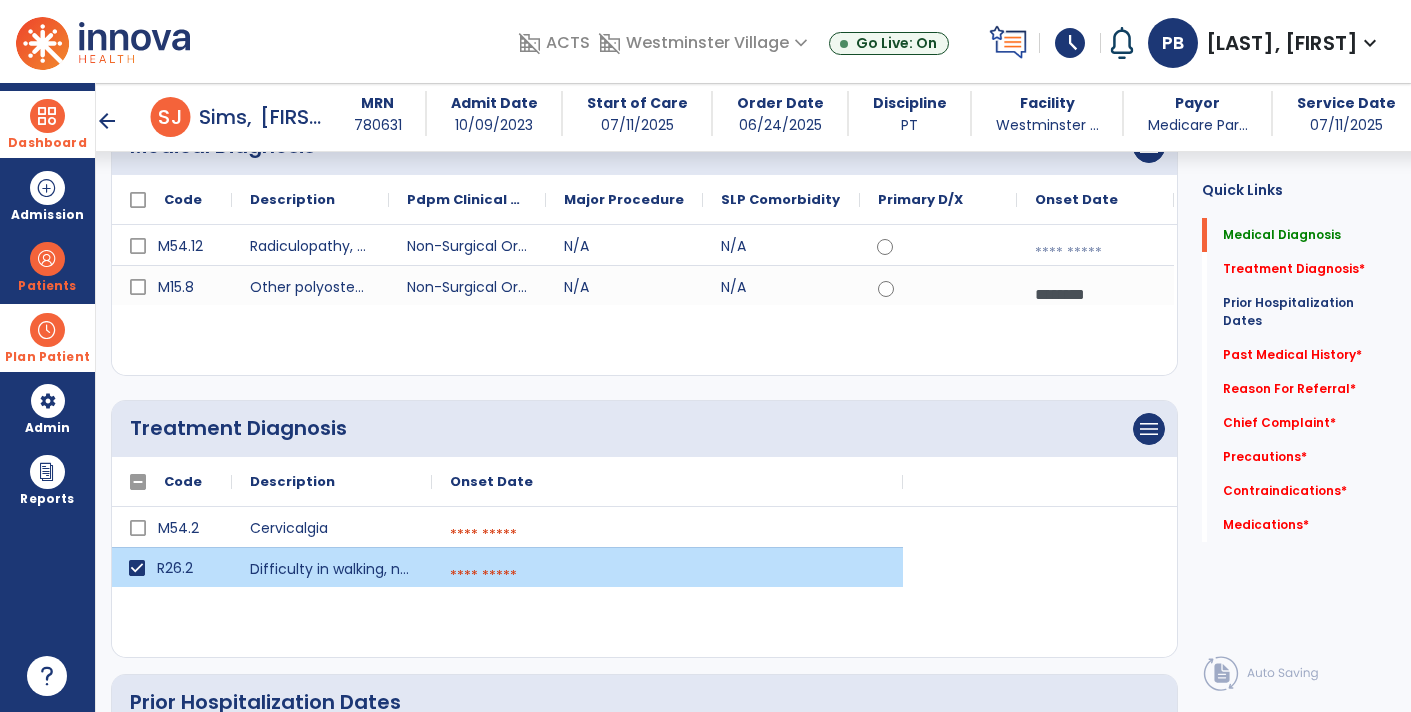 click at bounding box center (1095, 253) 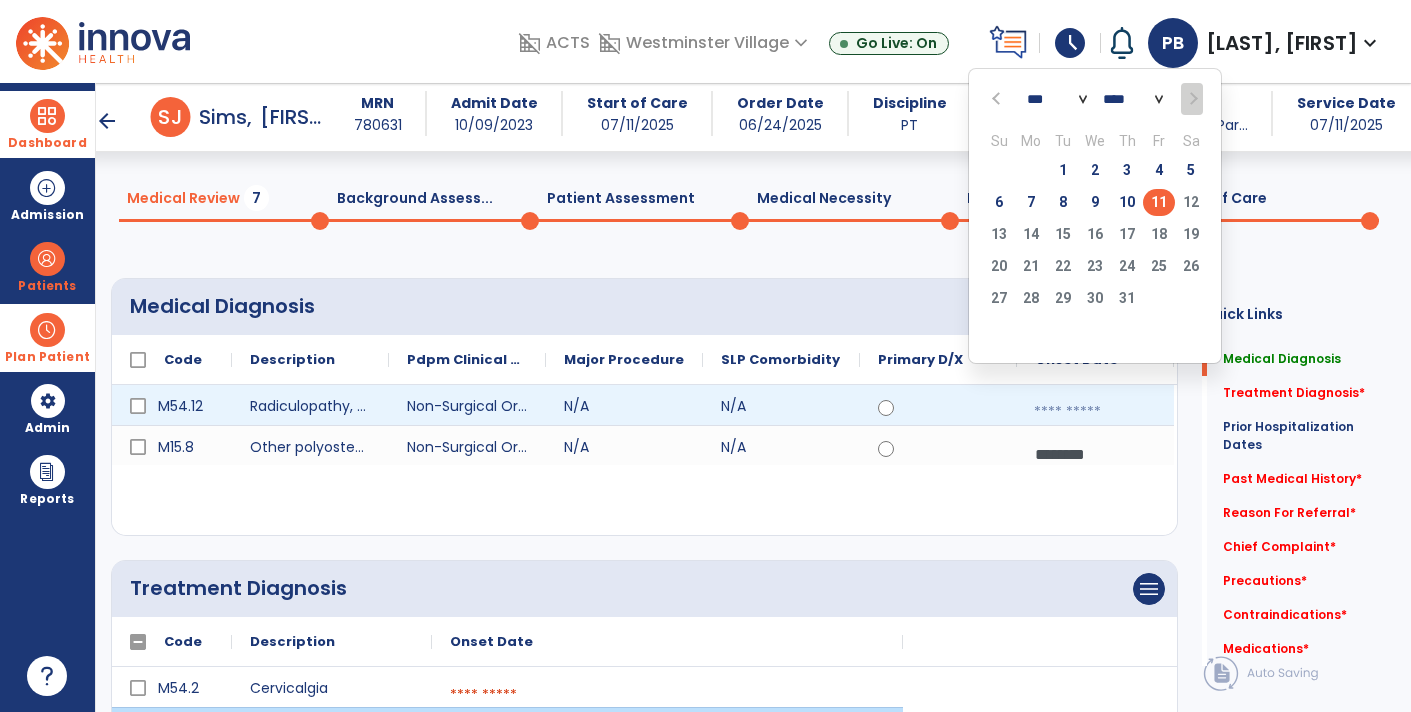 scroll, scrollTop: 78, scrollLeft: 0, axis: vertical 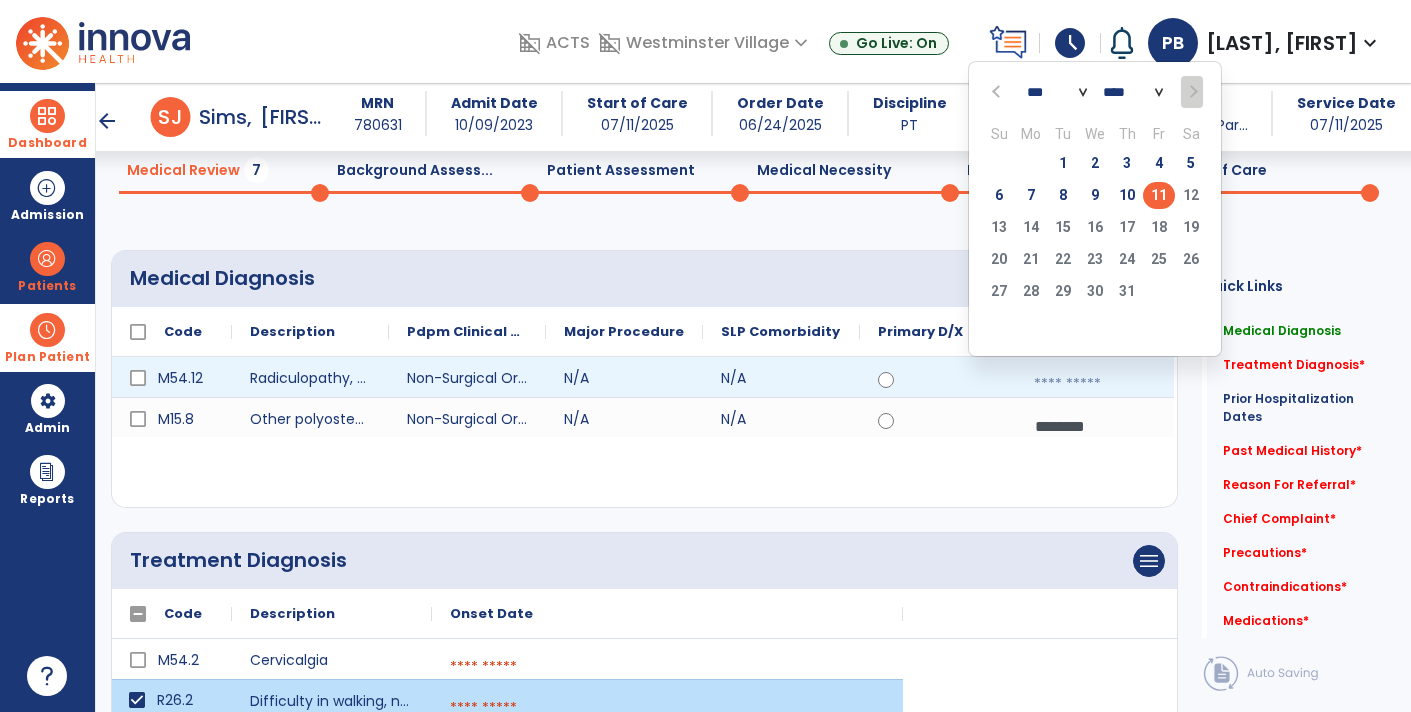 click on "*** *** *** *** *** *** ***" 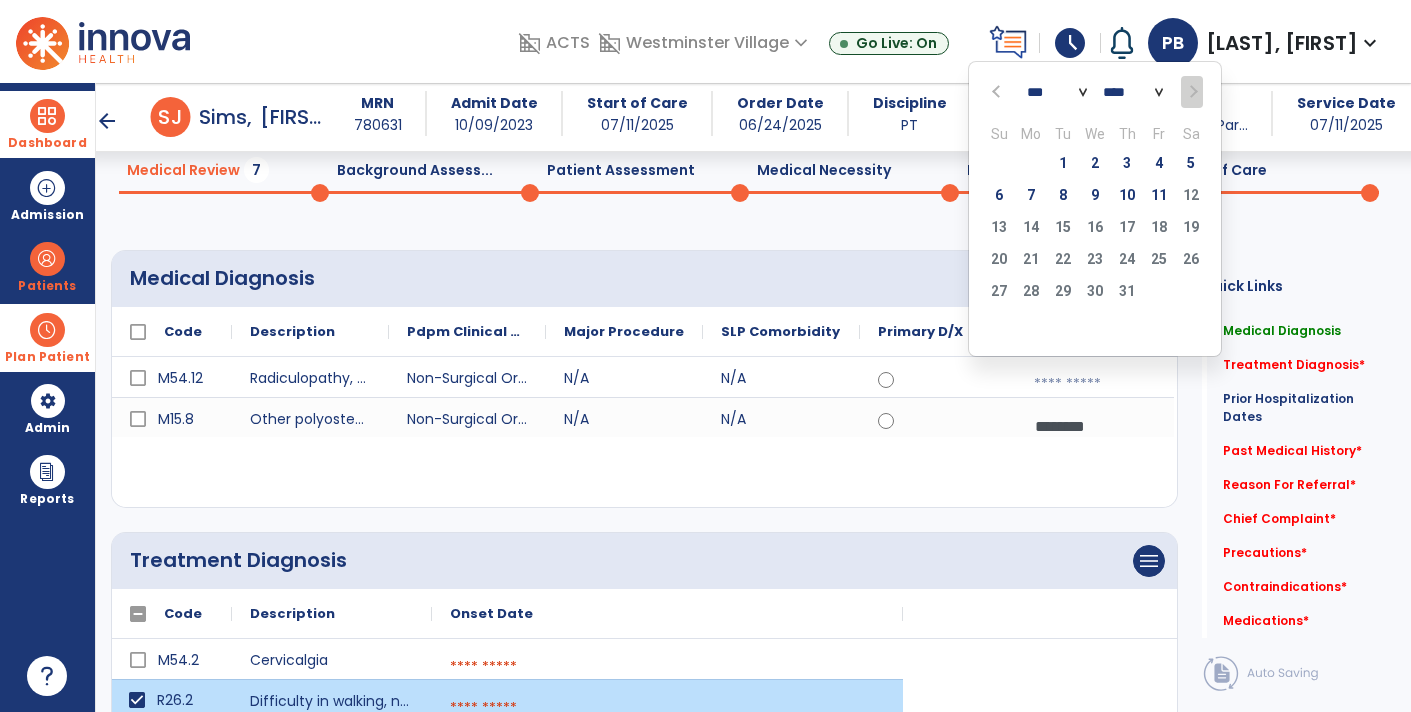 select on "*" 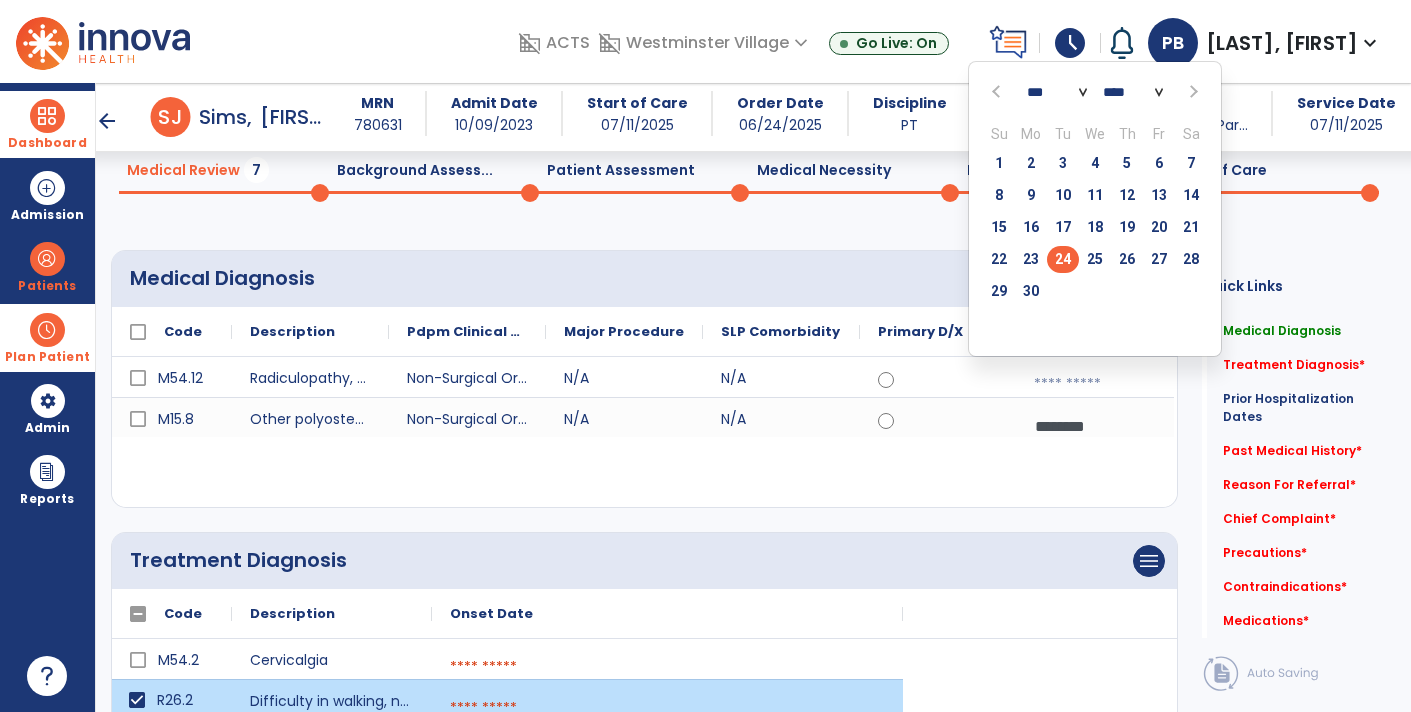 click on "24" 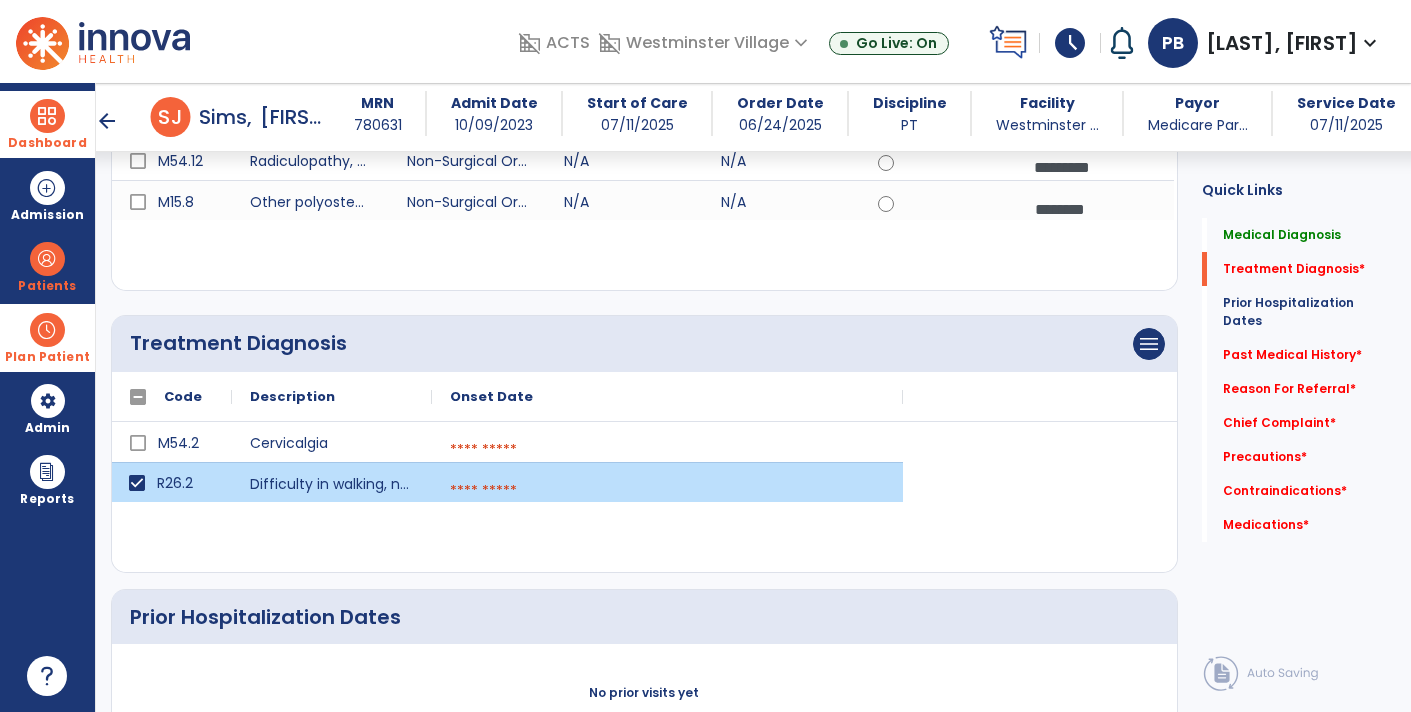 scroll, scrollTop: 296, scrollLeft: 0, axis: vertical 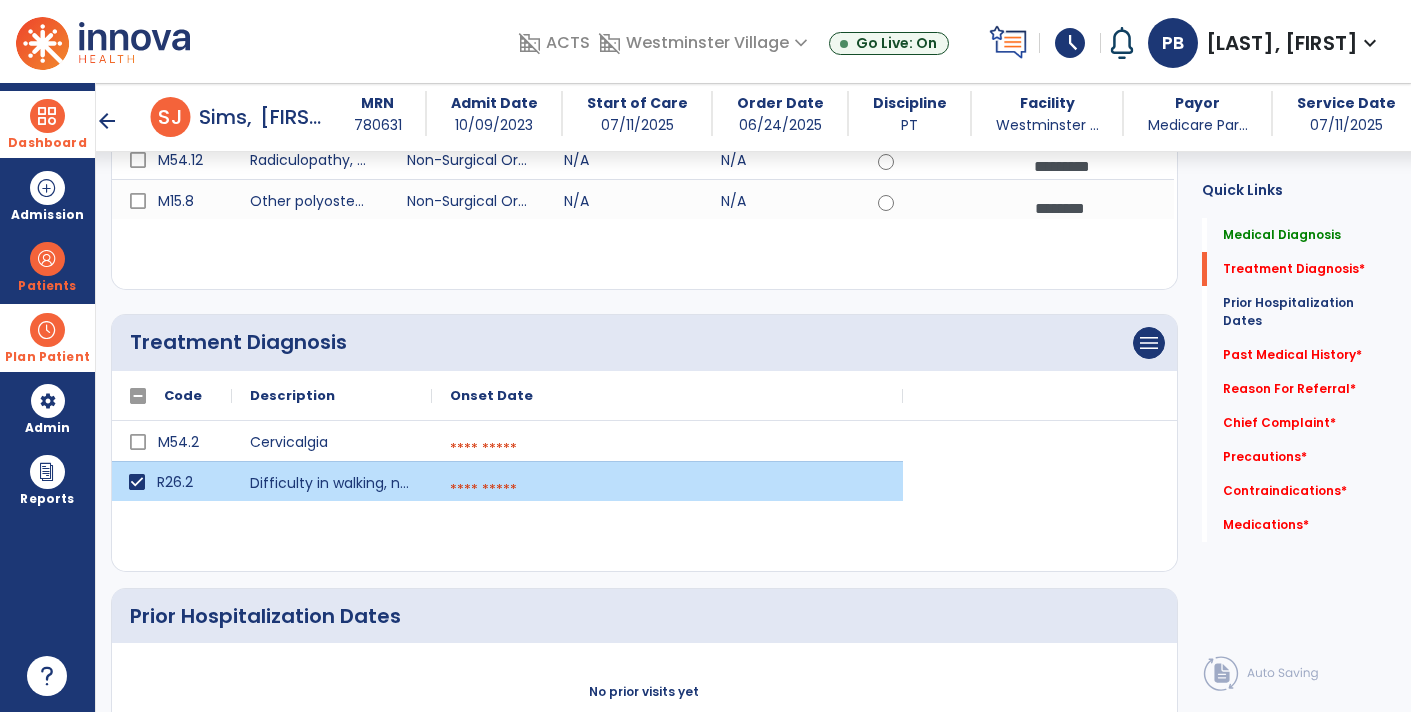 click at bounding box center (667, 449) 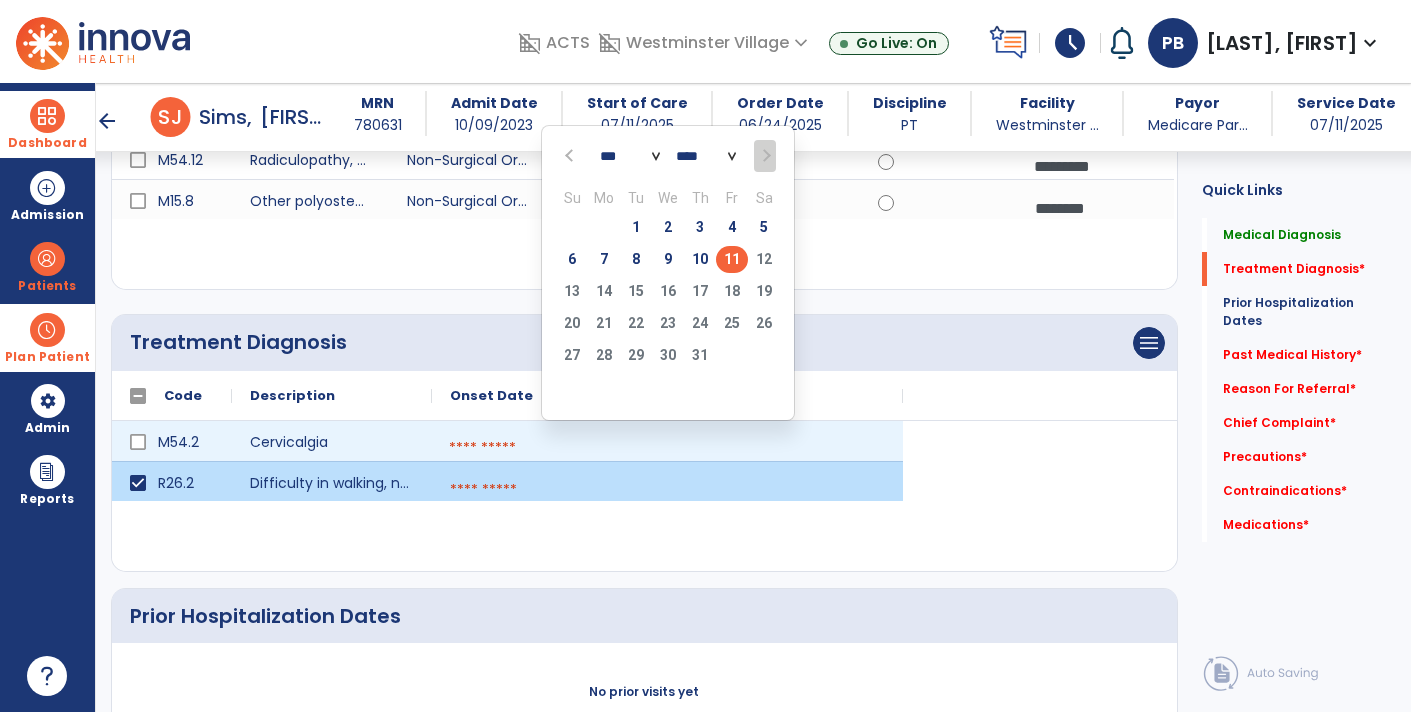click on "*** *** *** *** *** *** ***" 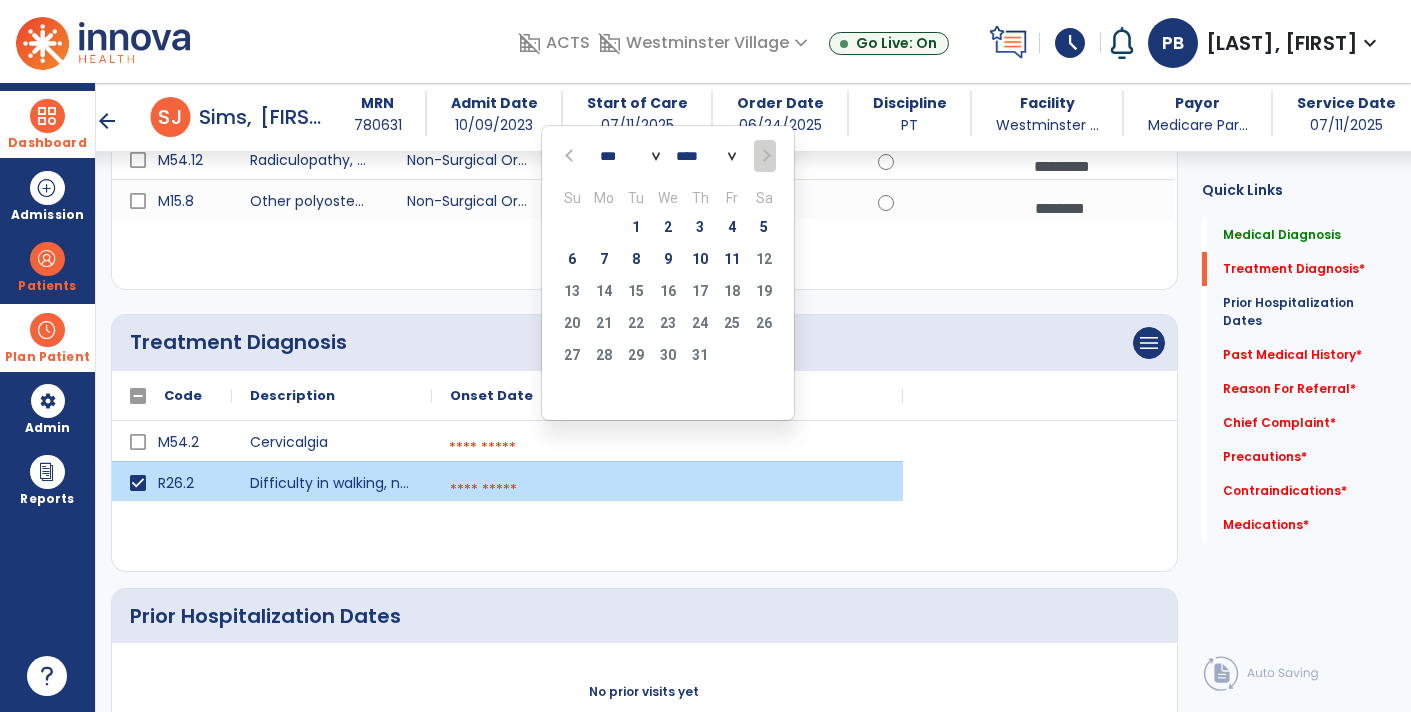 select on "*" 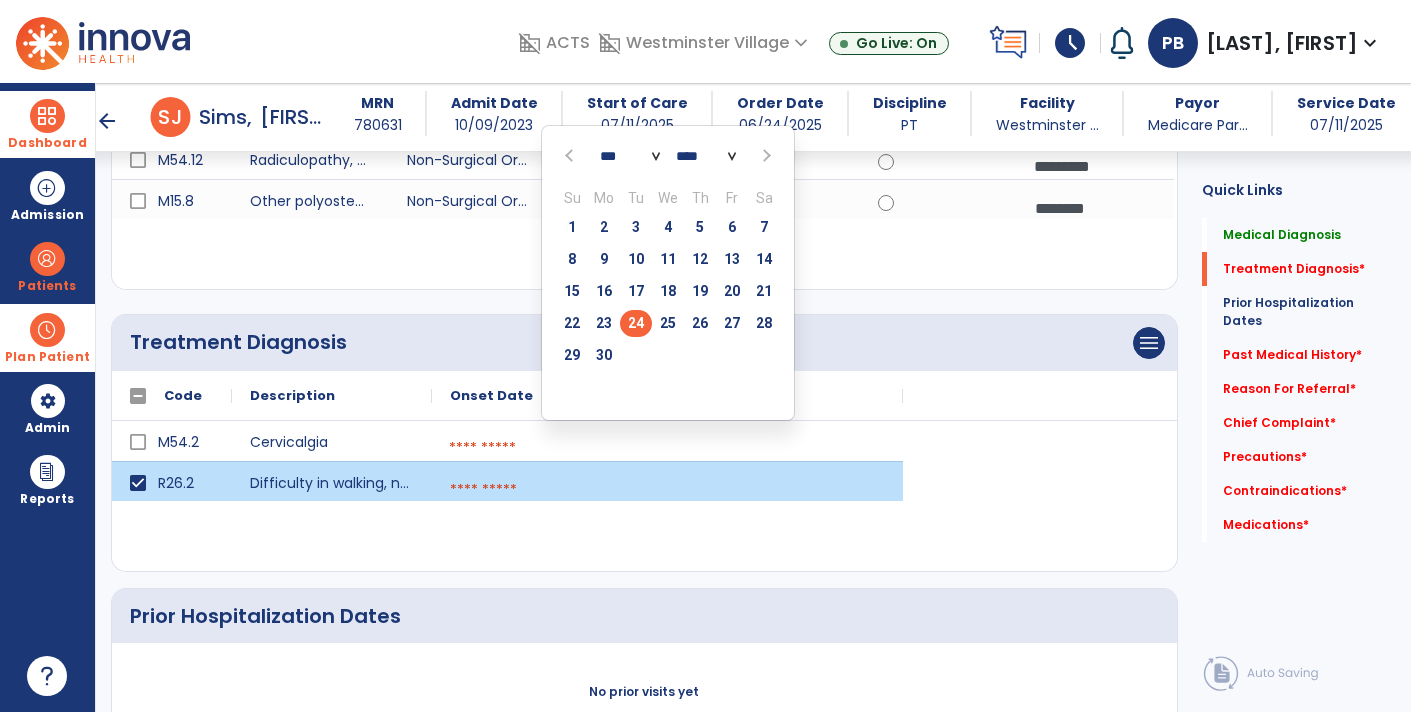 click on "24" 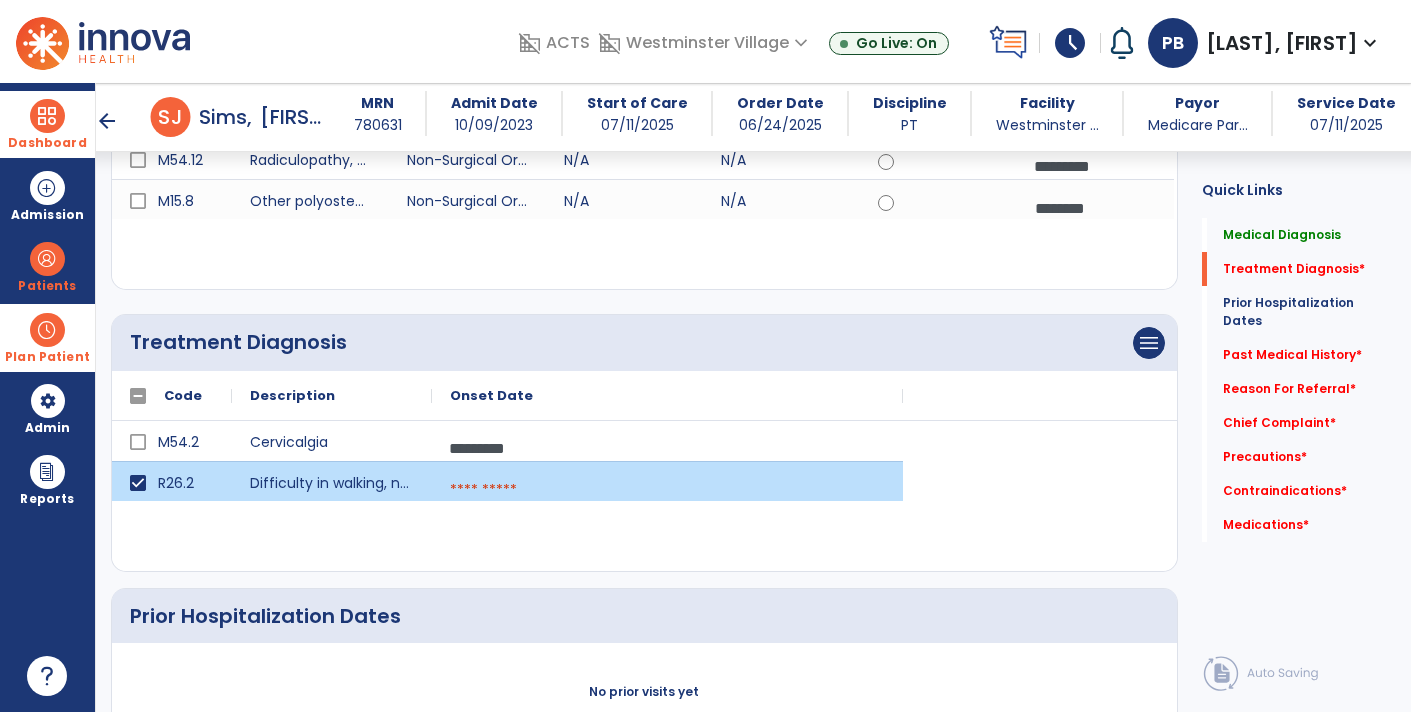 click at bounding box center (667, 490) 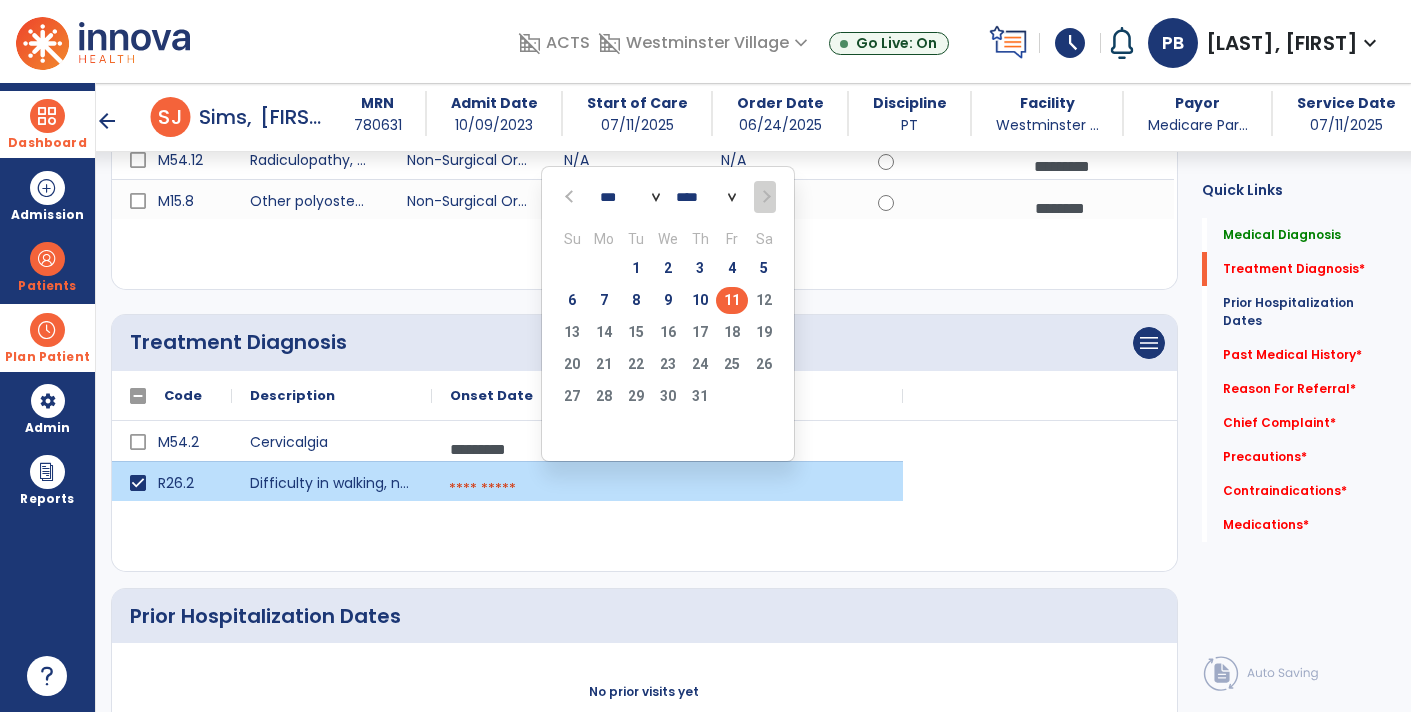 click on "**** **** **** **** **** **** **** **** **** **** **** **** **** **** **** **** **** **** **** **** **** **** **** **** **** **** **** **** **** **** **** **** **** **** **** **** **** **** **** **** **** **** **** **** **** **** **** **** **** **** **** **** **** **** **** **** **** **** **** **** **** **** **** **** **** **** **** **** **** **** **** **** **** **** **** **** **** **** **** **** **** **** **** **** **** **** **** **** **** **** **** **** **** **** **** **** **** **** **** **** **** **** **** **** **** **** **** **** **** **** **** **** **** **** **** **** **** **** **** **** **** **** **** **** **** ****" 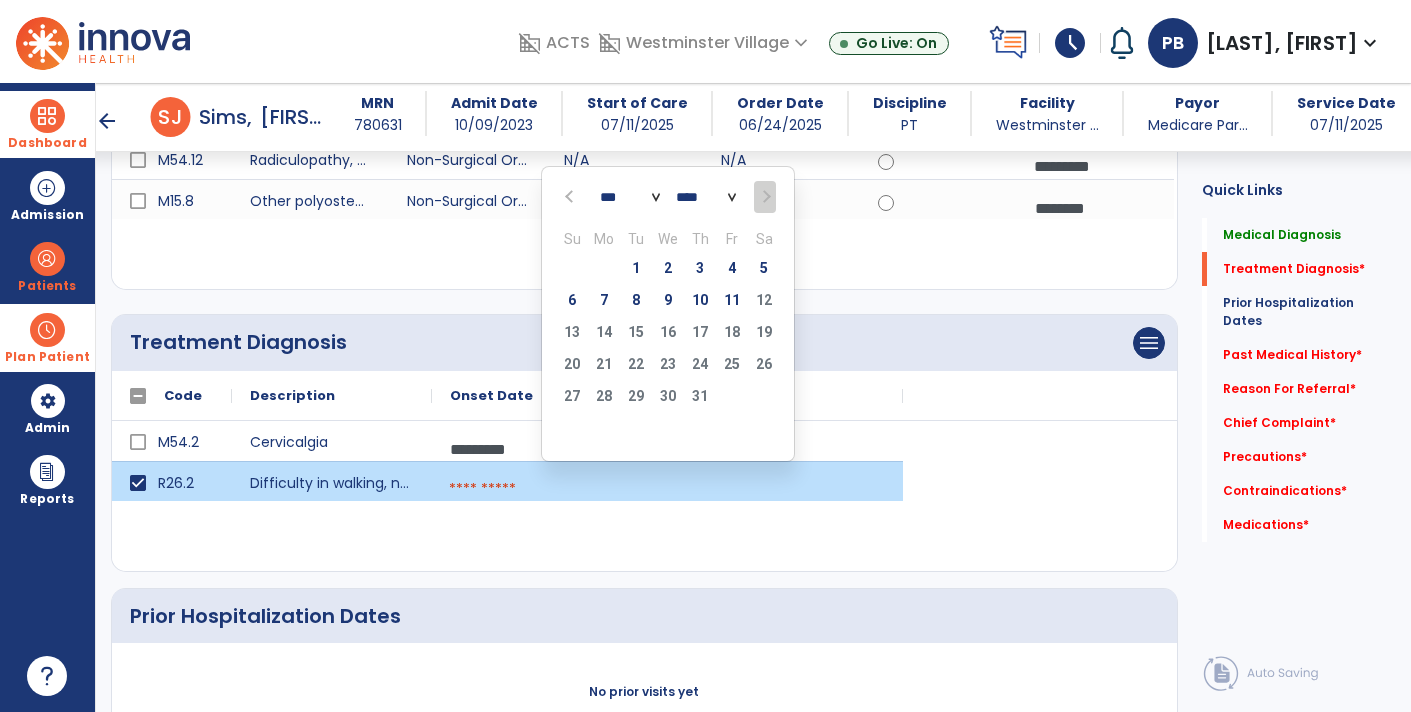 click on "*** *** *** *** *** *** ***" 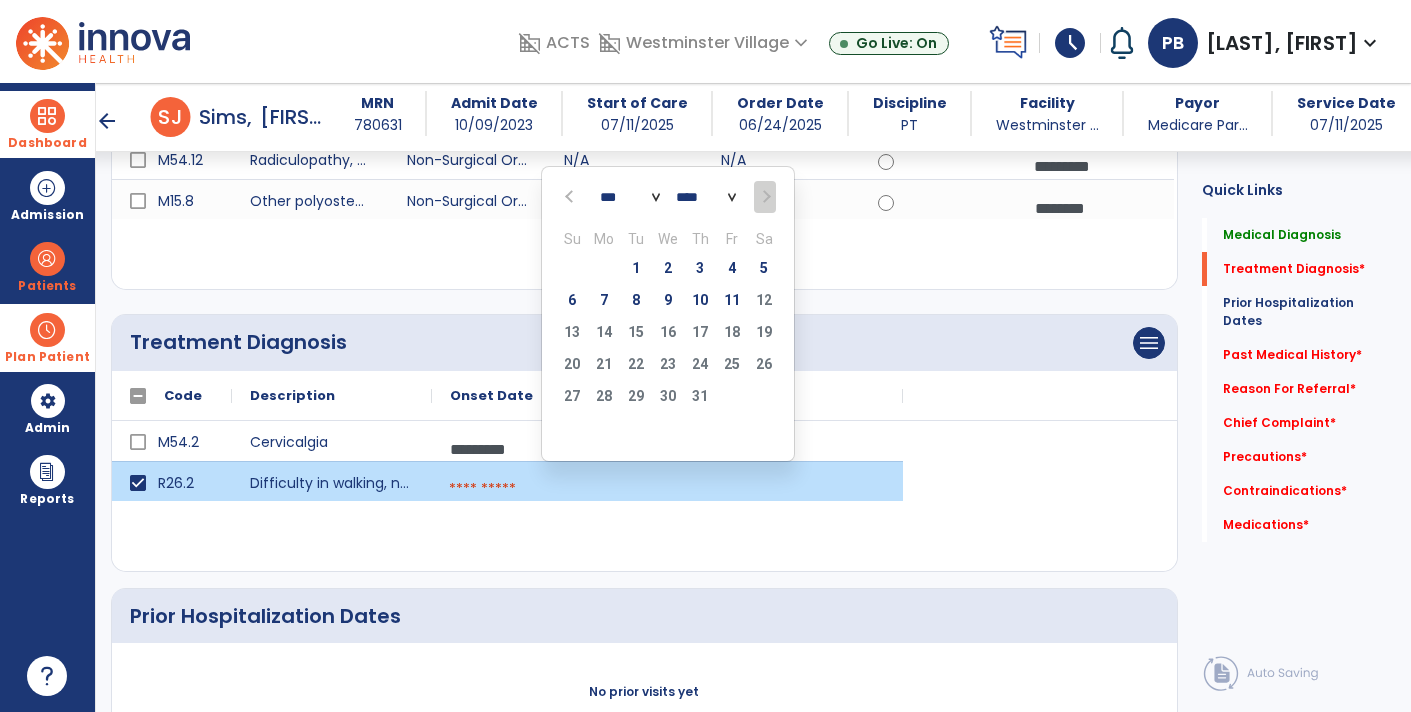 select on "*" 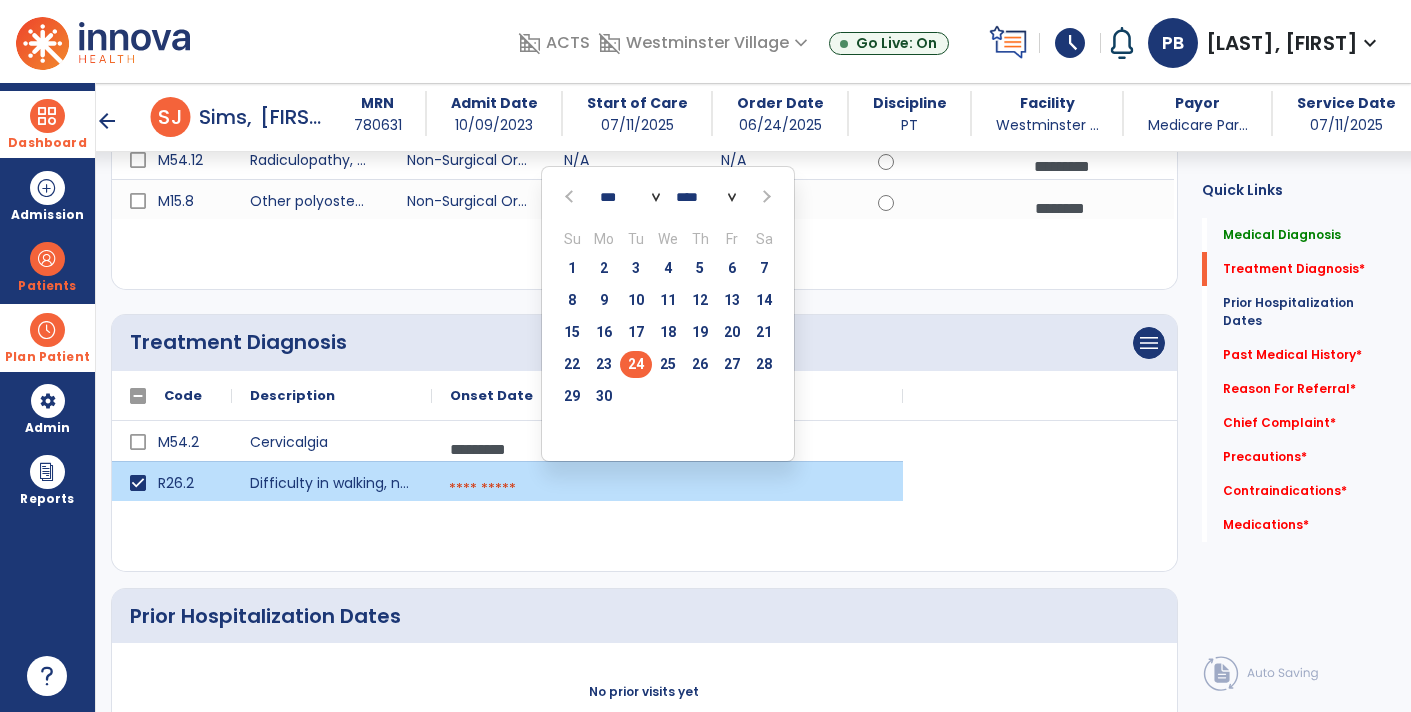 click on "24" 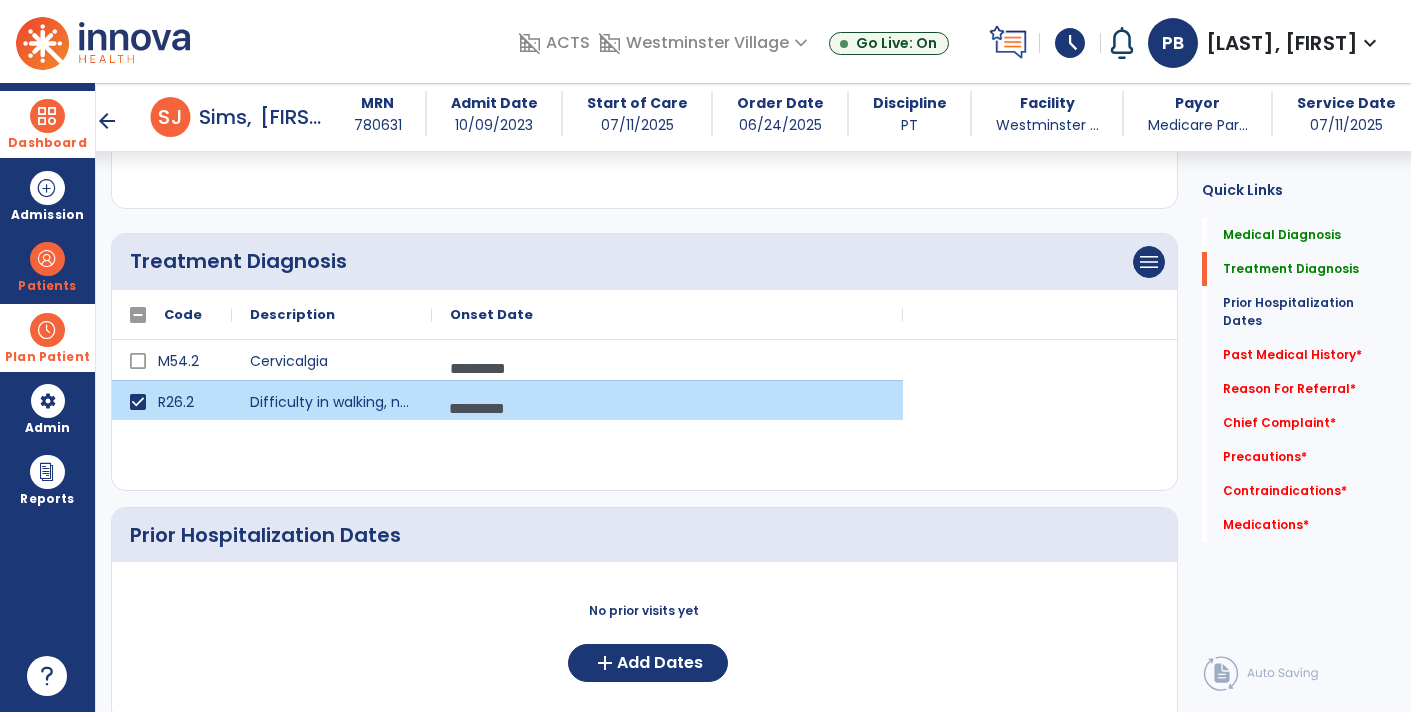 scroll, scrollTop: 383, scrollLeft: 0, axis: vertical 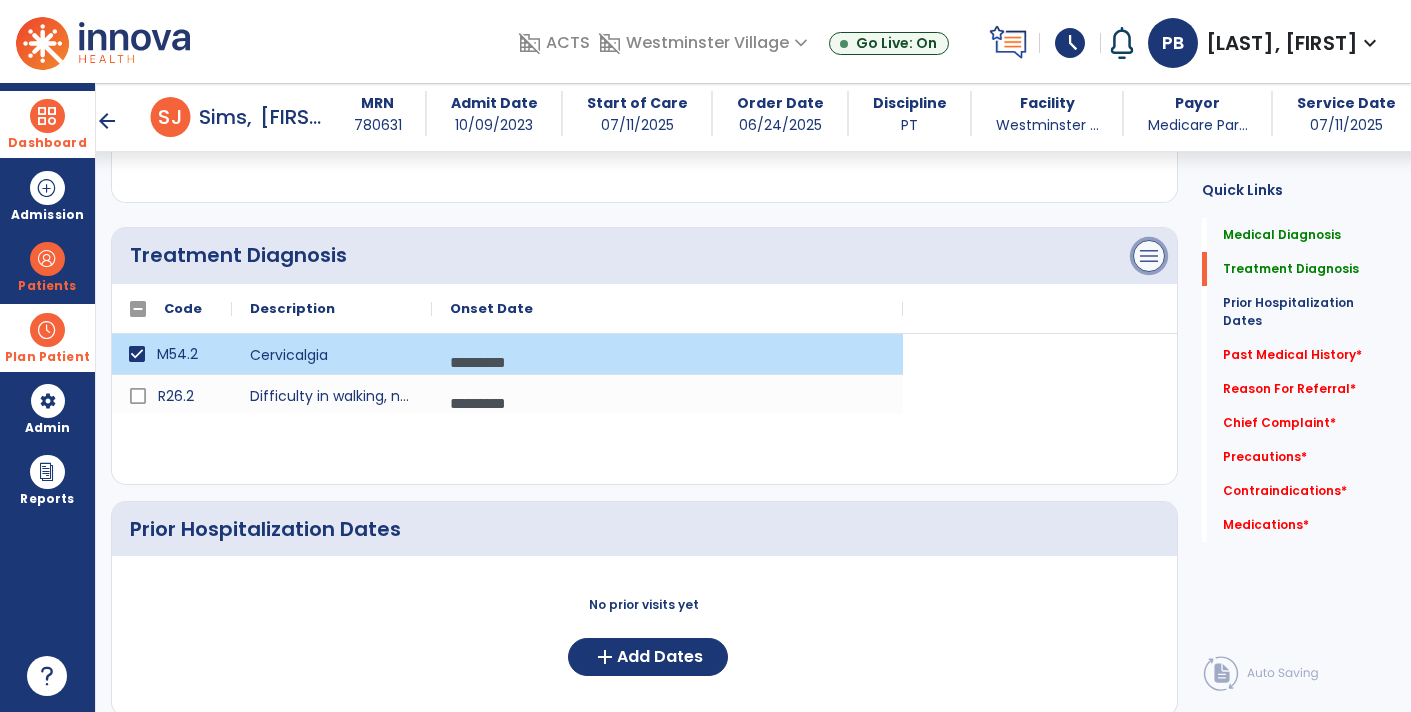 click on "menu" at bounding box center [1149, -26] 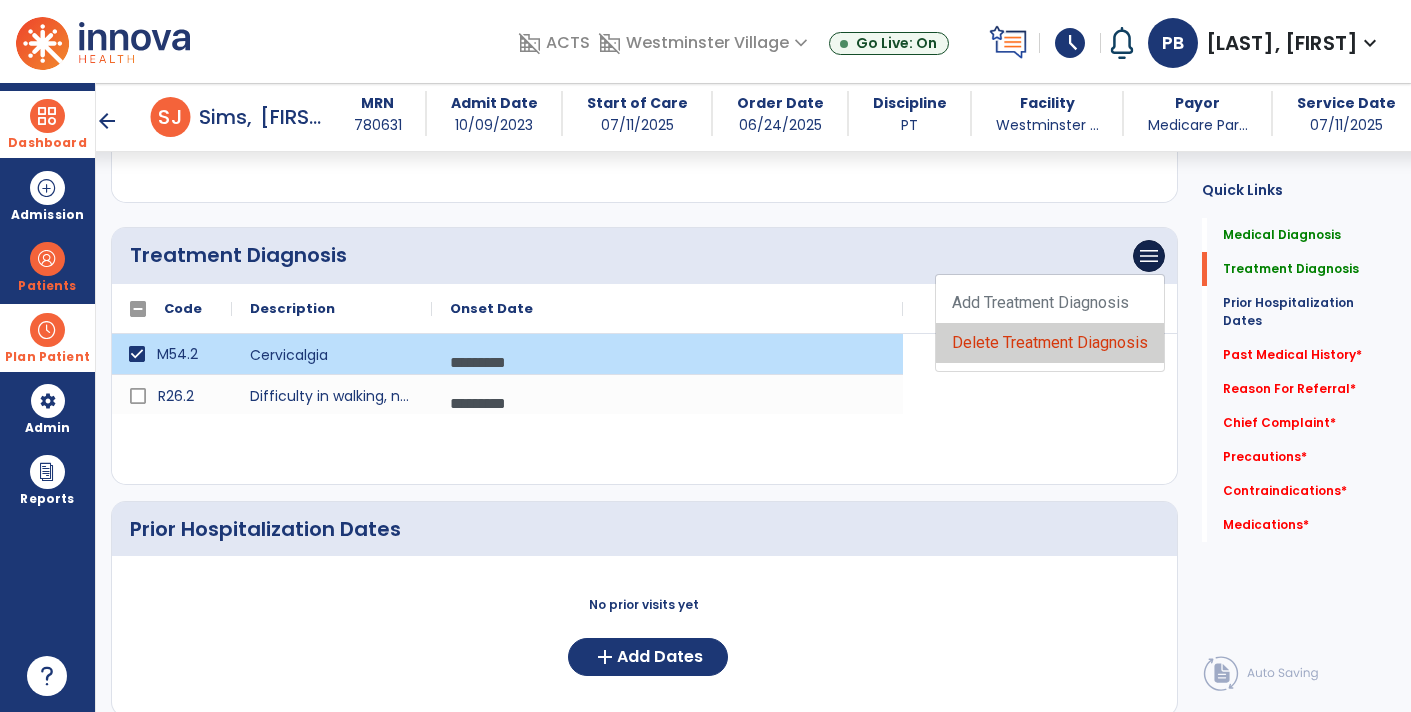 click on "Delete Treatment Diagnosis" 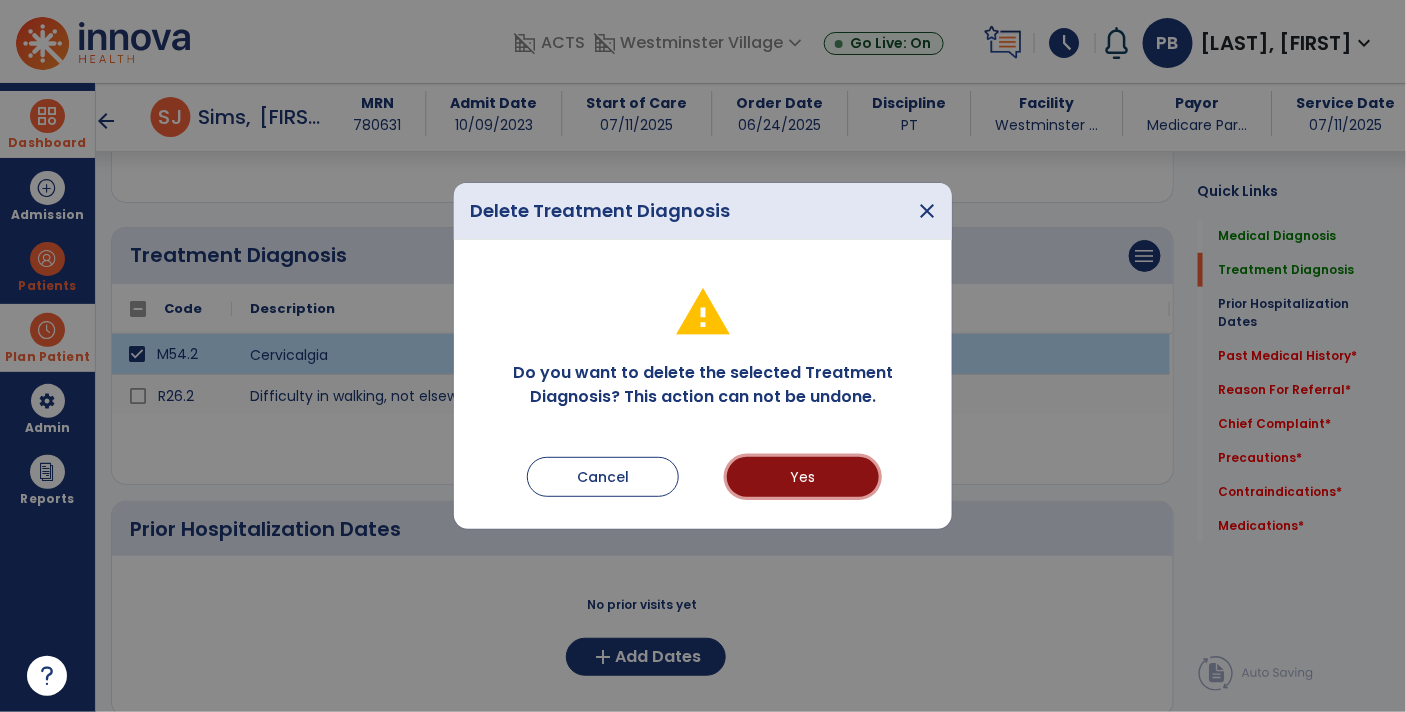 click on "Yes" at bounding box center [803, 477] 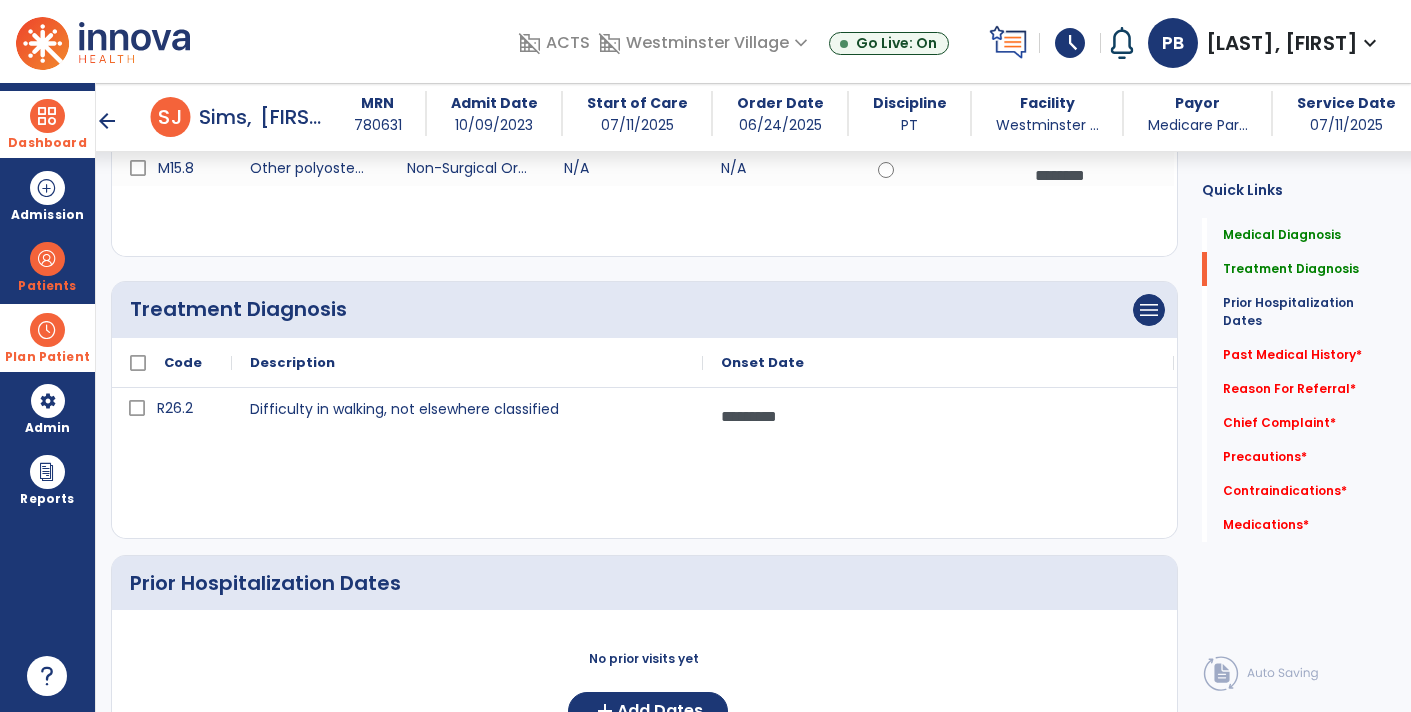 scroll, scrollTop: 331, scrollLeft: 0, axis: vertical 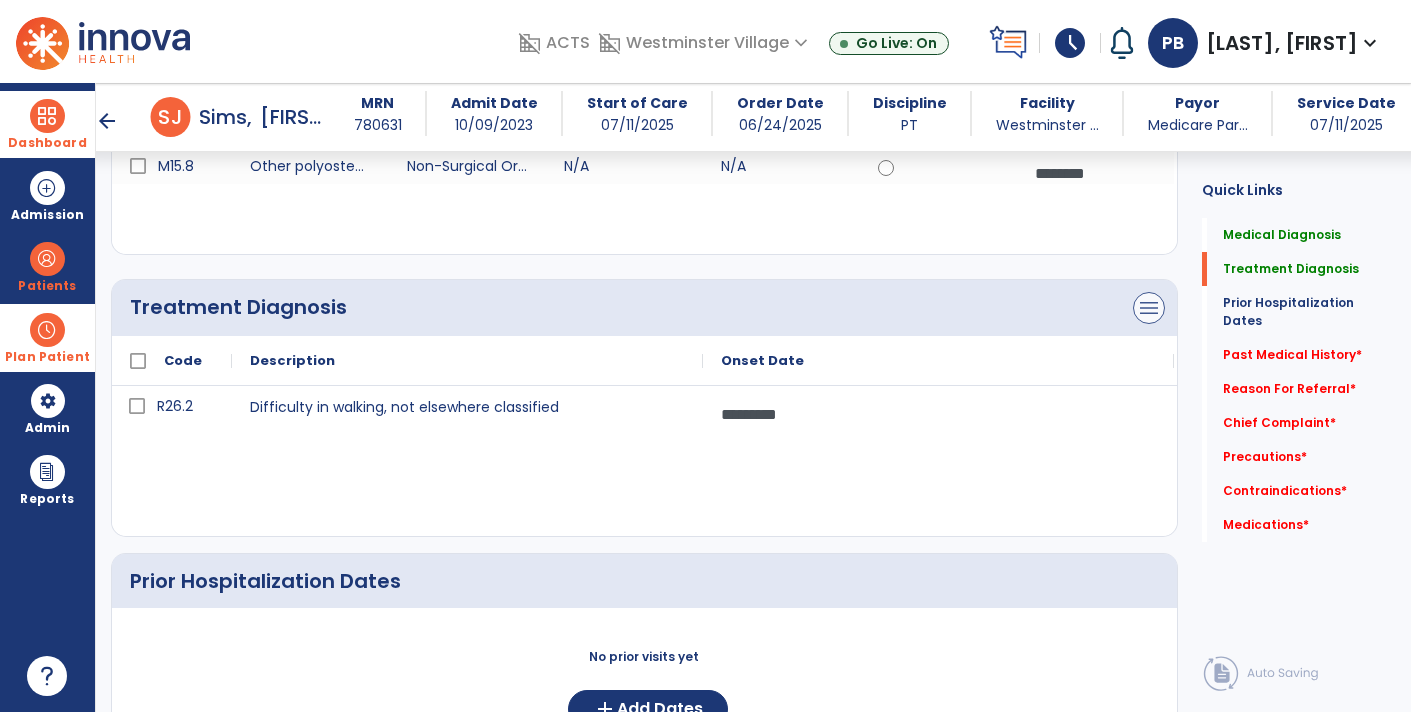click on "menu" at bounding box center [1149, 26] 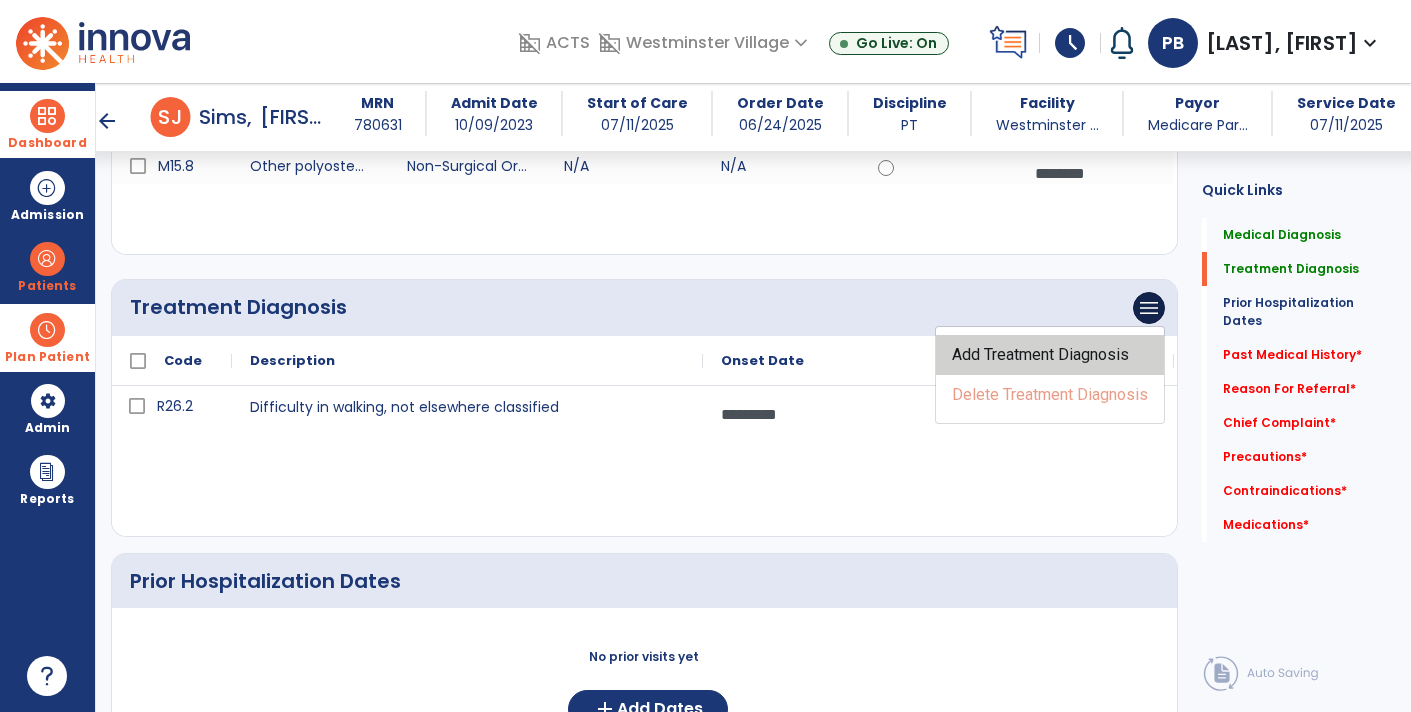click on "Add Treatment Diagnosis" 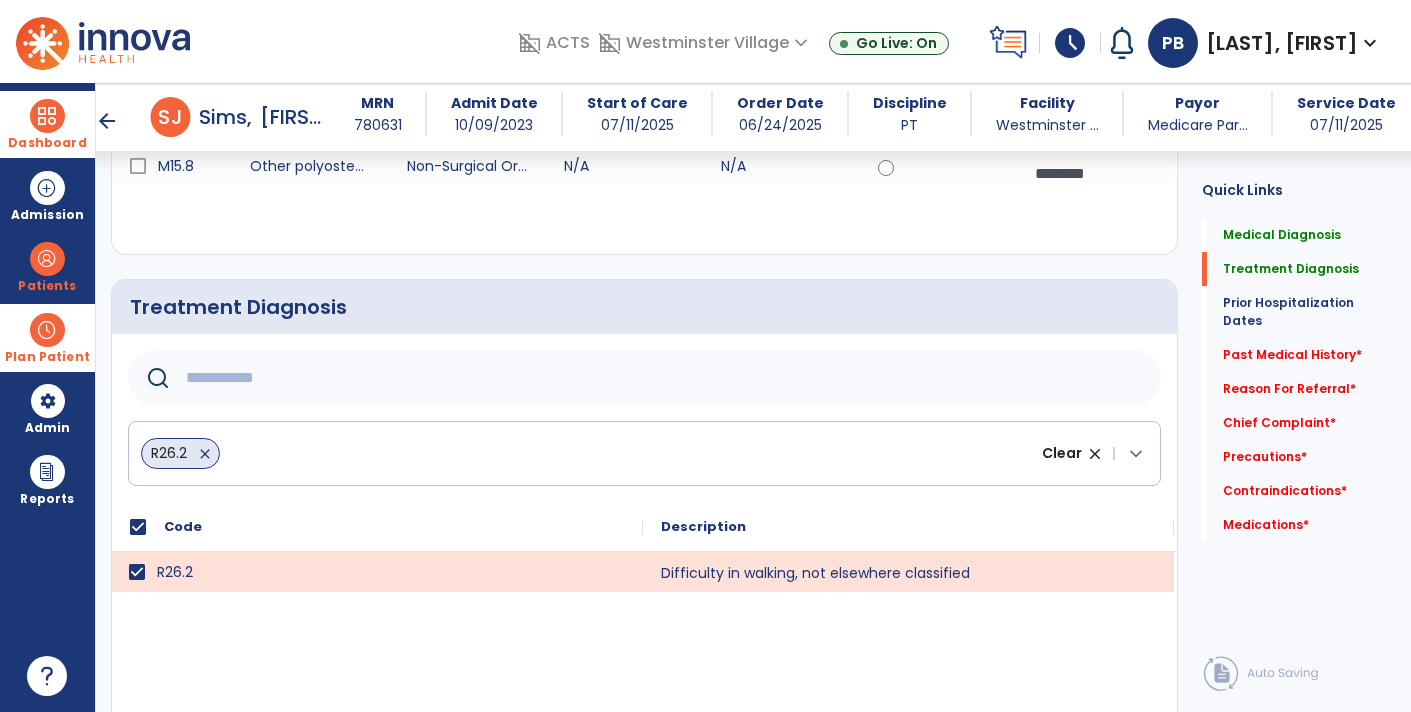 click 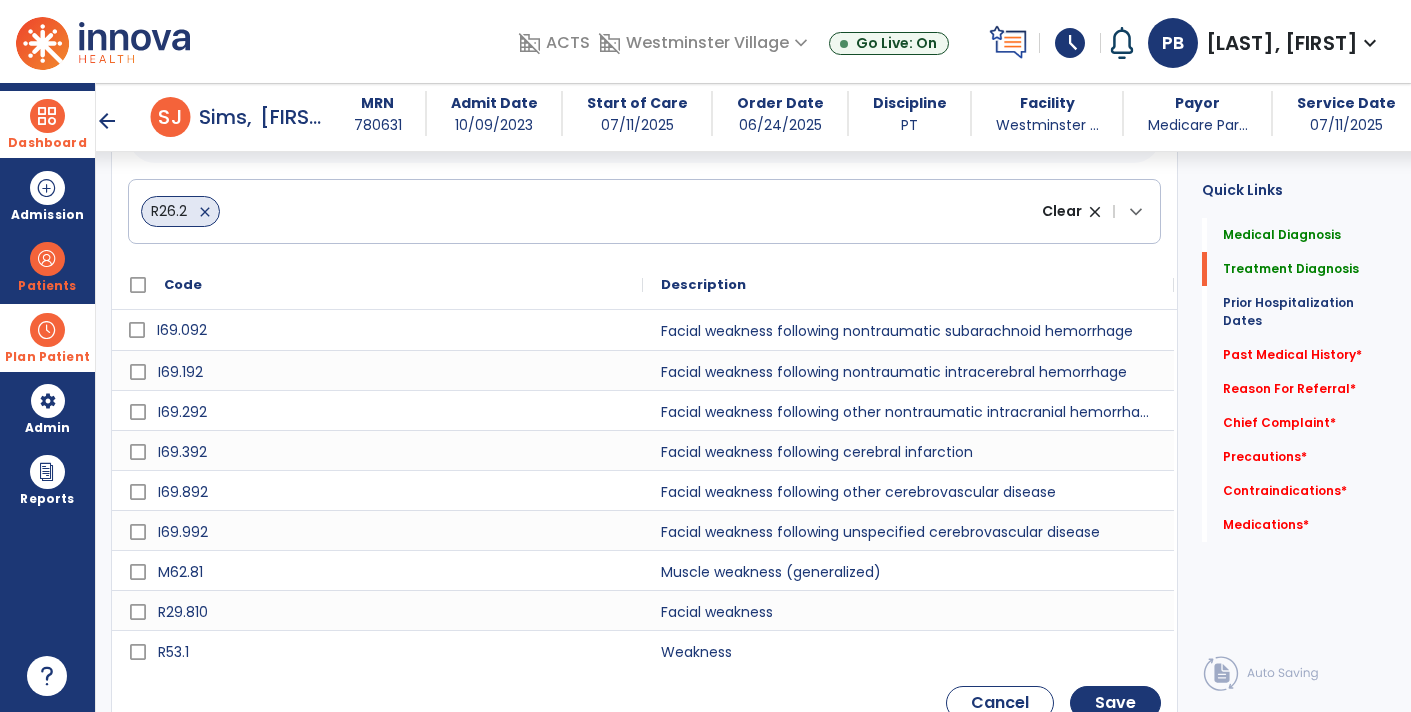 scroll, scrollTop: 572, scrollLeft: 0, axis: vertical 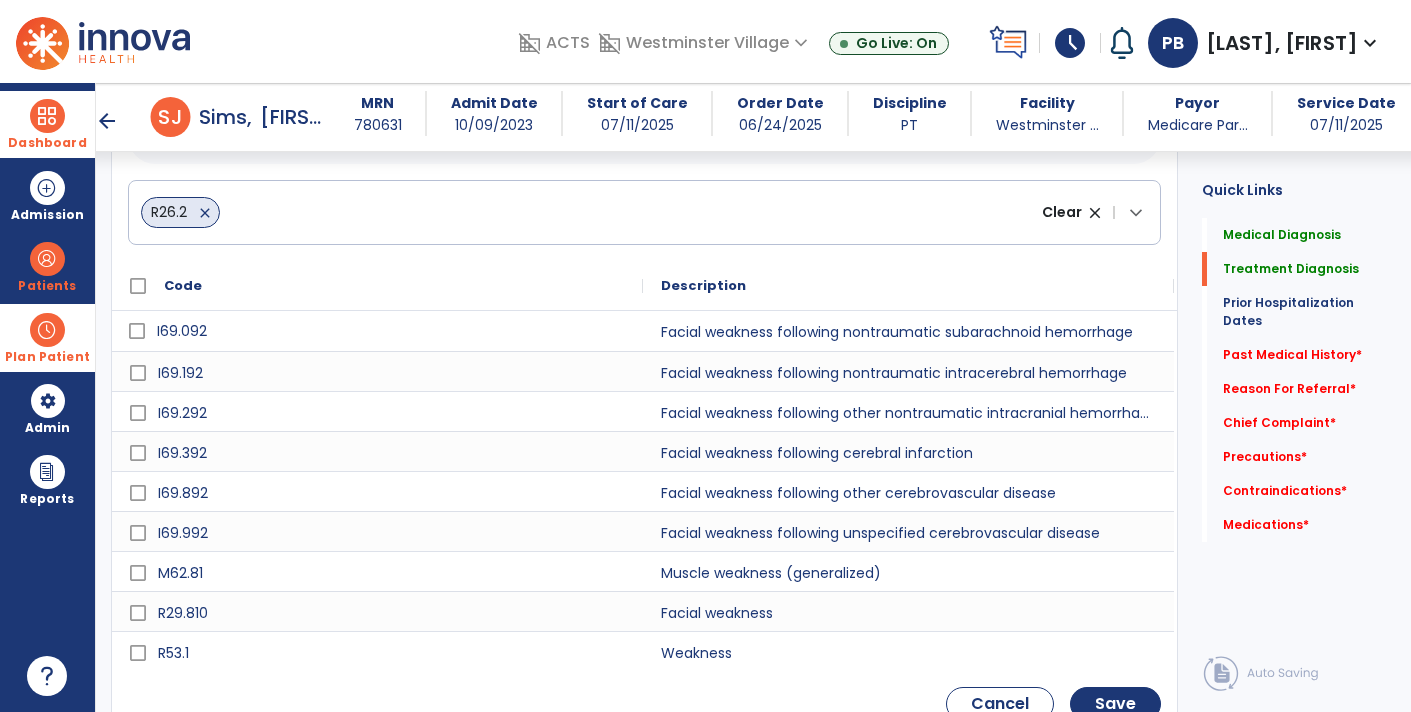 type on "********" 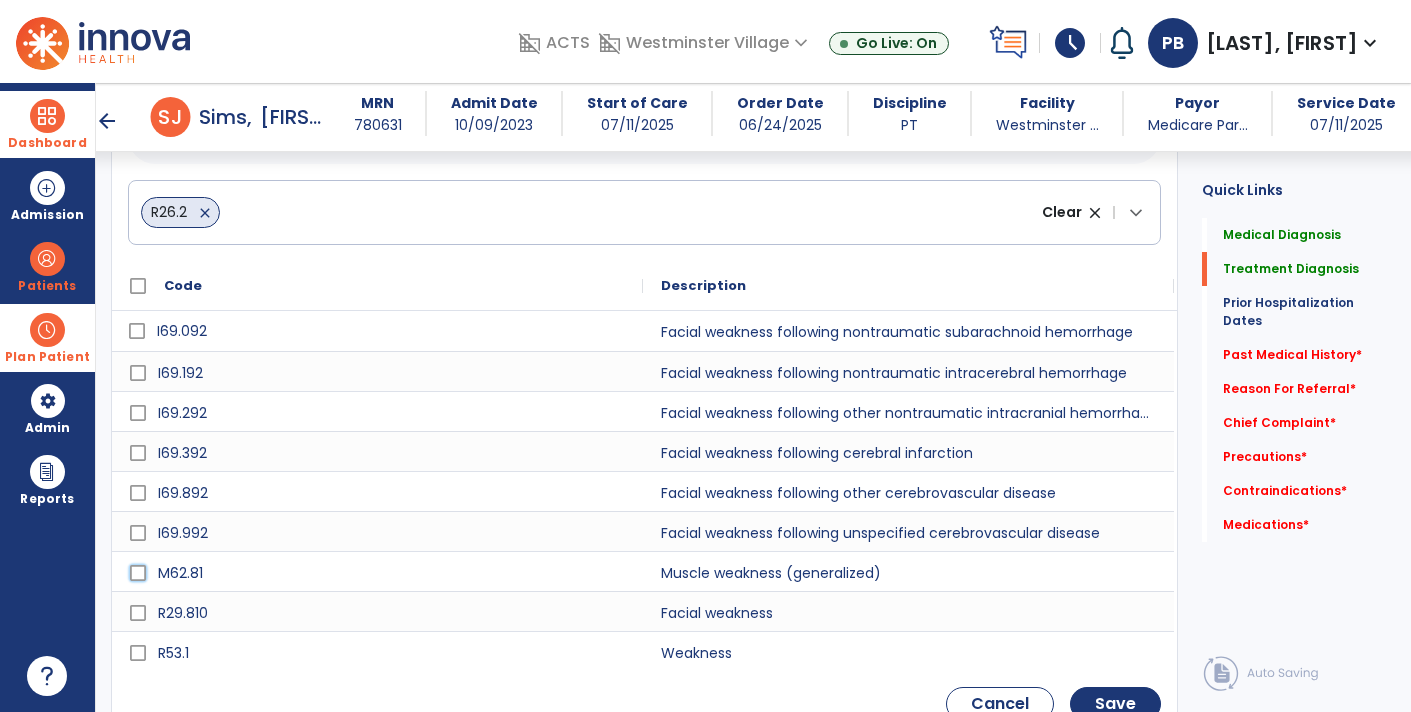 click on "M62.81" 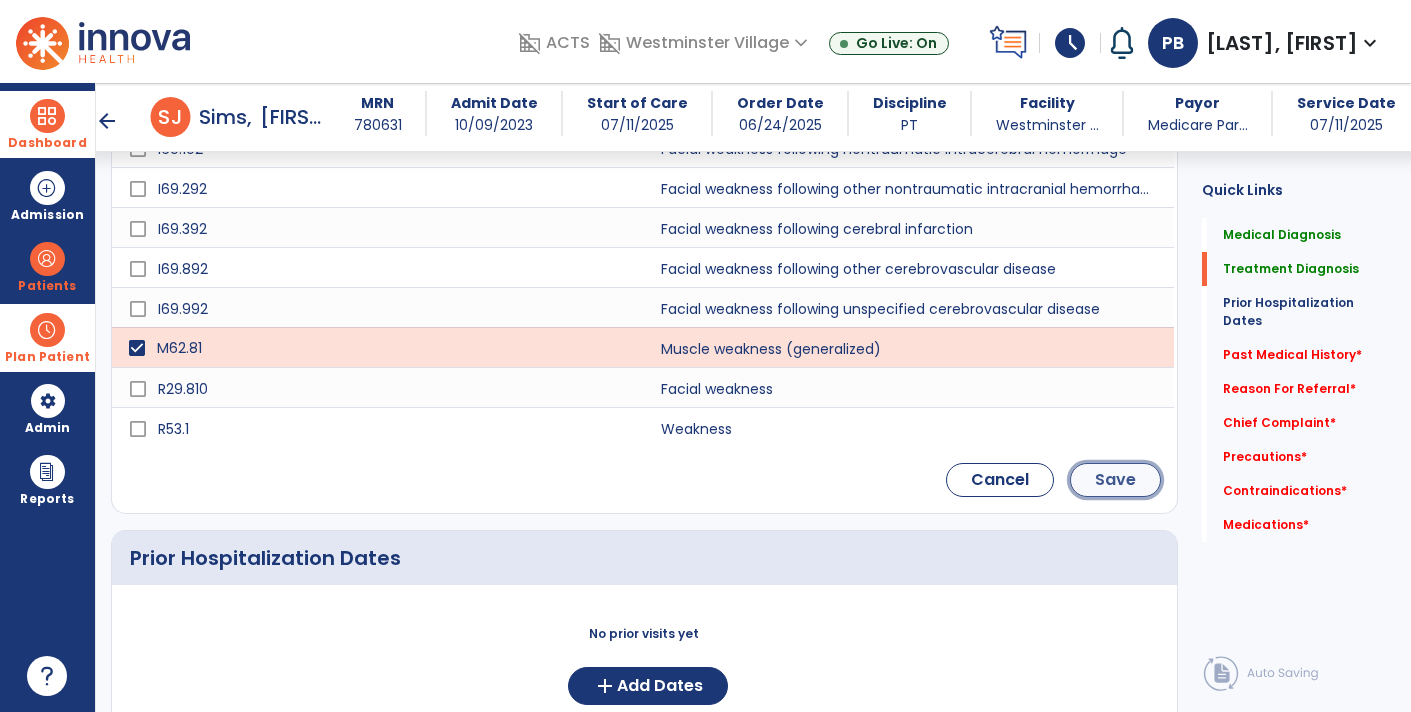 click on "Save" 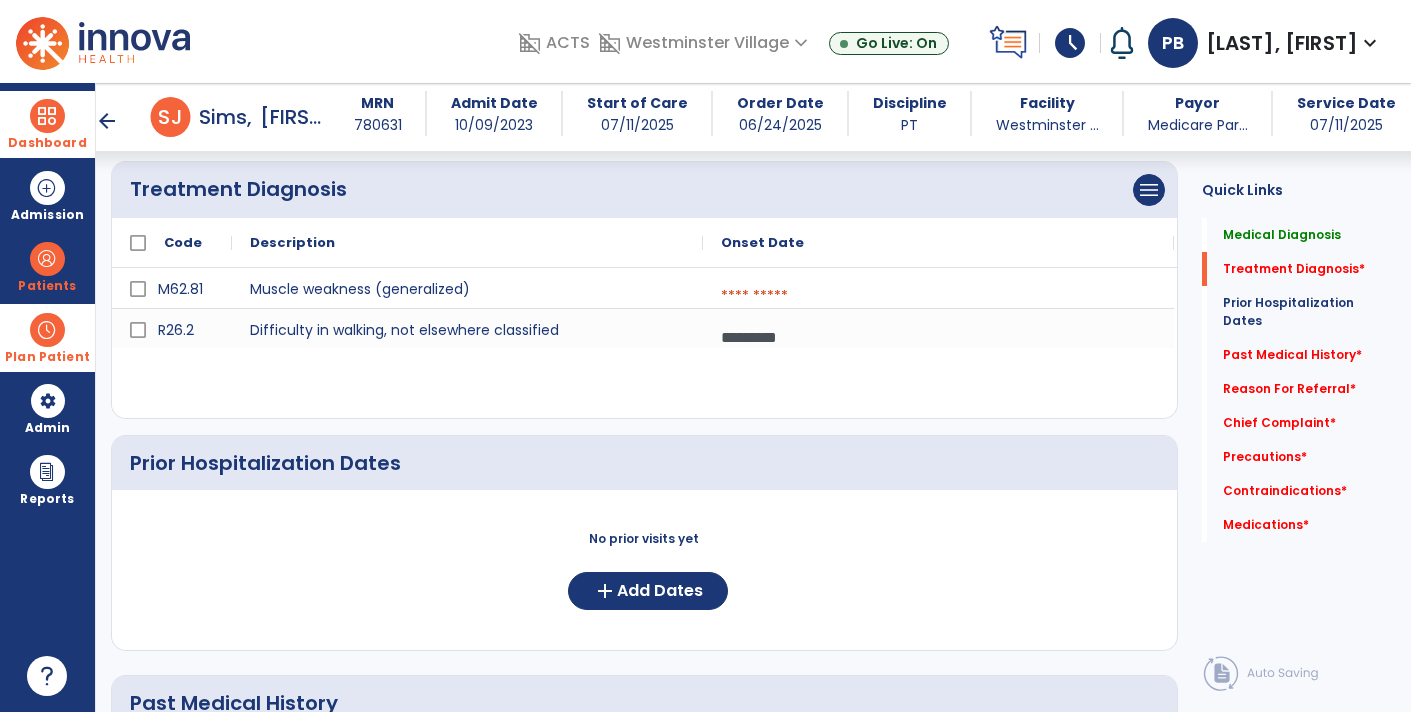 scroll, scrollTop: 451, scrollLeft: 0, axis: vertical 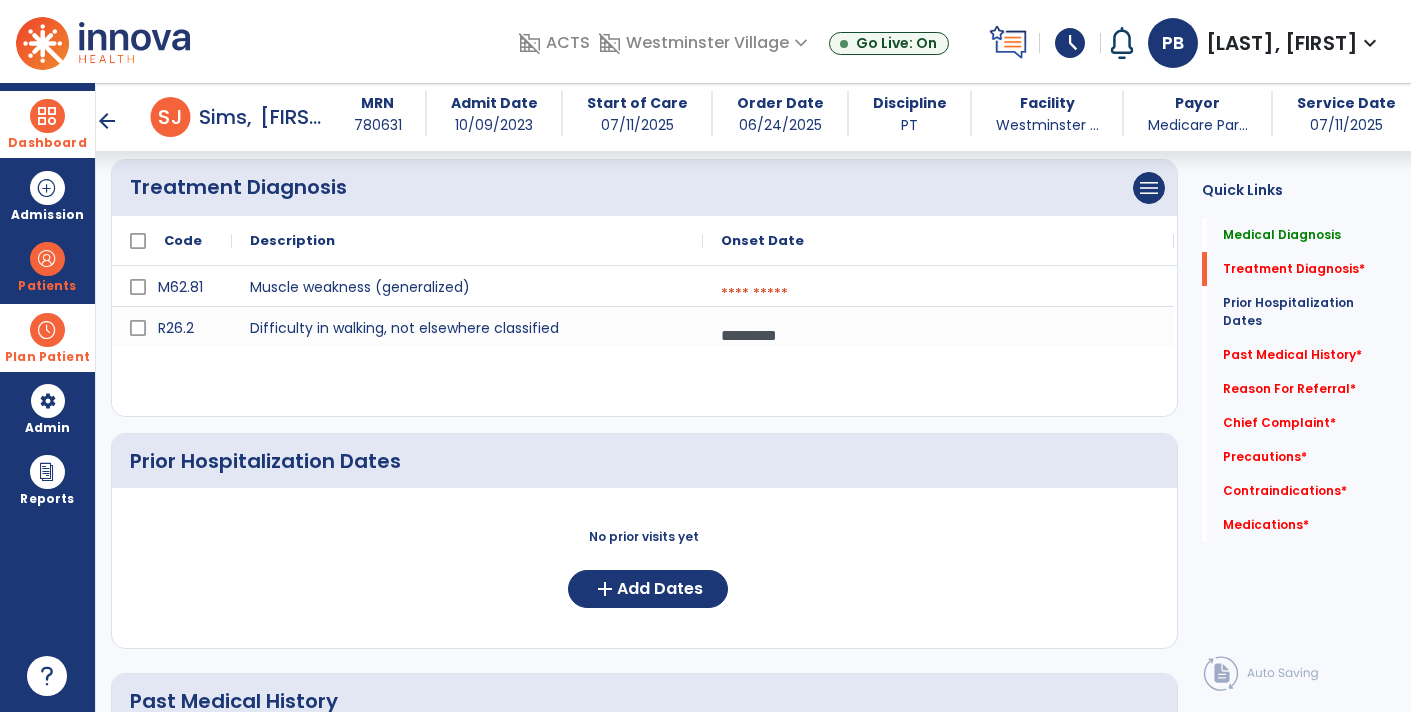 click at bounding box center (938, 294) 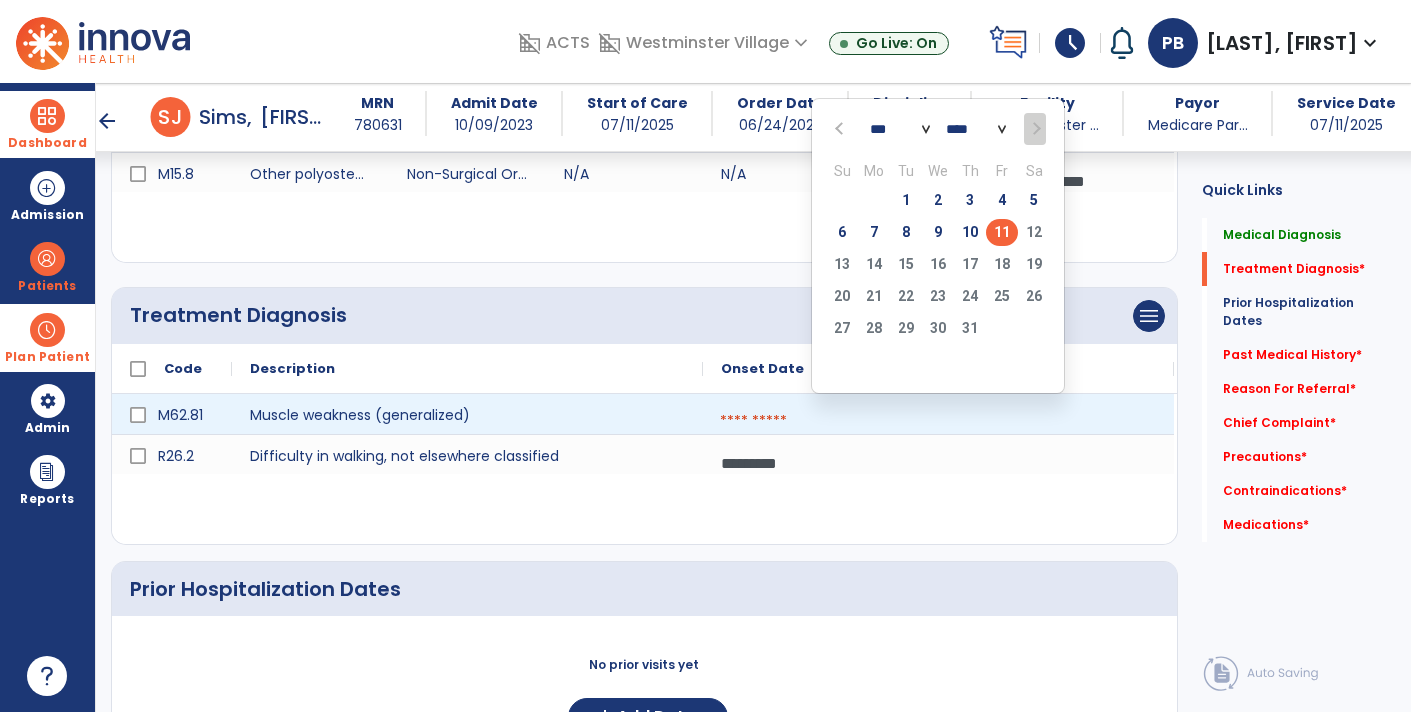scroll, scrollTop: 321, scrollLeft: 0, axis: vertical 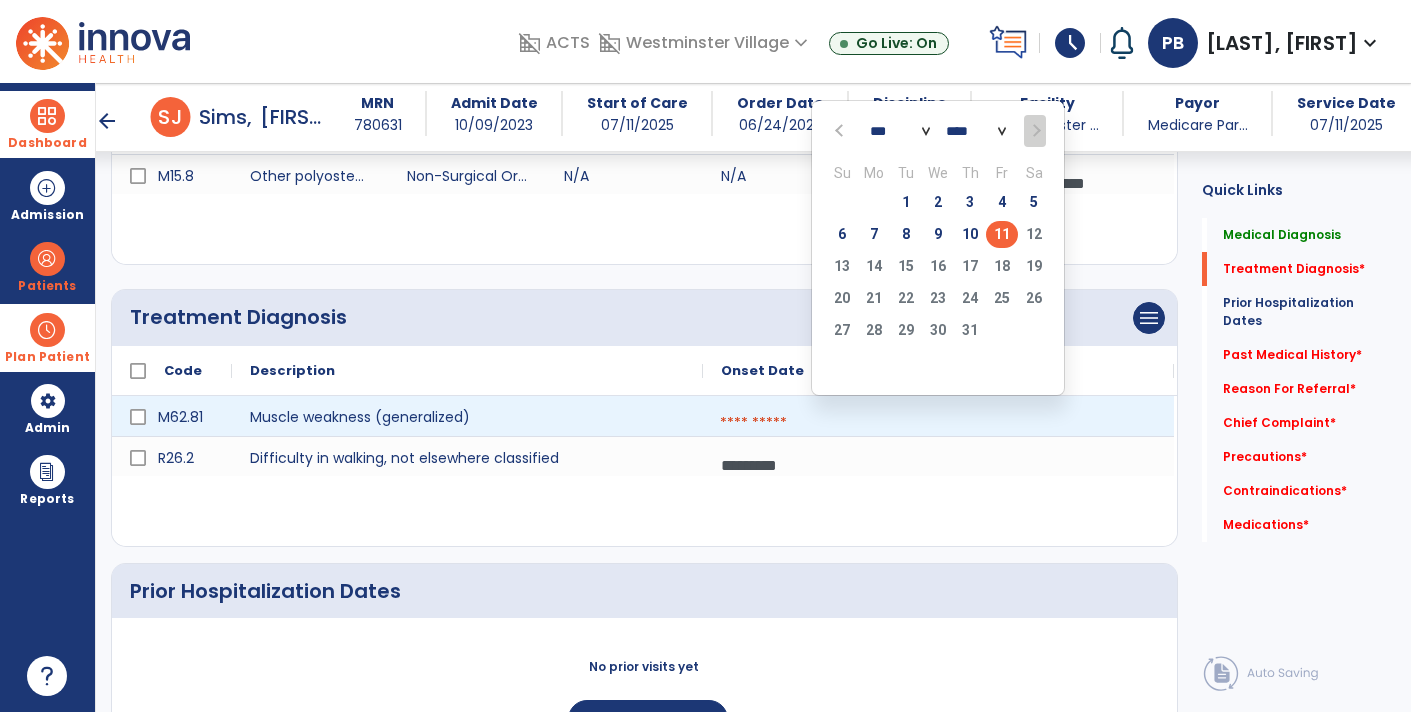 click on "*** *** *** *** *** *** ***" 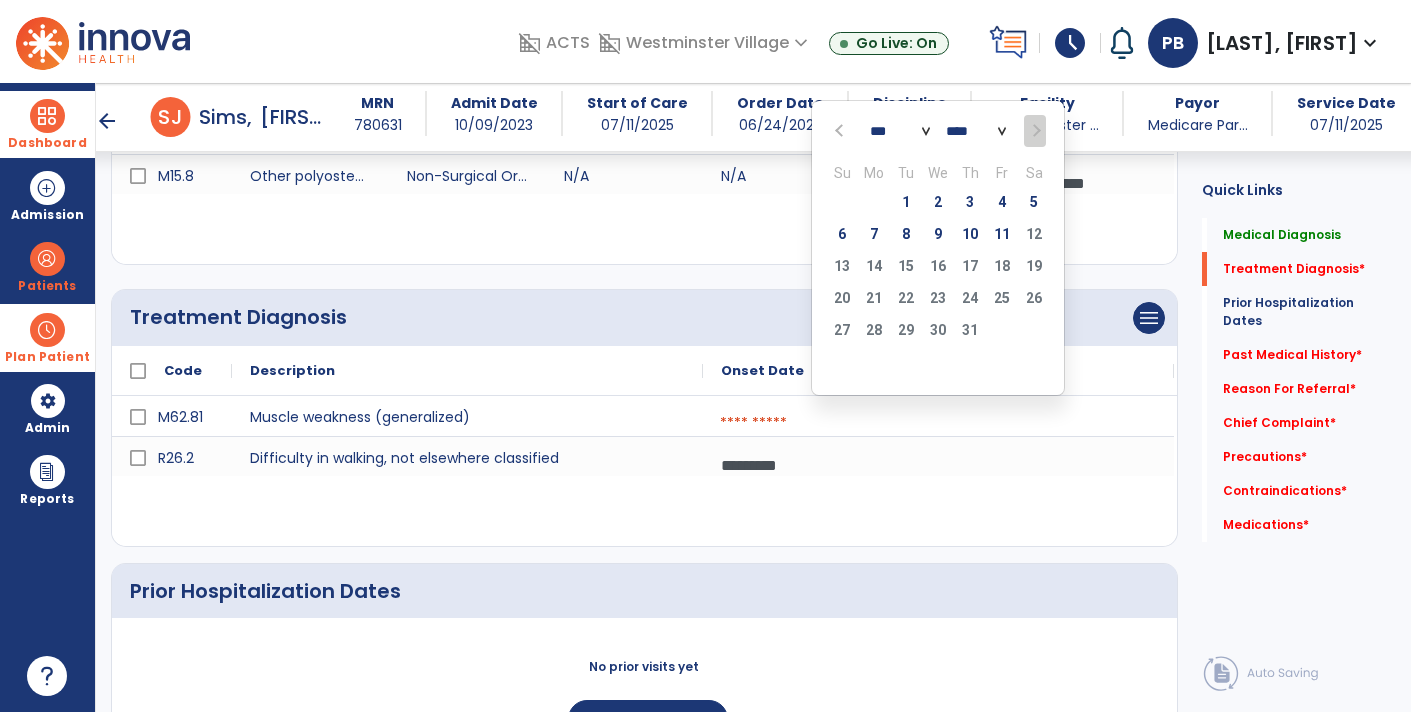 select on "*" 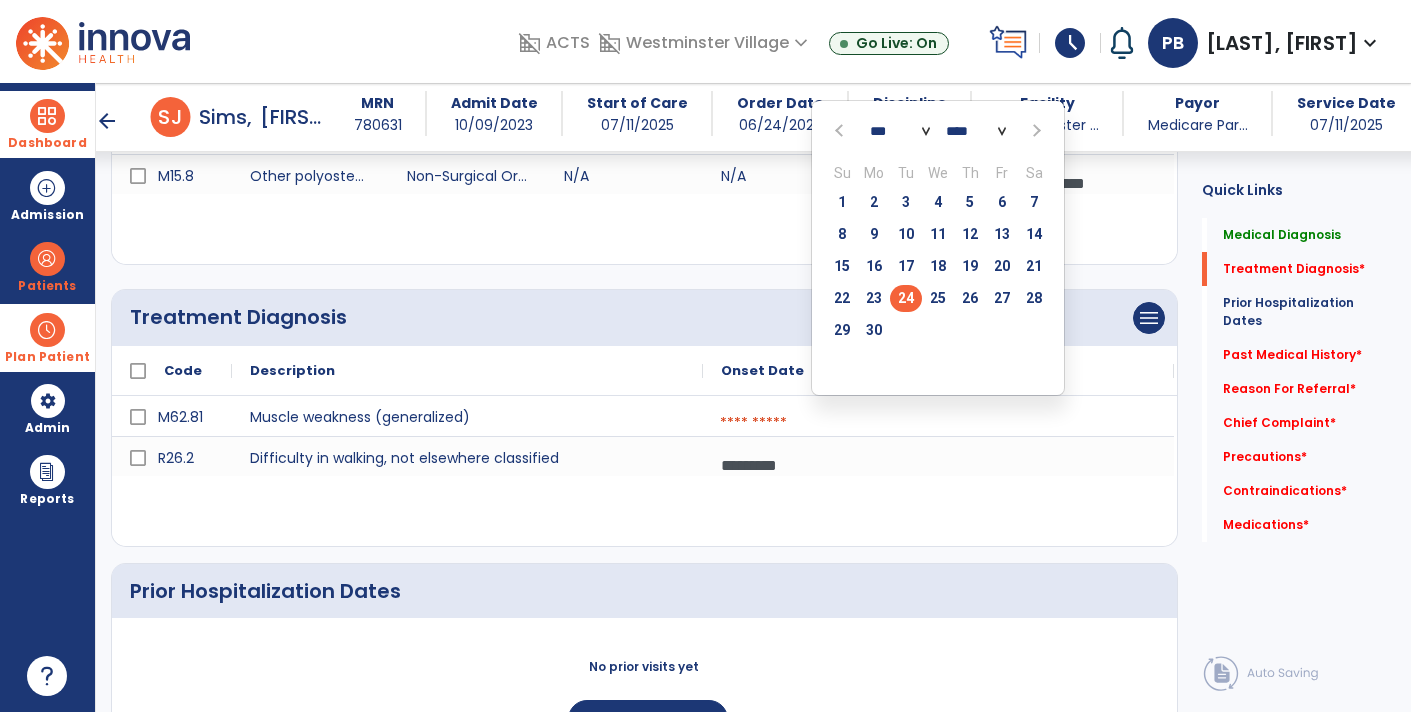 click on "24" 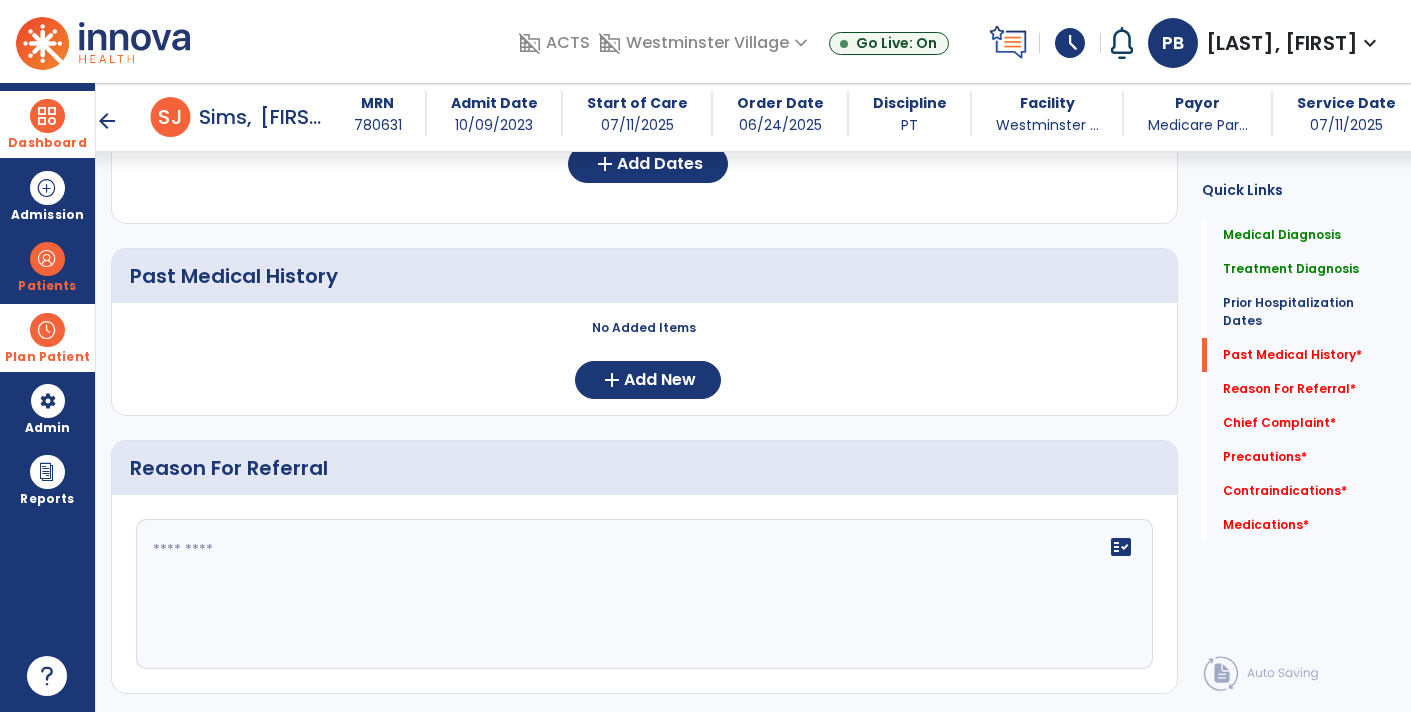 scroll, scrollTop: 875, scrollLeft: 0, axis: vertical 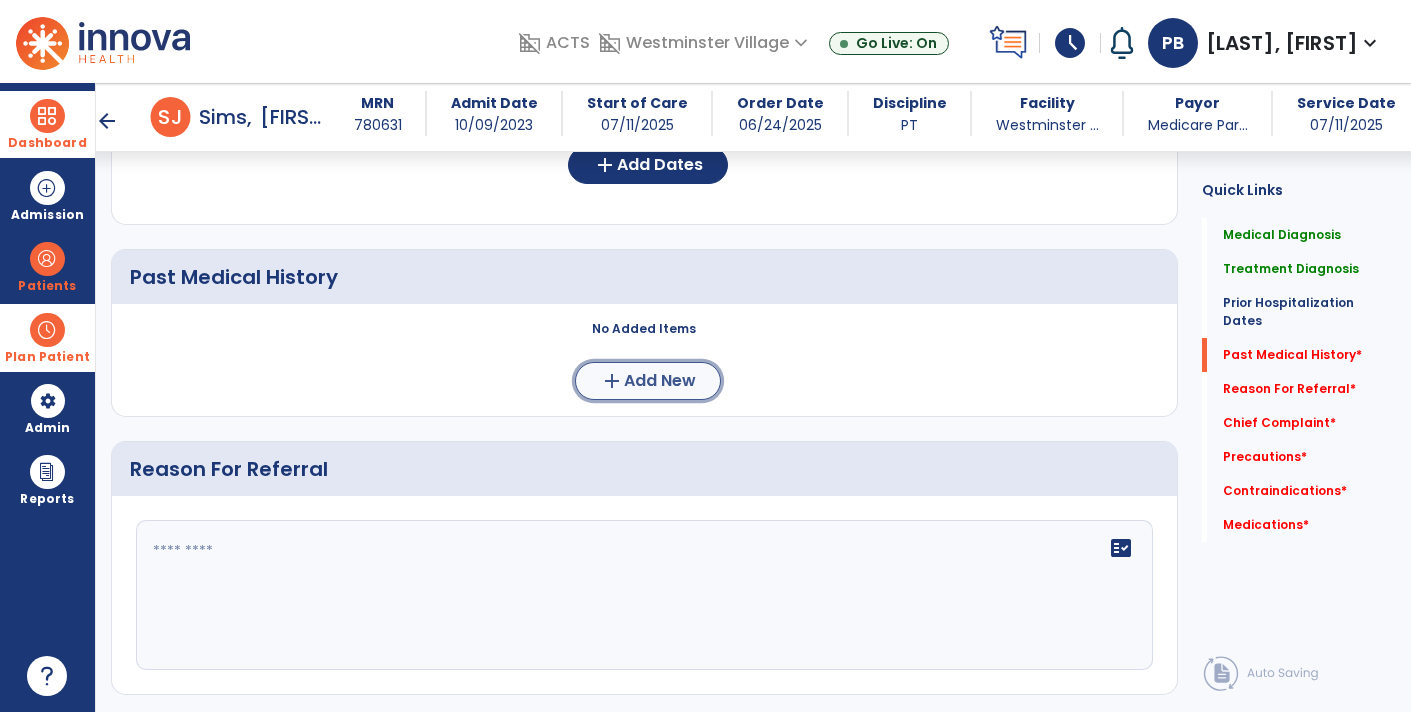 click on "Add New" 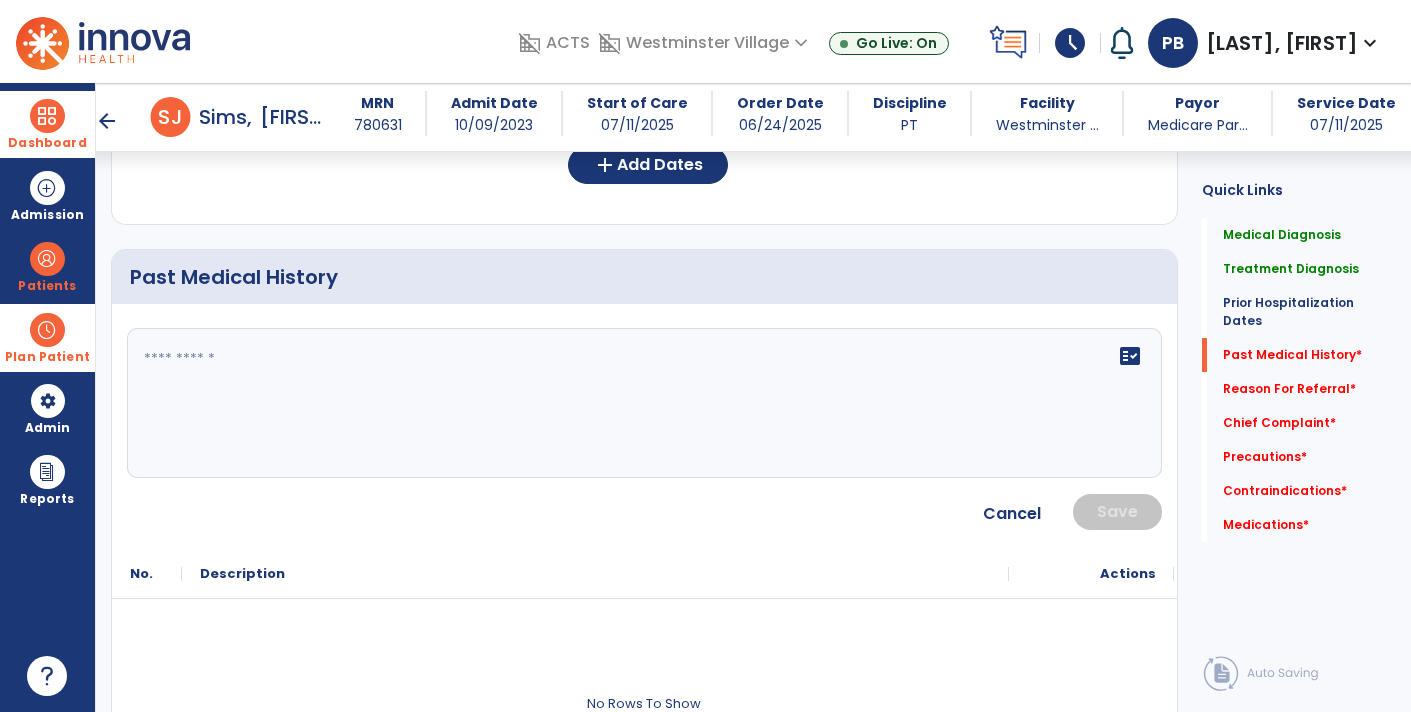 click on "fact_check" 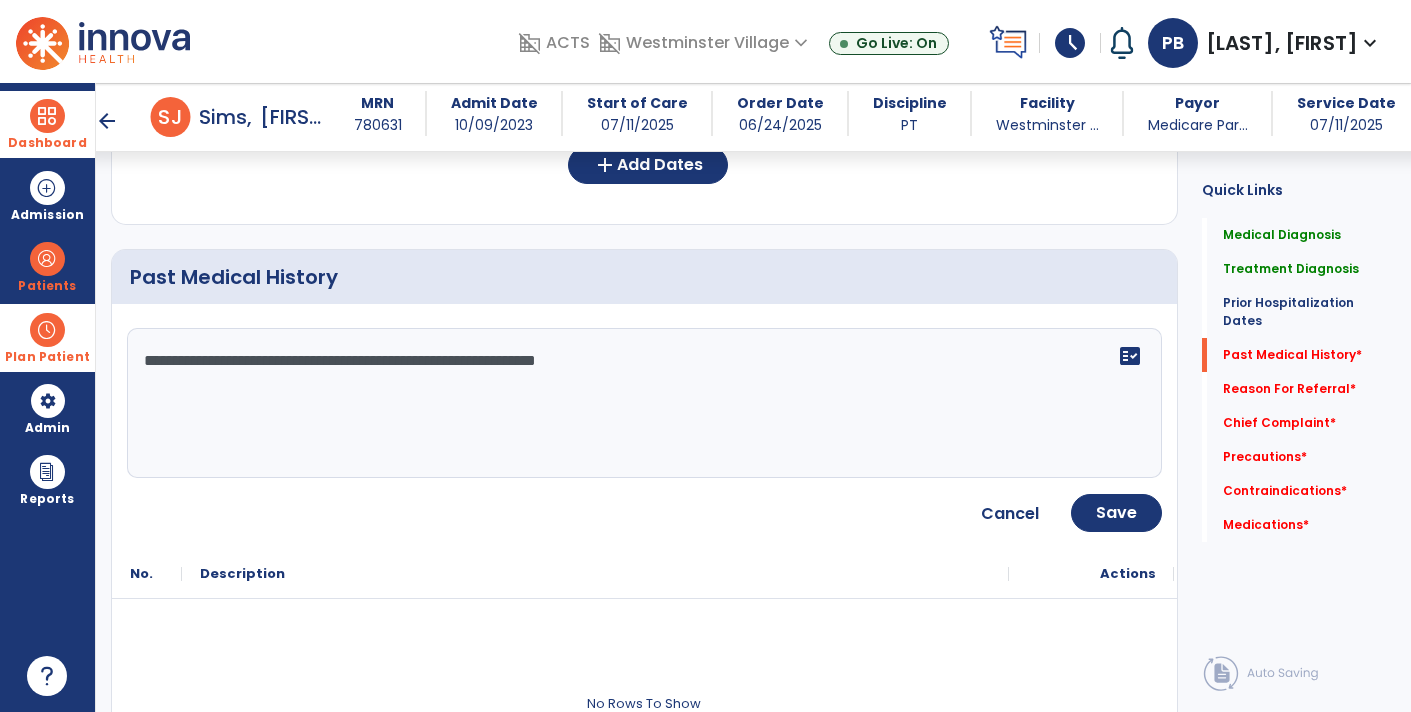click on "**********" 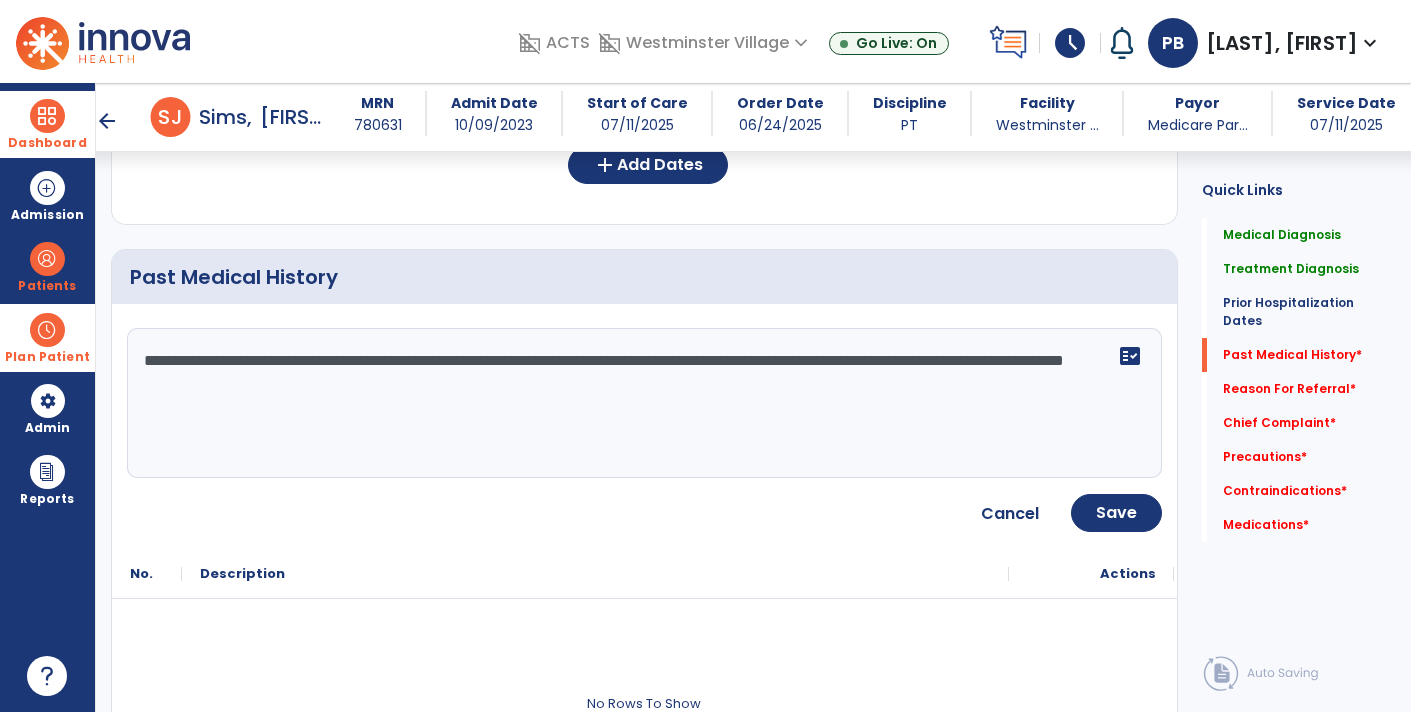 type on "**********" 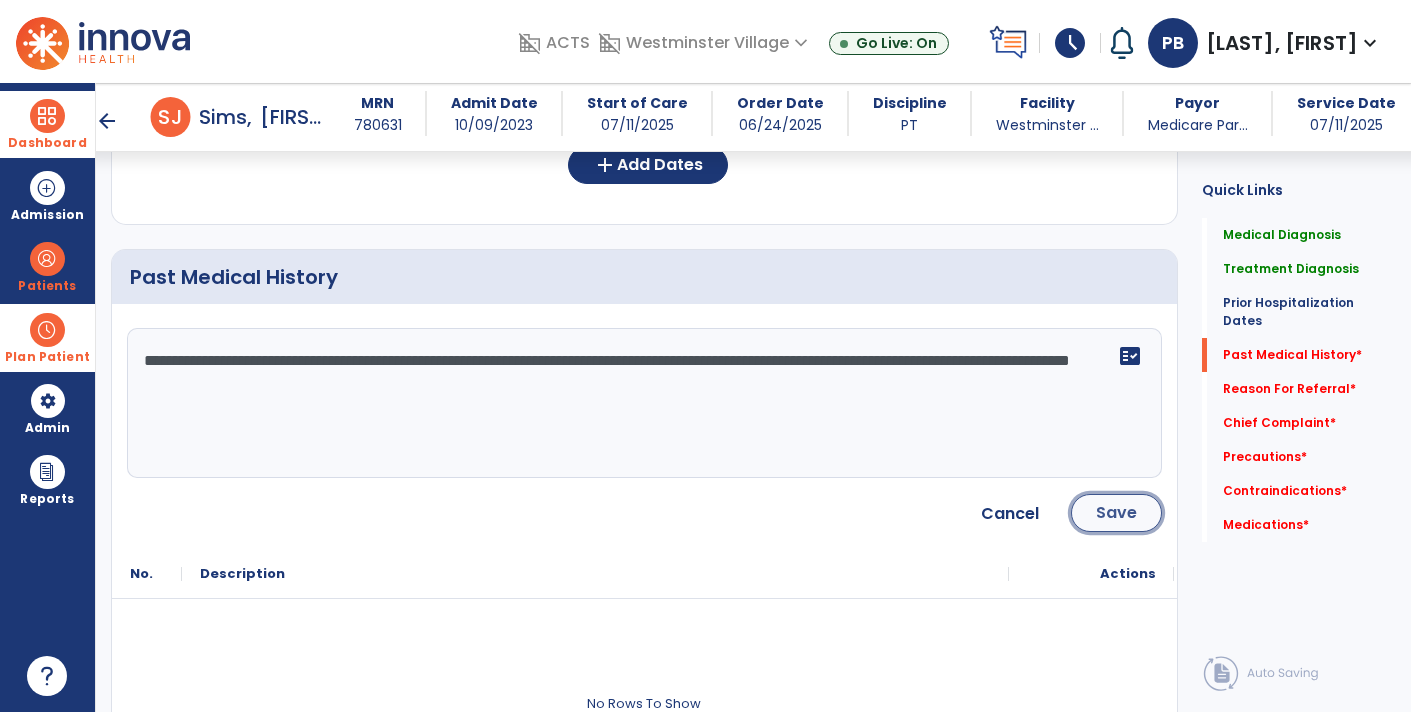 click on "Save" 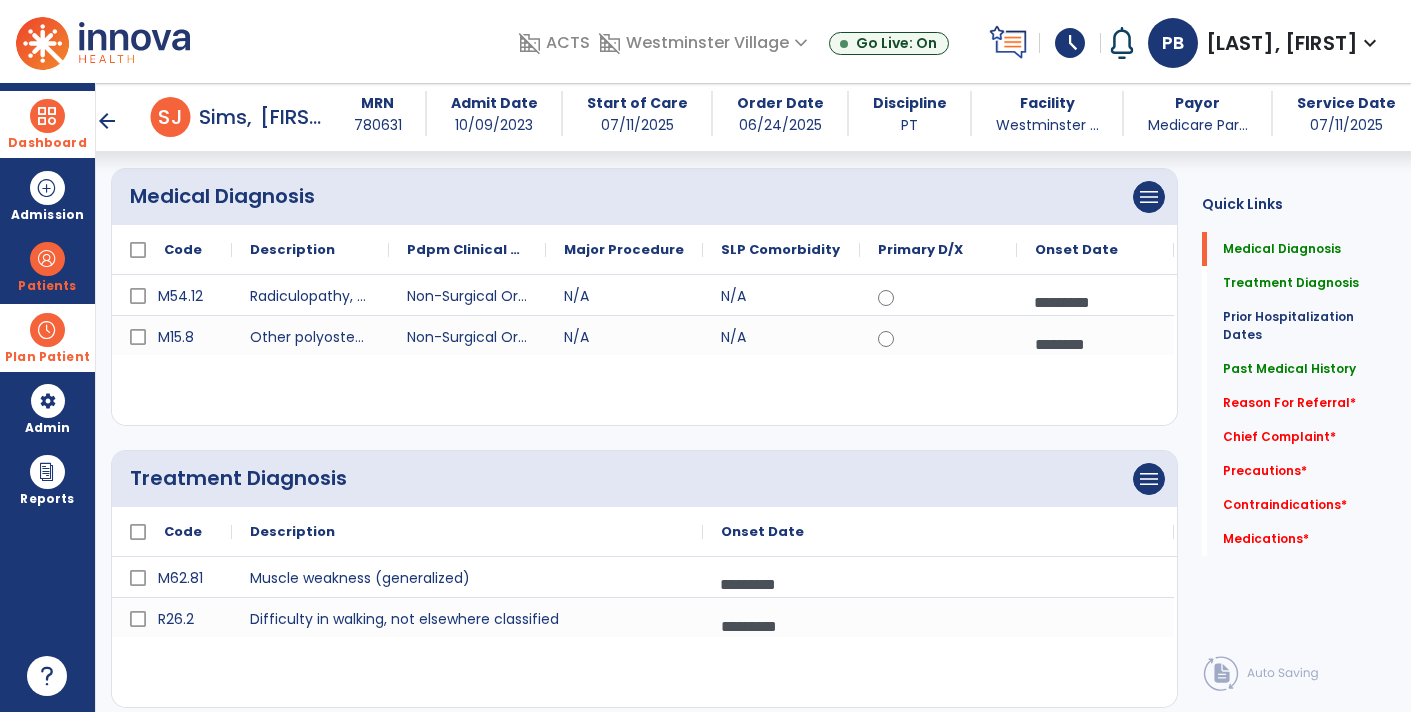 scroll, scrollTop: 0, scrollLeft: 0, axis: both 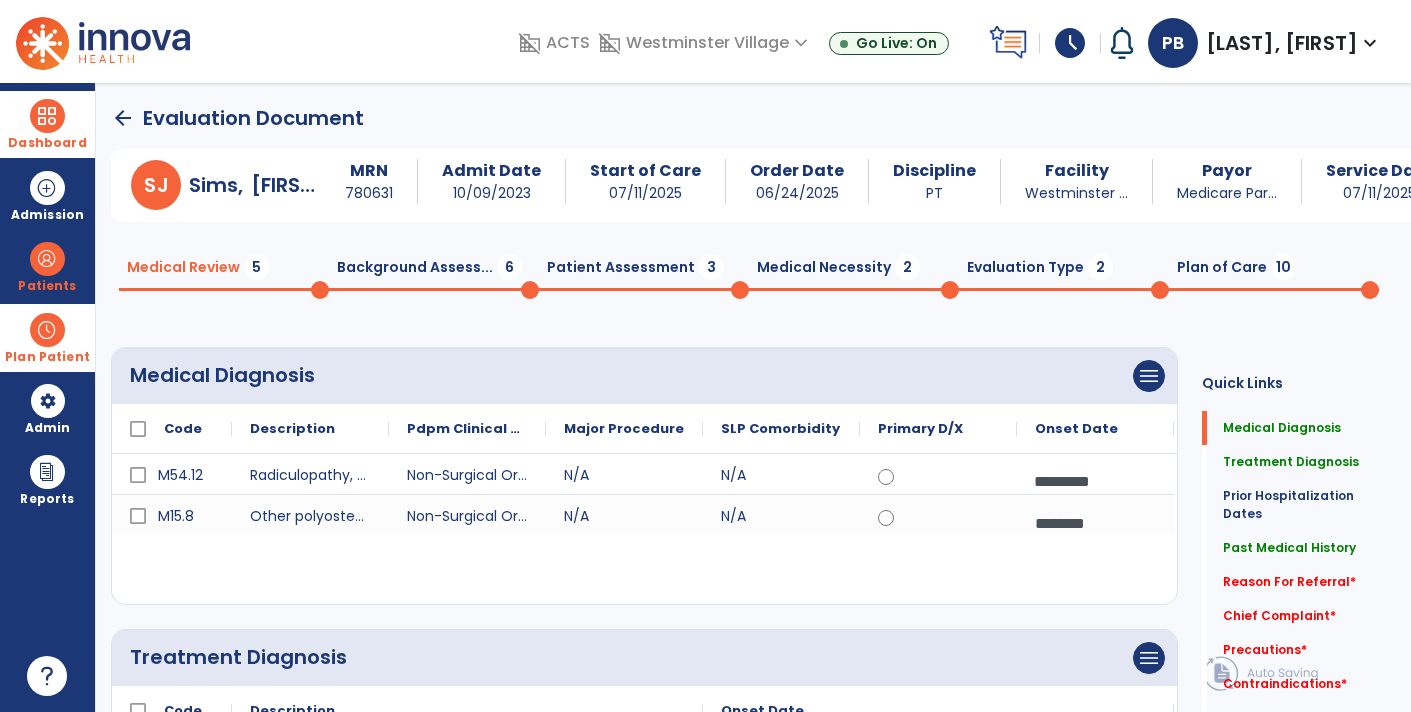 click on "arrow_back" 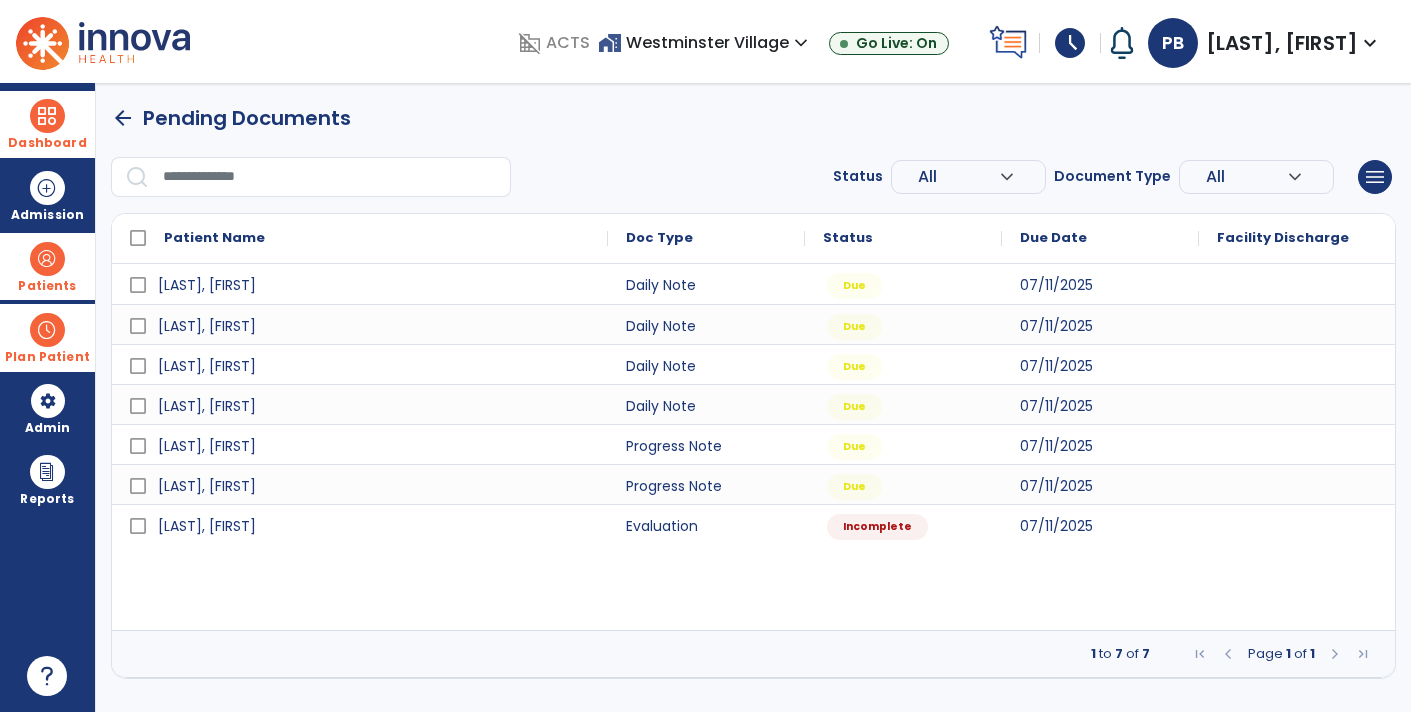 click at bounding box center (47, 259) 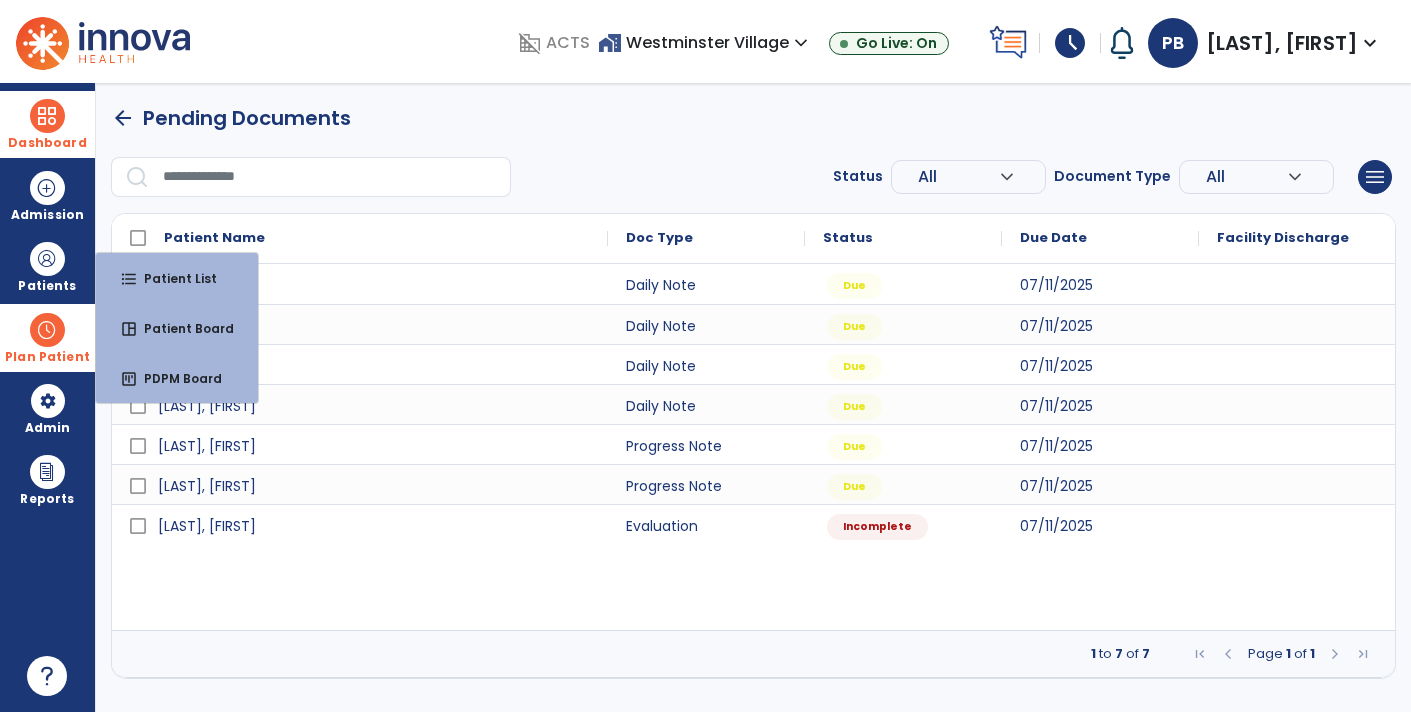 click at bounding box center [47, 330] 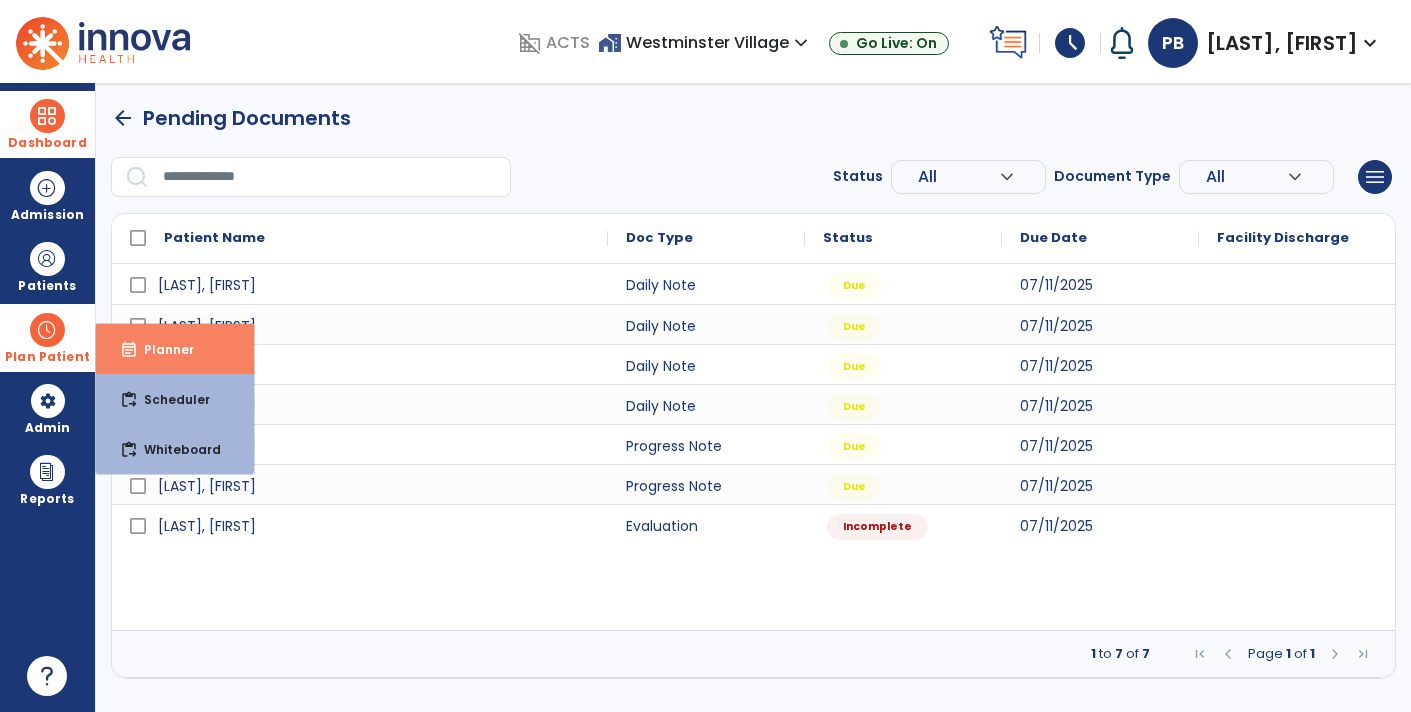 click on "event_note  Planner" at bounding box center [175, 349] 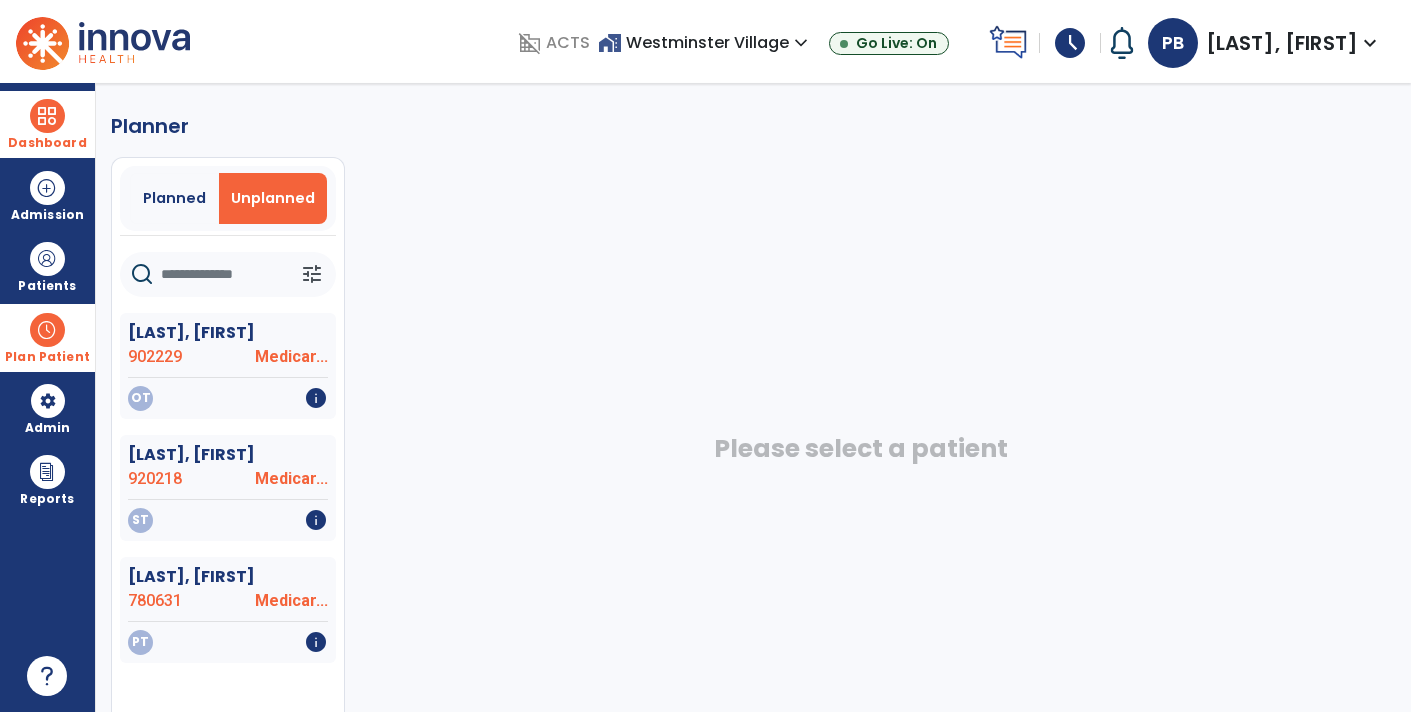 click on "Plan Patient" at bounding box center [47, 337] 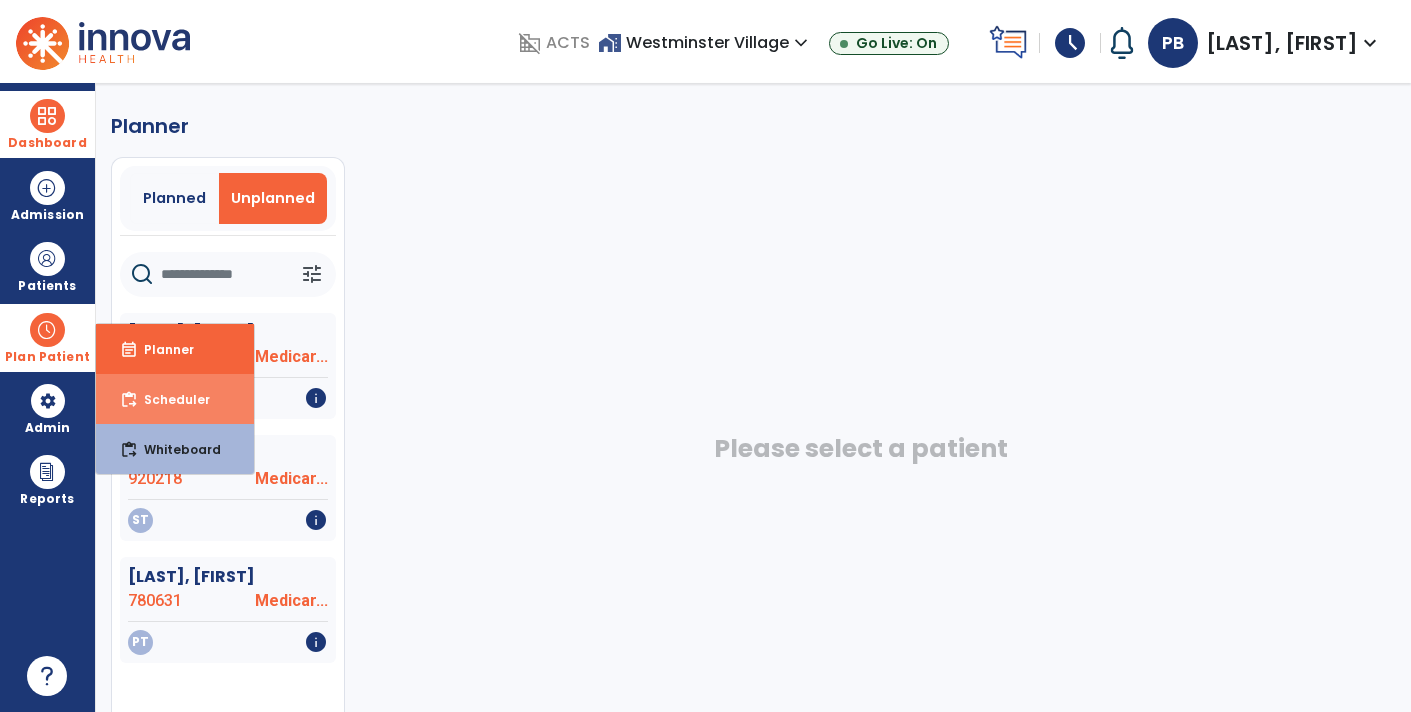 click on "content_paste_go  Scheduler" at bounding box center (175, 399) 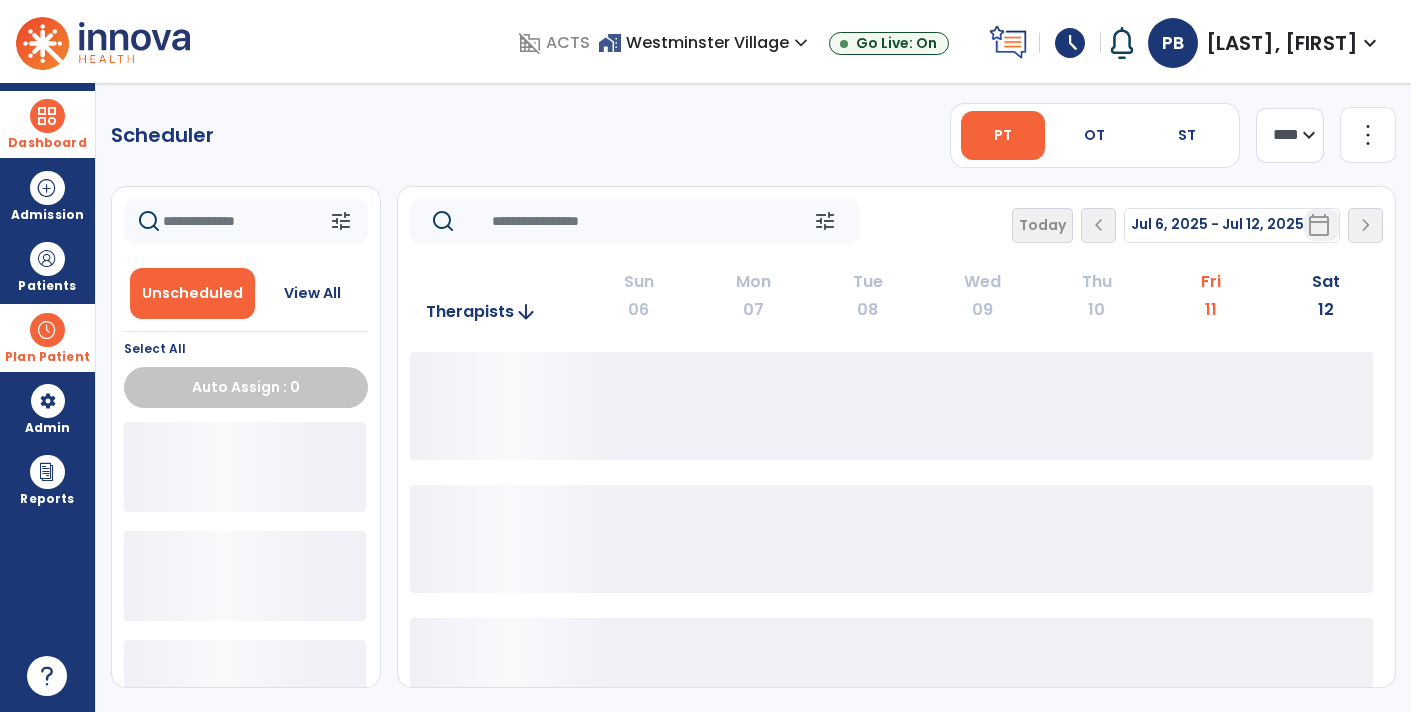 click 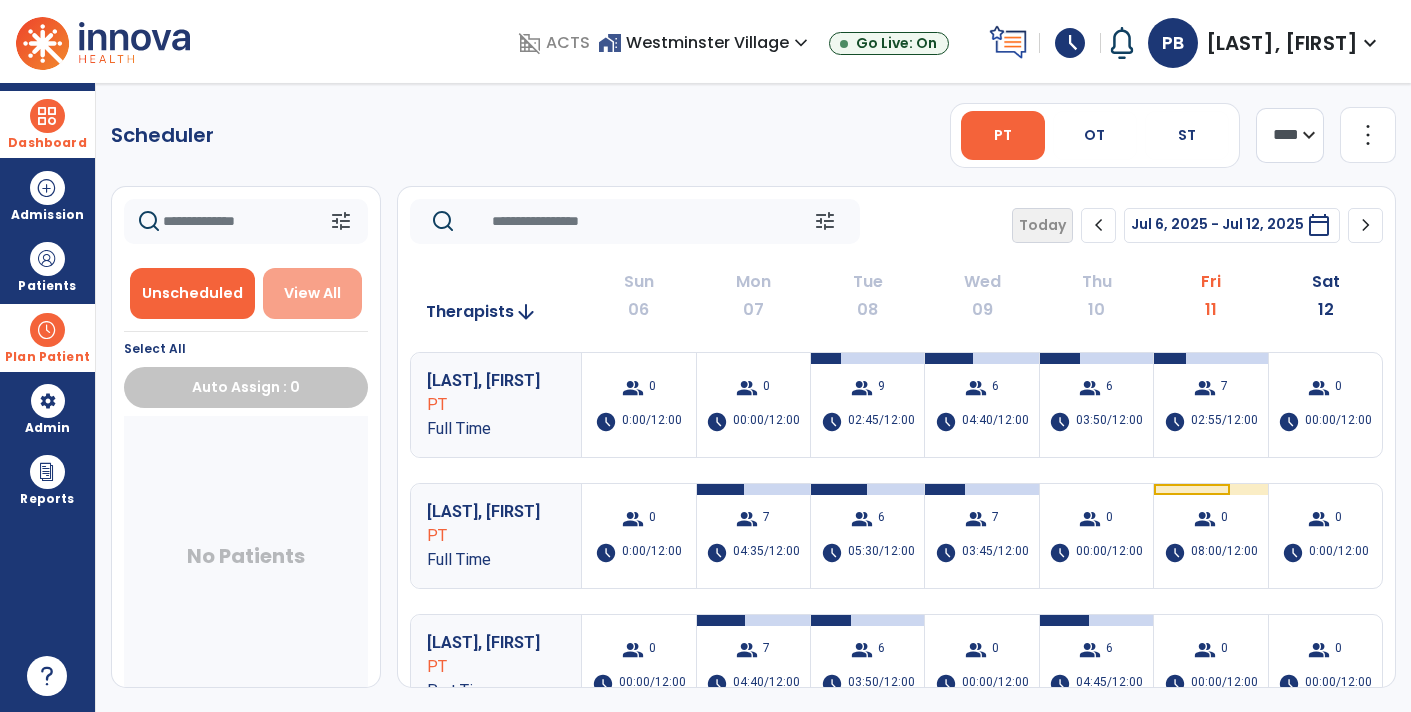 click on "View All" at bounding box center [312, 293] 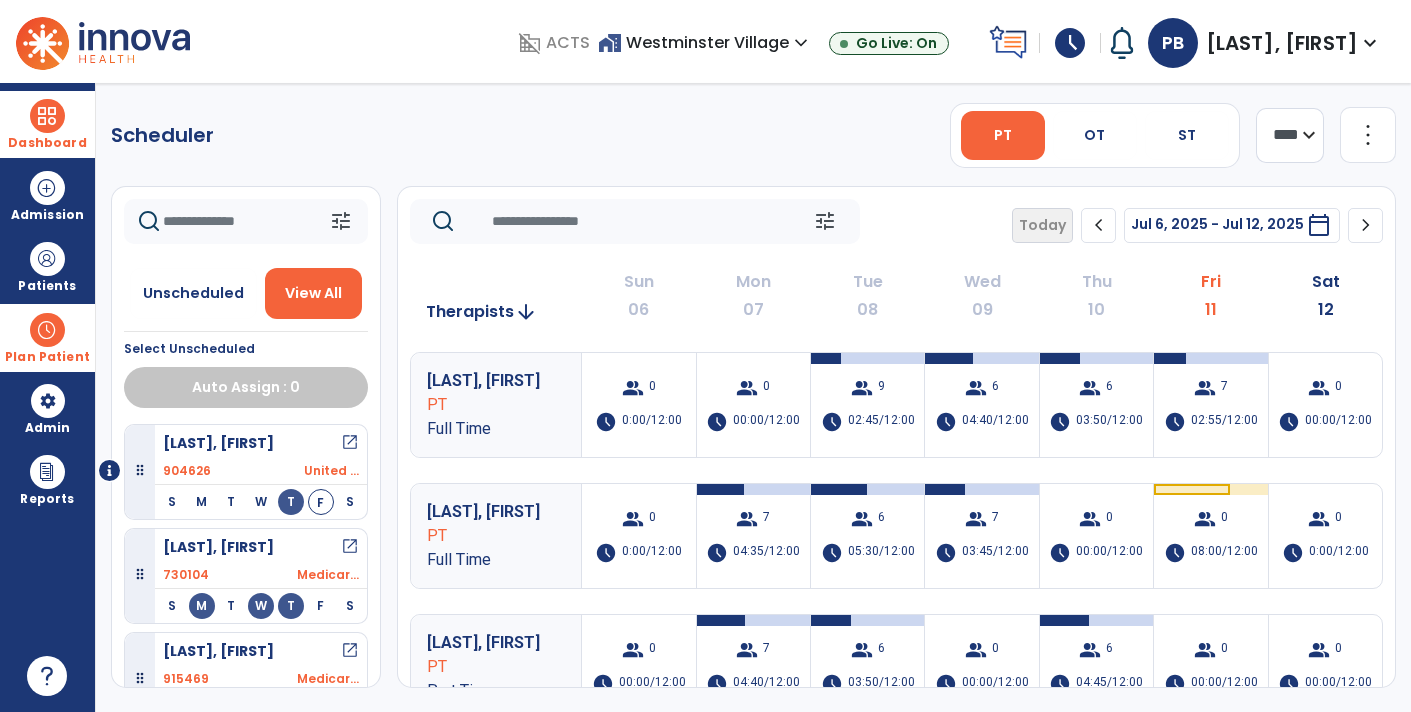 click 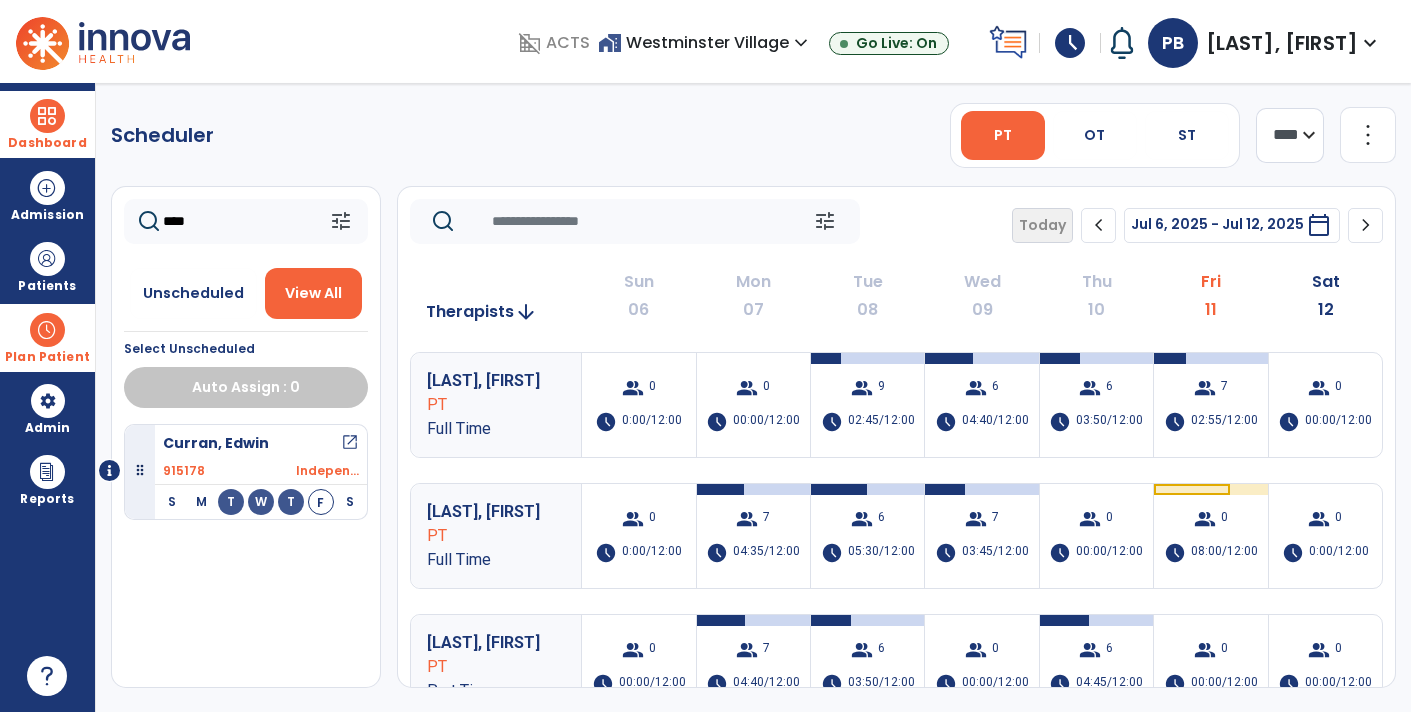 type on "****" 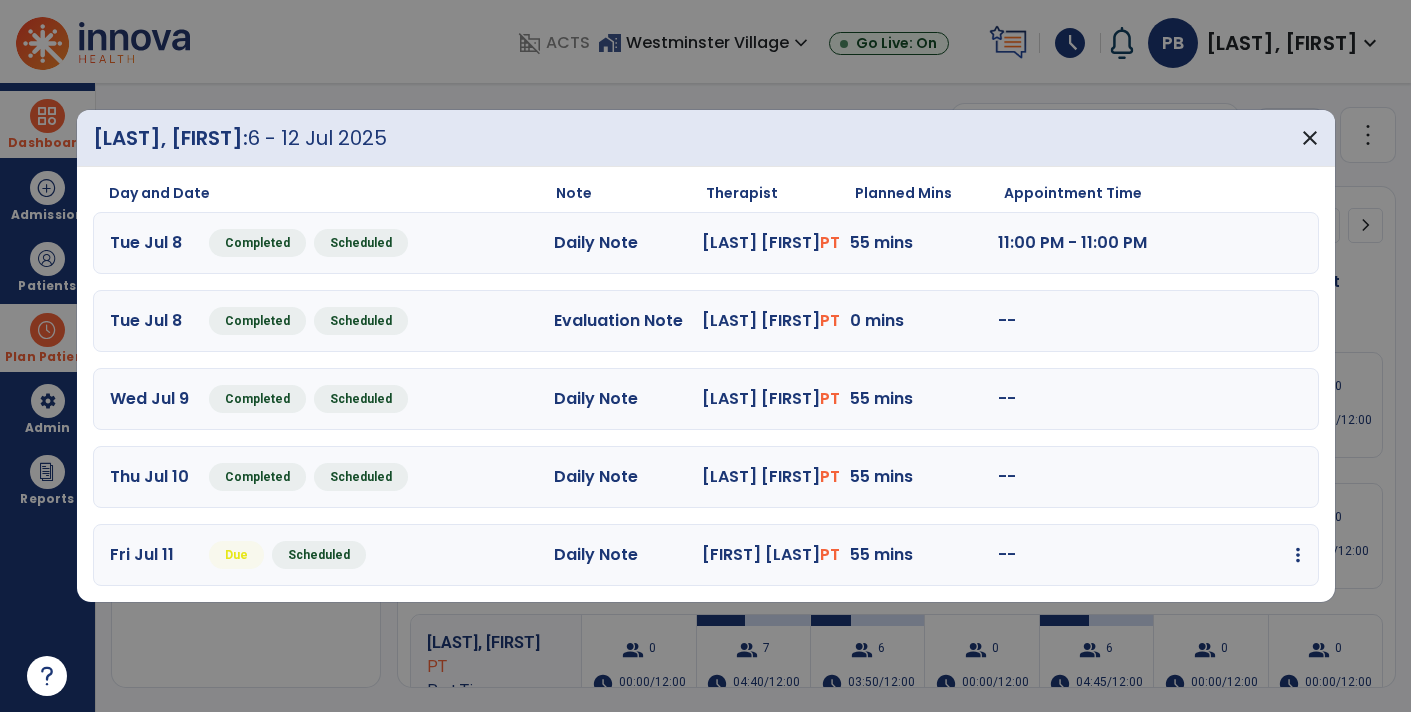 click at bounding box center [1298, 555] 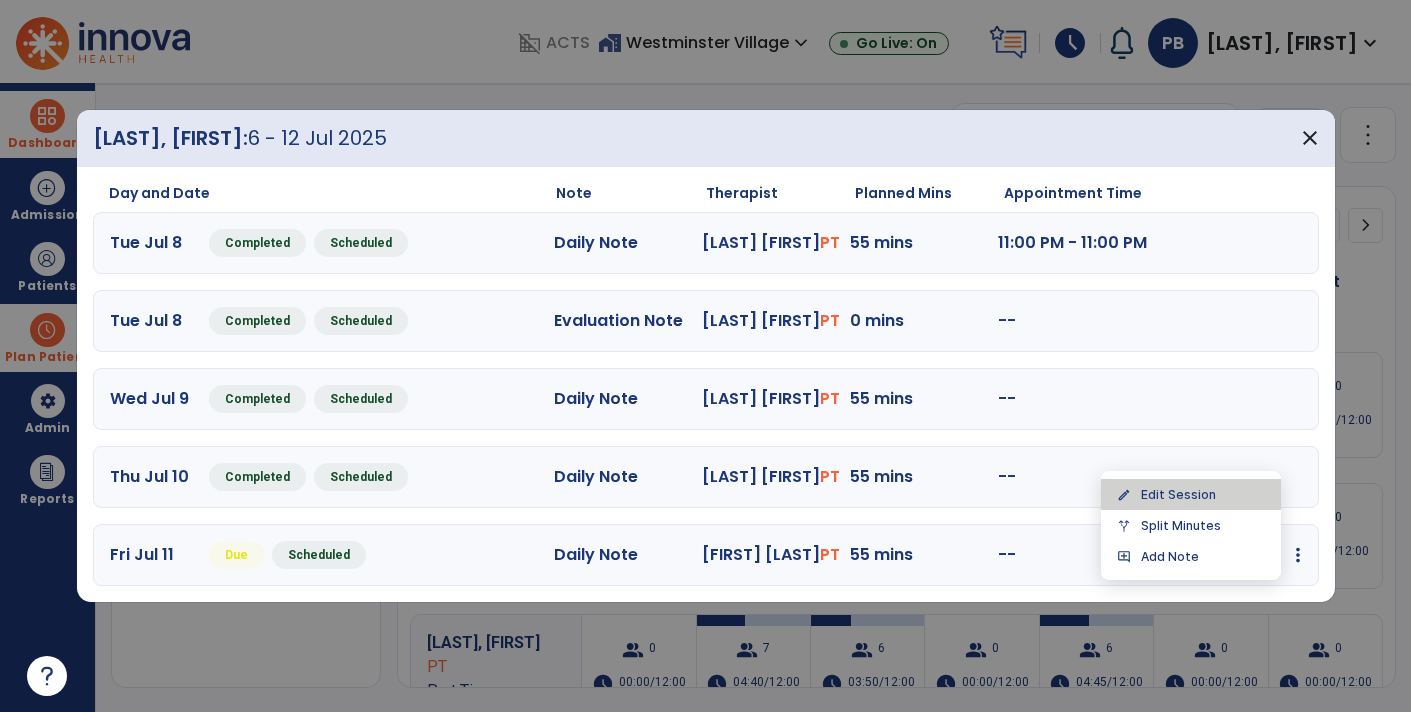click on "edit   Edit Session" at bounding box center [1191, 494] 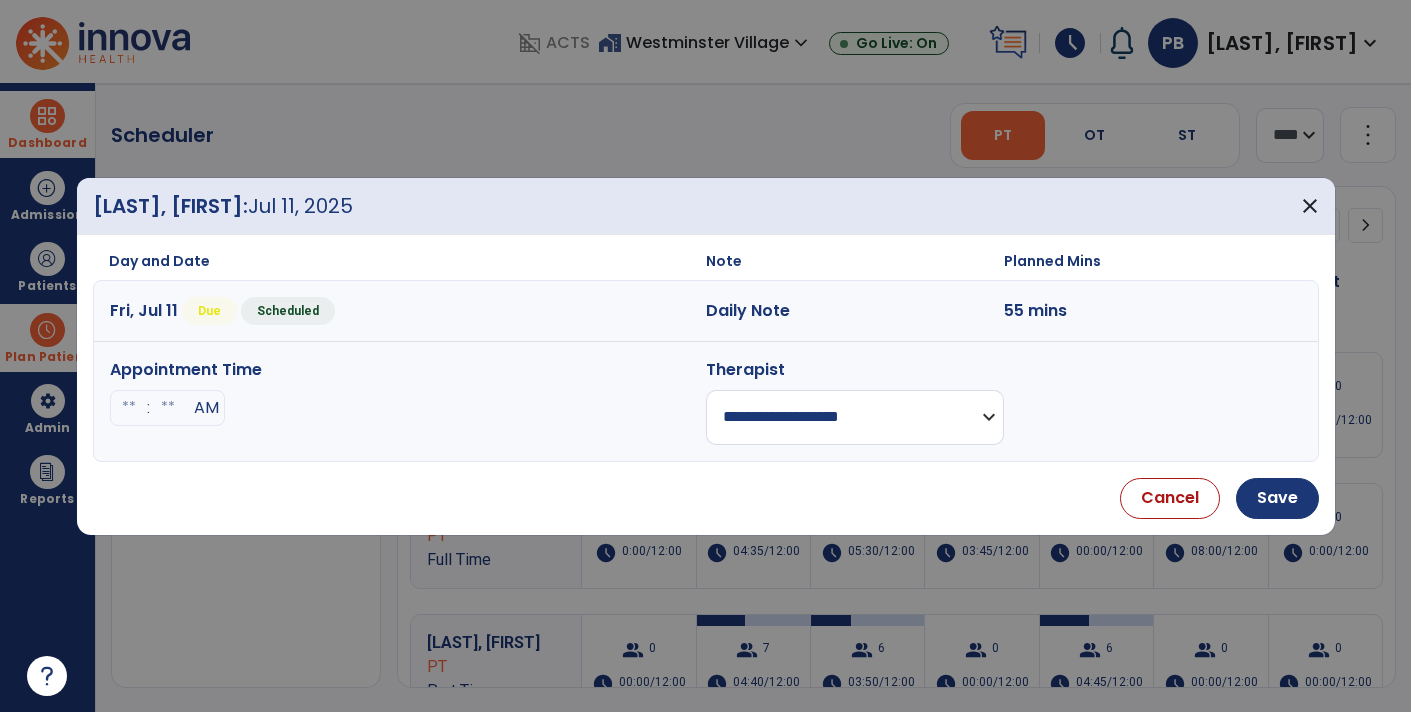 click on "**********" at bounding box center (855, 417) 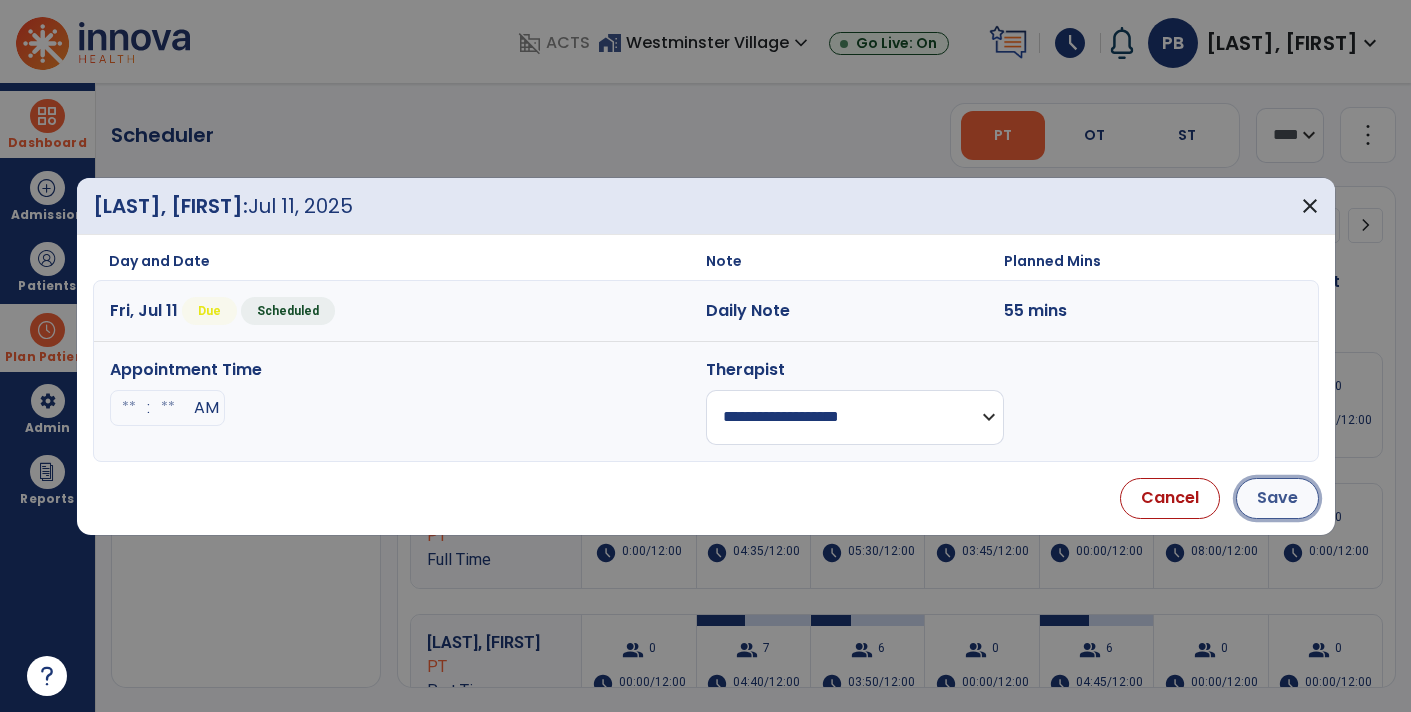 click on "Save" at bounding box center (1277, 498) 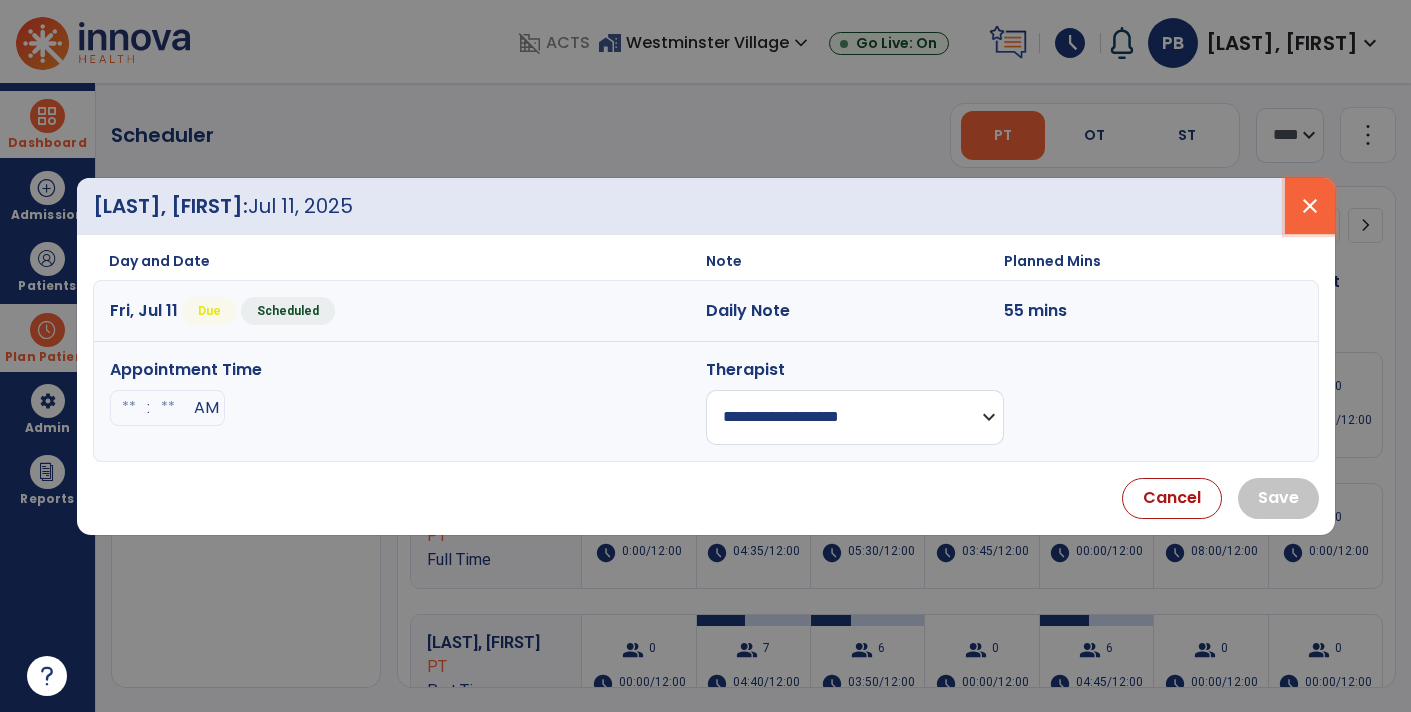 click on "close" at bounding box center (1310, 206) 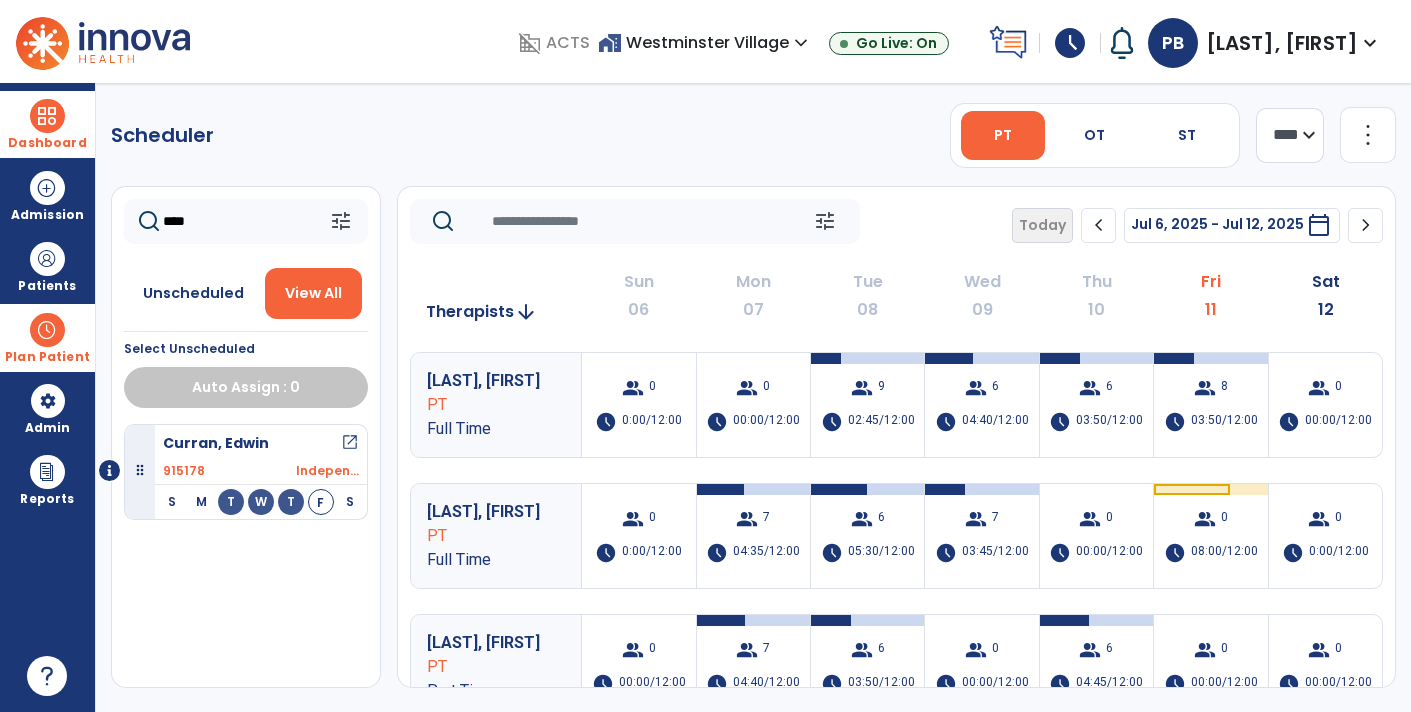 click at bounding box center [47, 116] 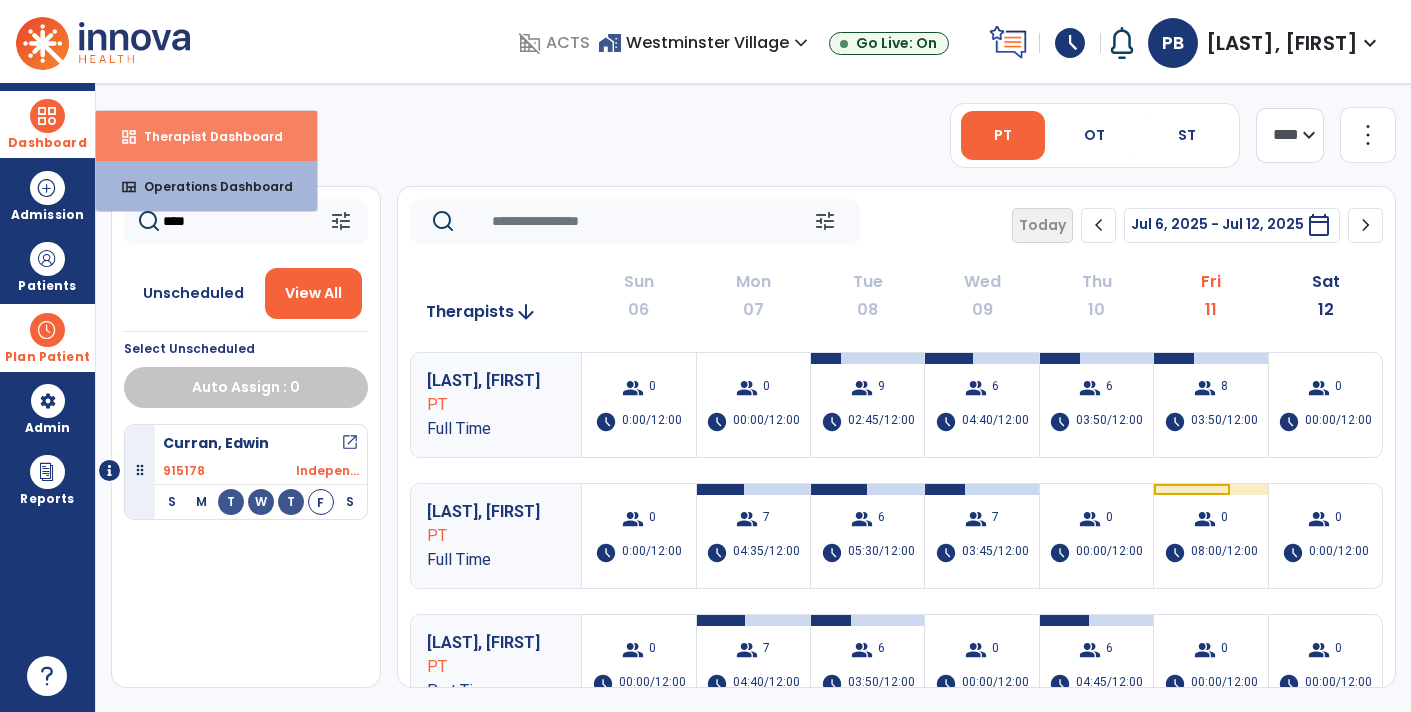 click on "dashboard  Therapist Dashboard" at bounding box center (206, 136) 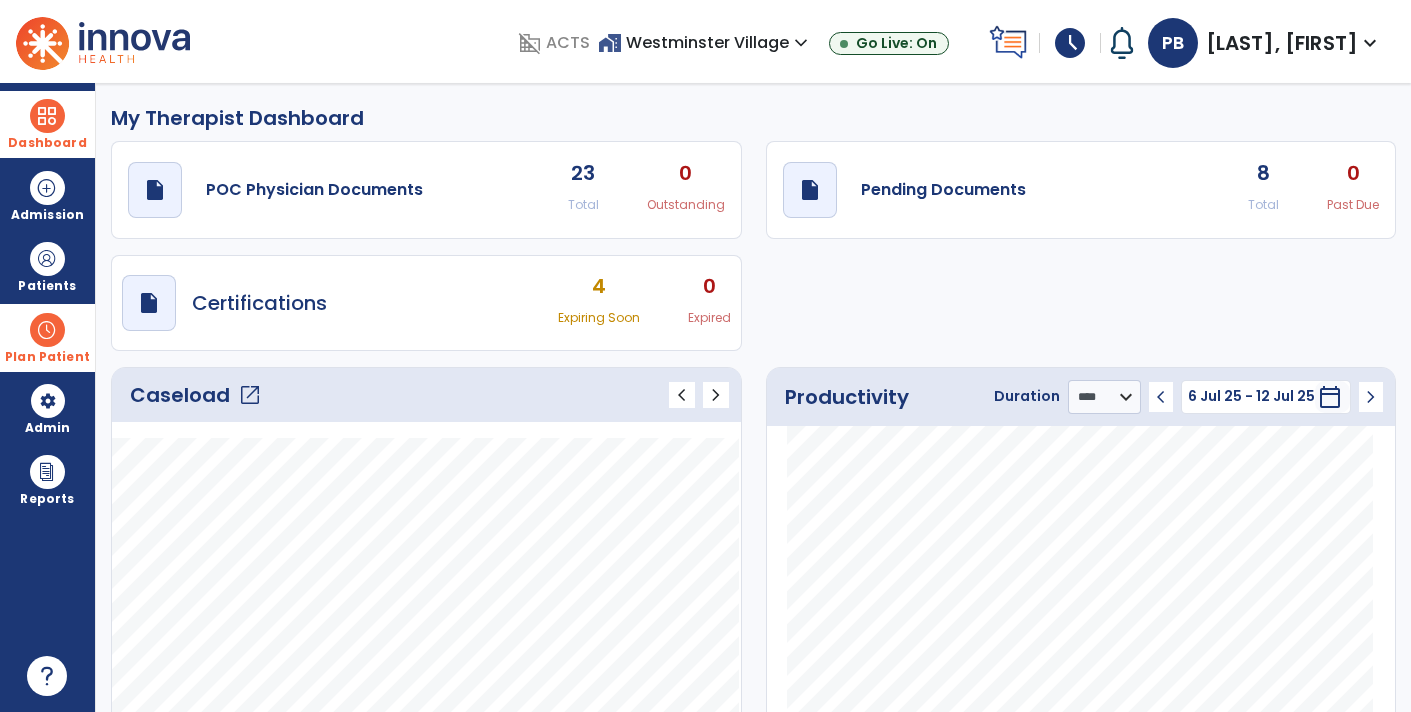 click on "draft   open_in_new  Pending Documents 8 Total 0 Past Due" 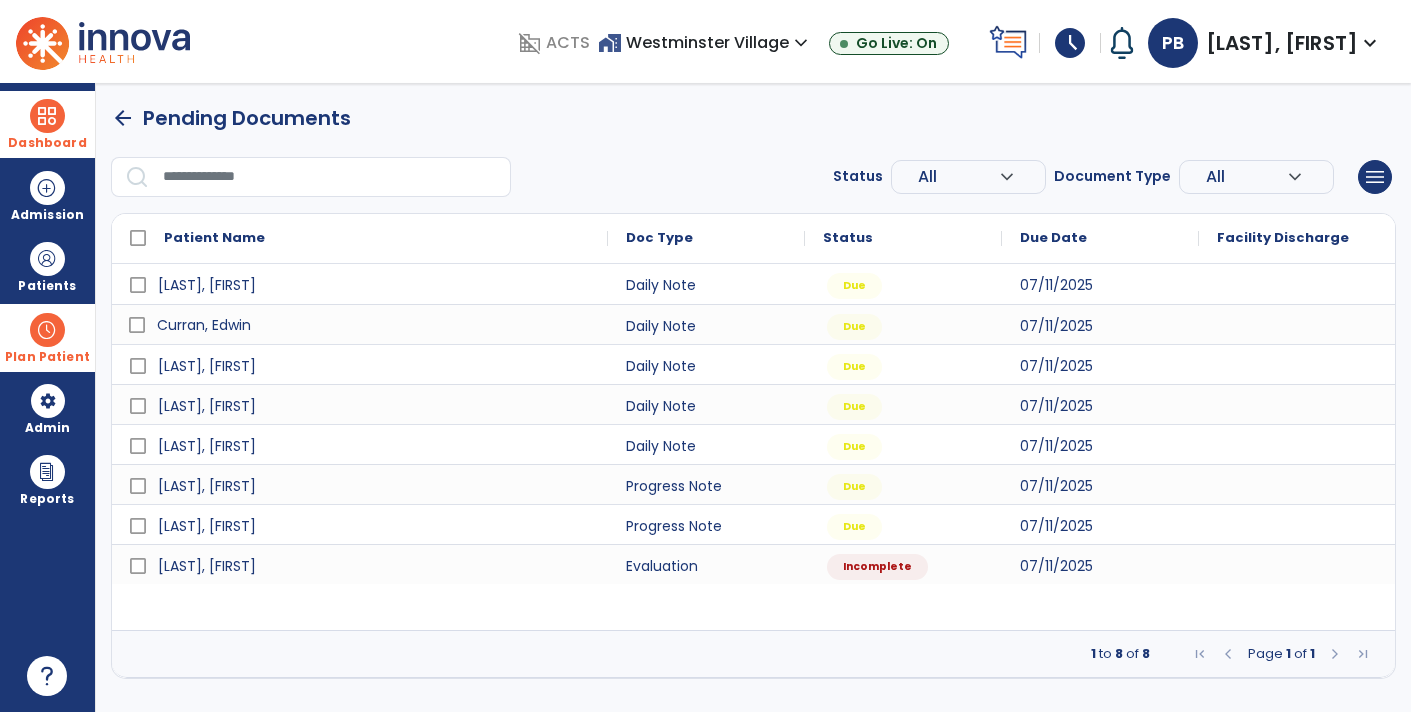 click on "Curran, Edwin" at bounding box center [374, 325] 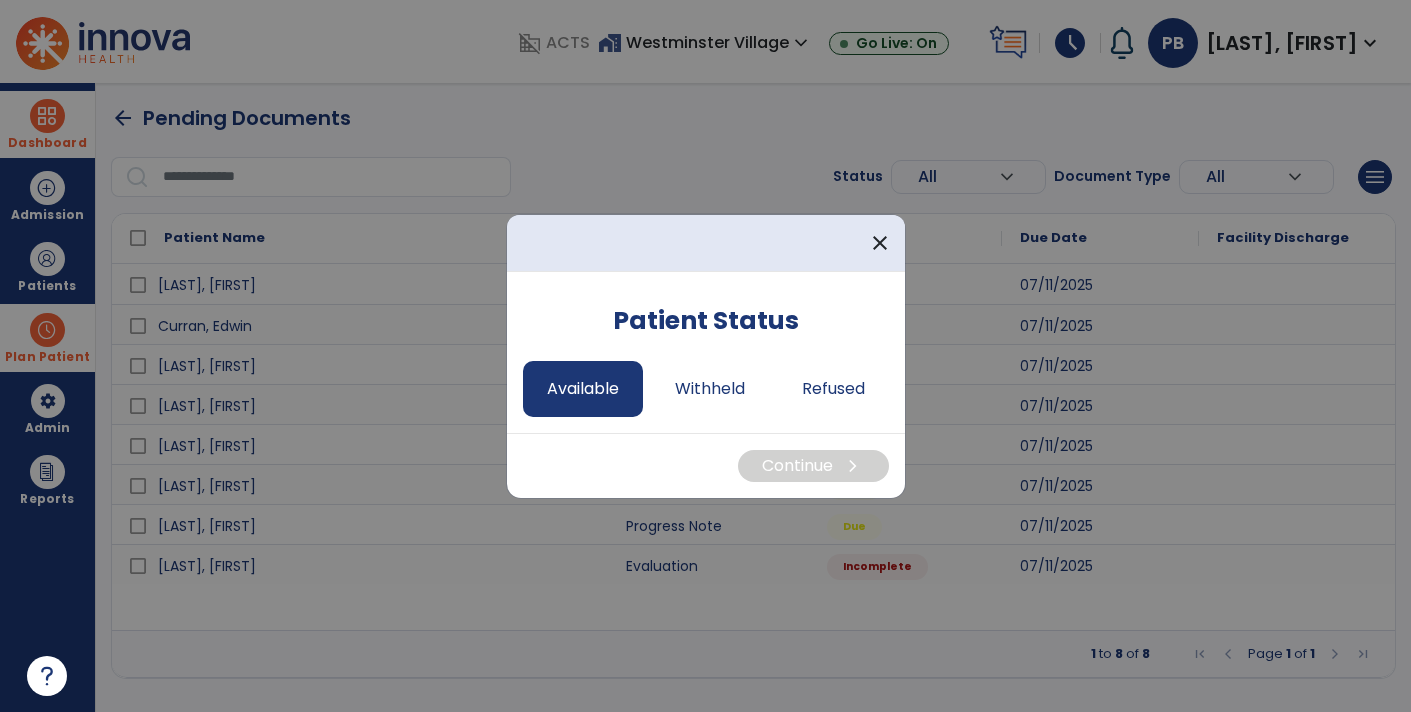 click on "Available" at bounding box center (583, 389) 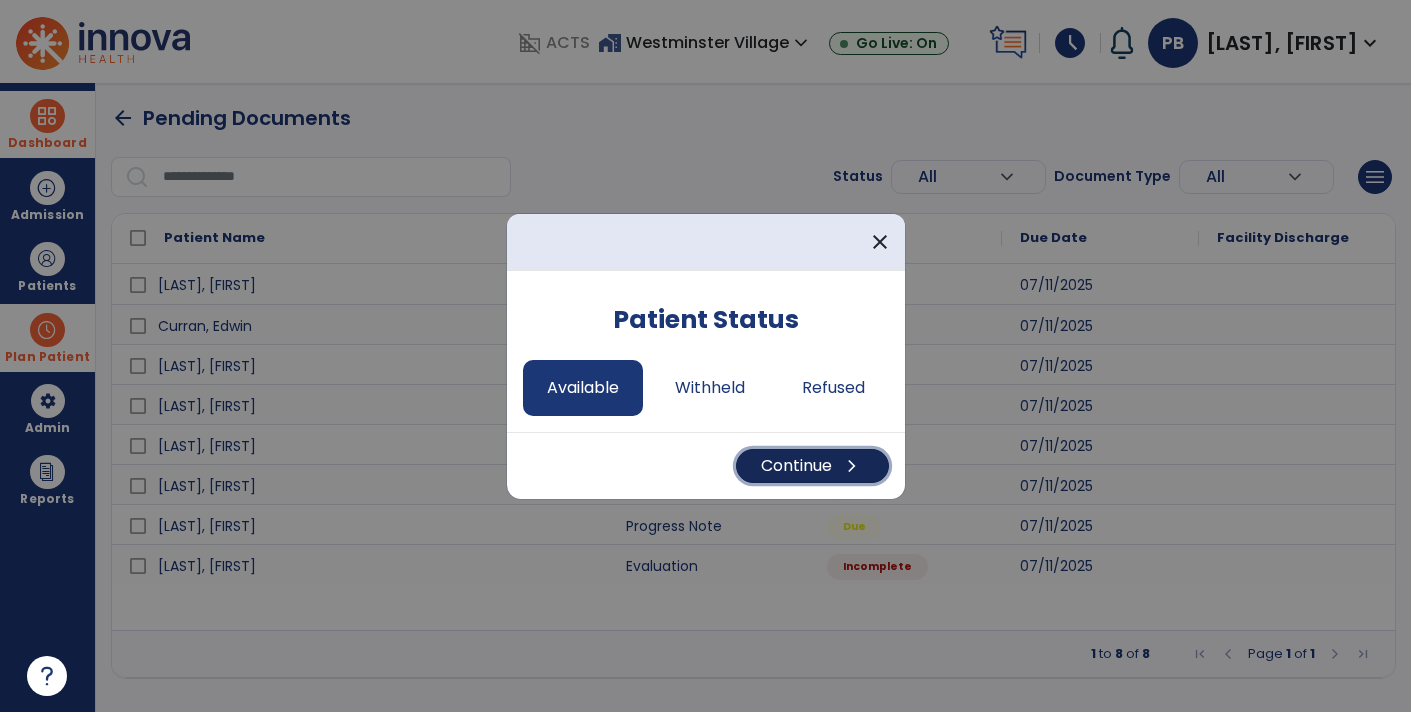 click on "Continue   chevron_right" at bounding box center [812, 466] 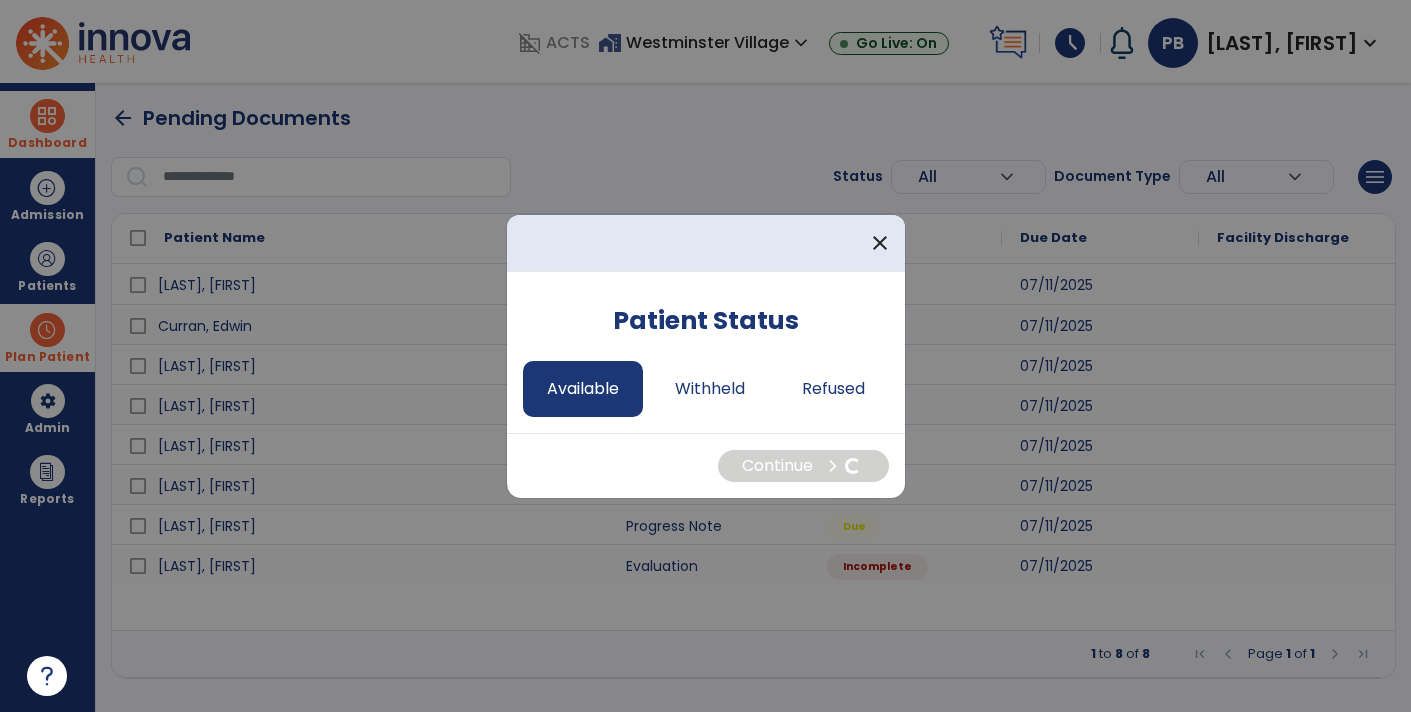 select on "*" 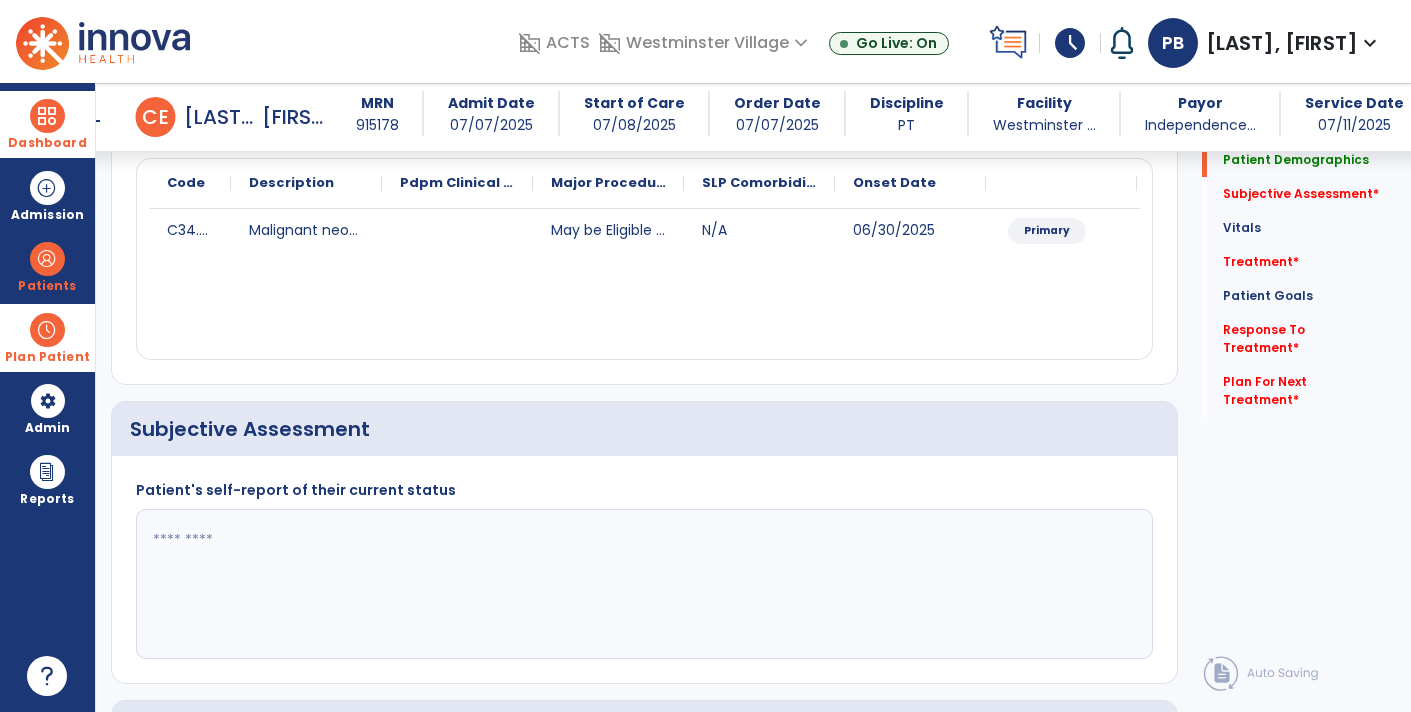 scroll, scrollTop: 235, scrollLeft: 0, axis: vertical 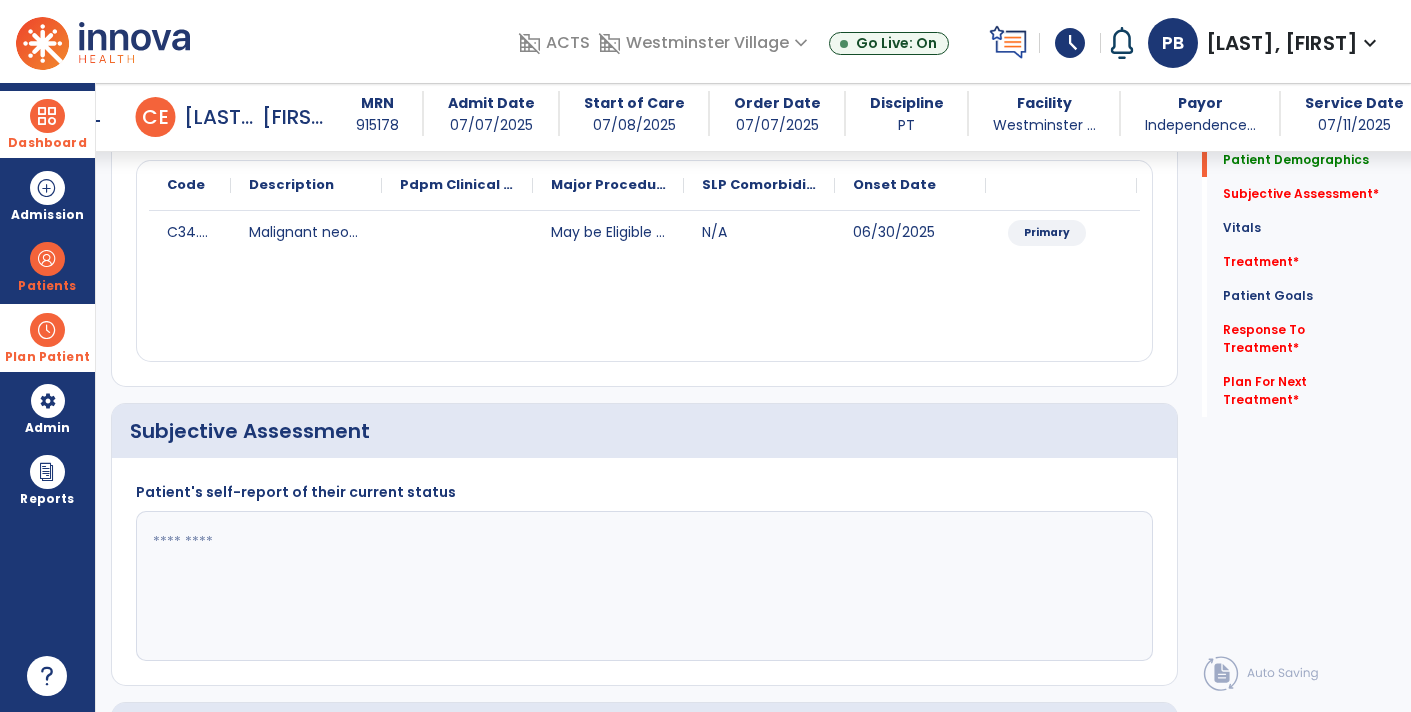 click 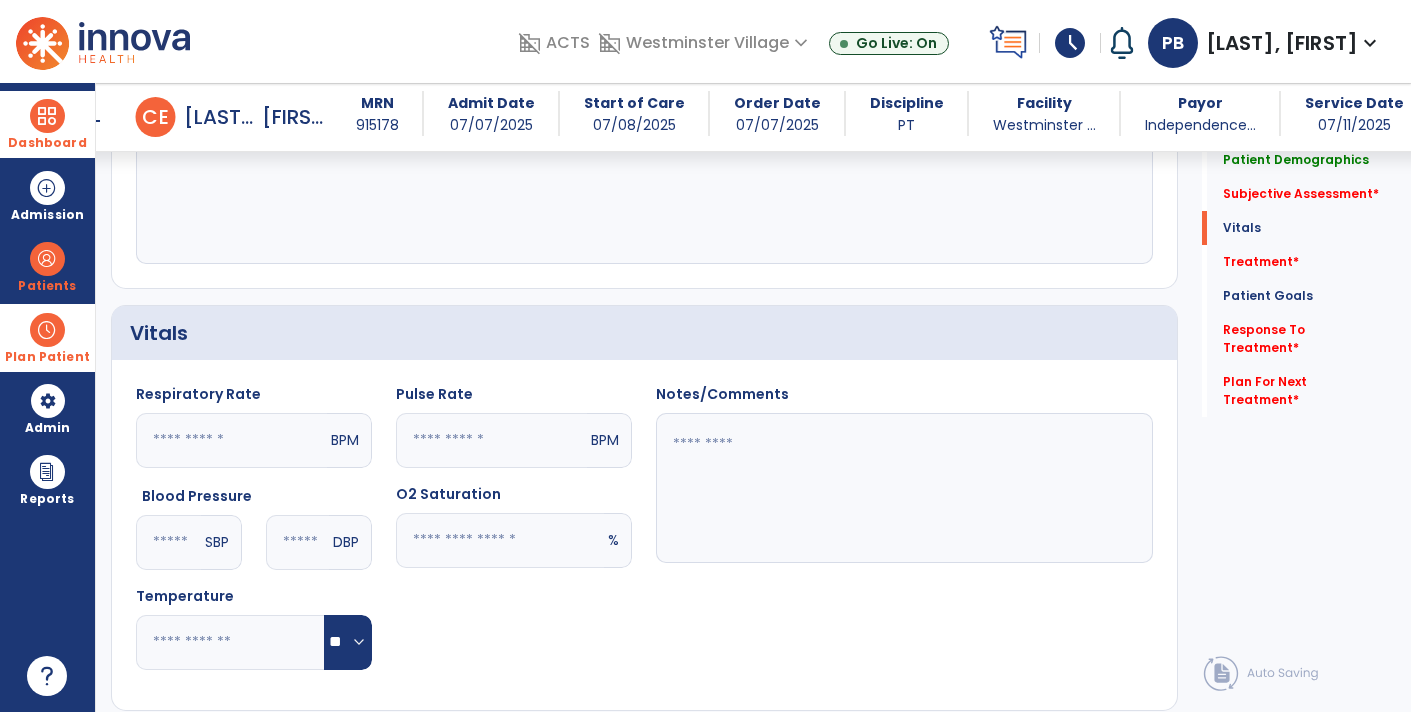 scroll, scrollTop: 629, scrollLeft: 0, axis: vertical 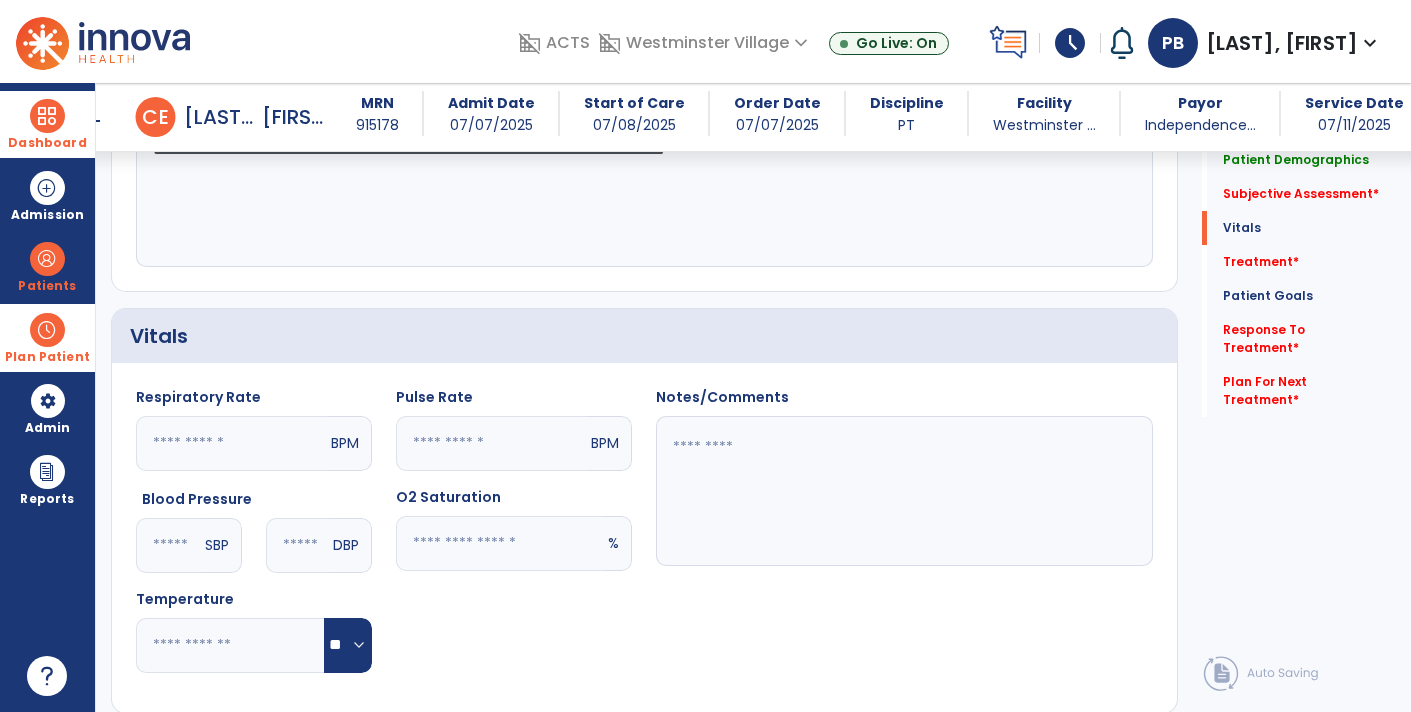 type on "**********" 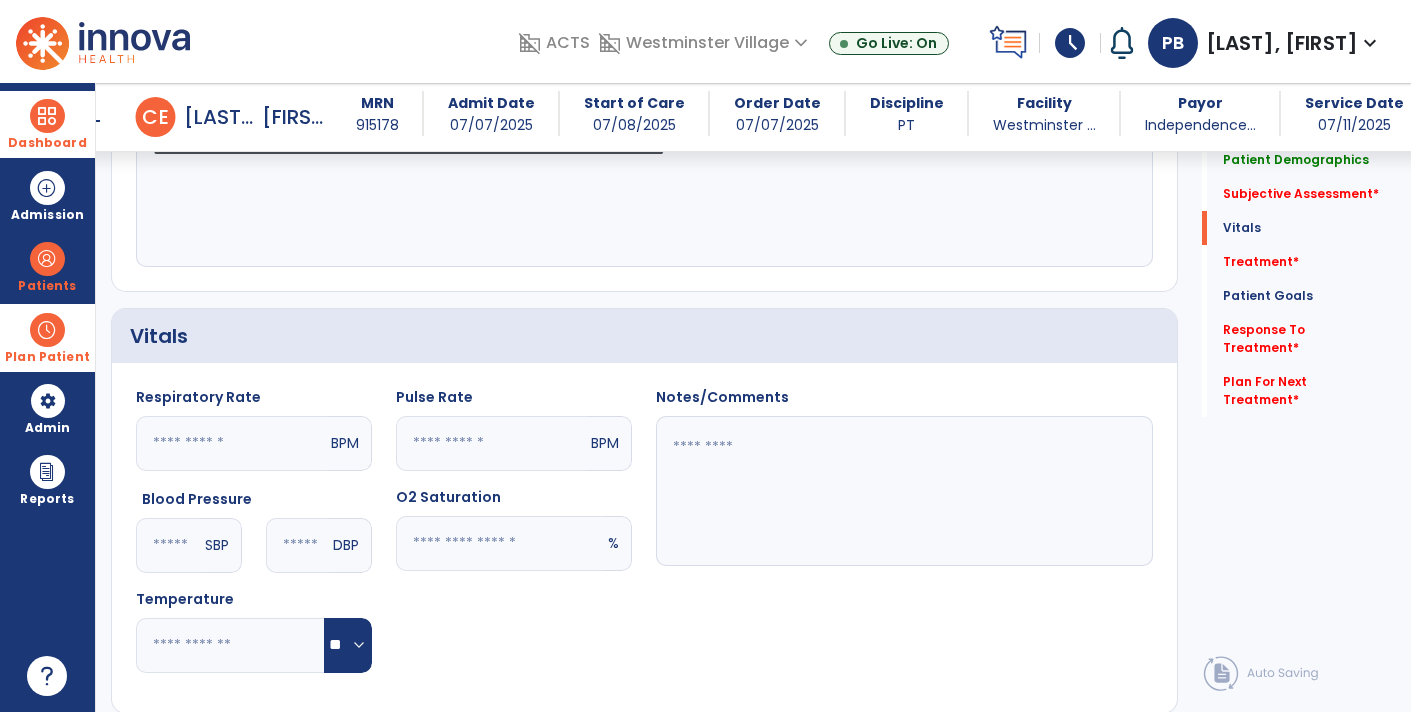 click 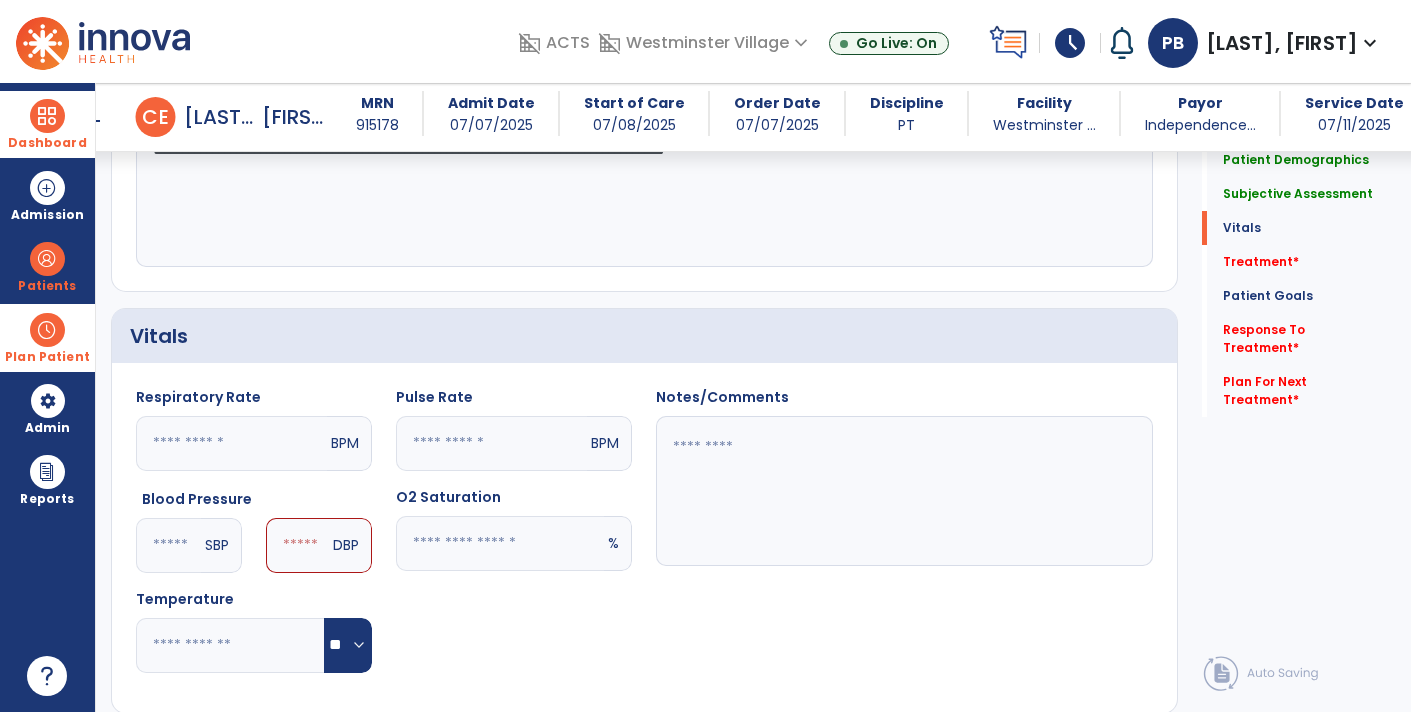 type on "***" 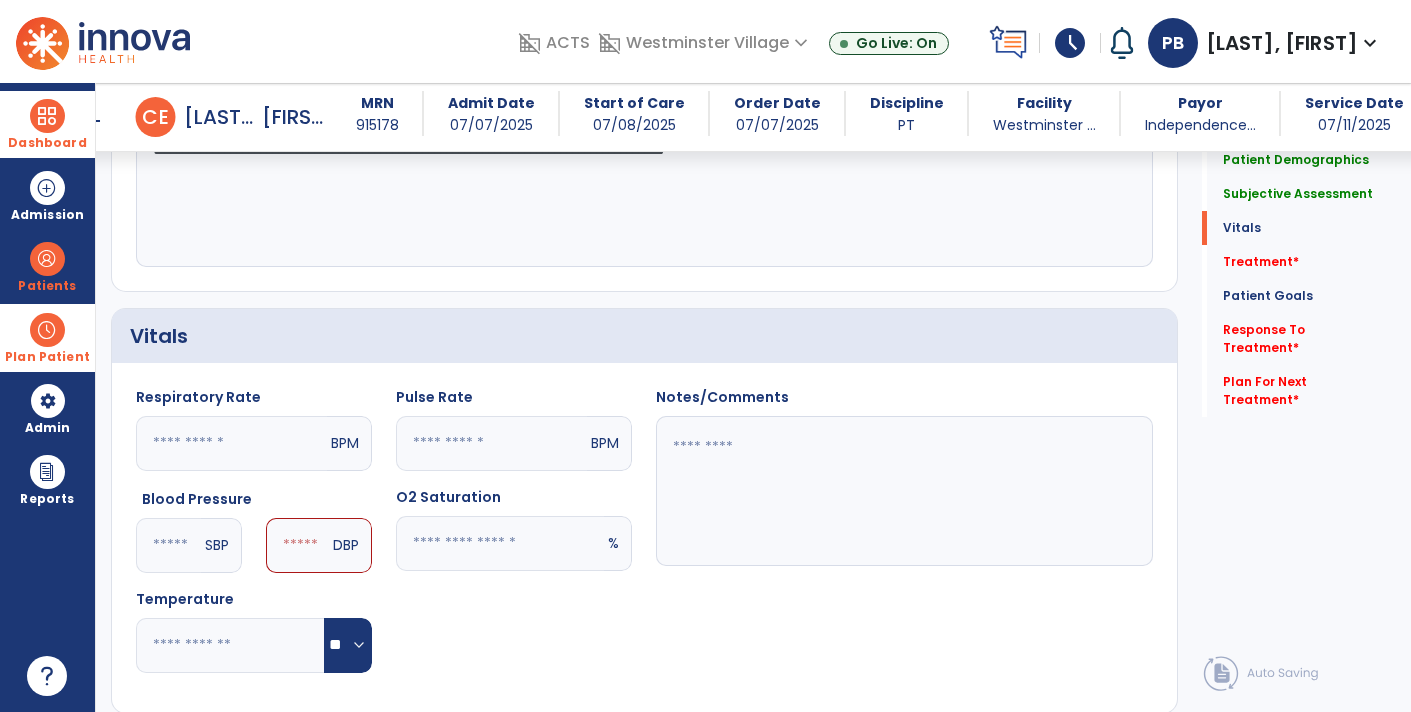click 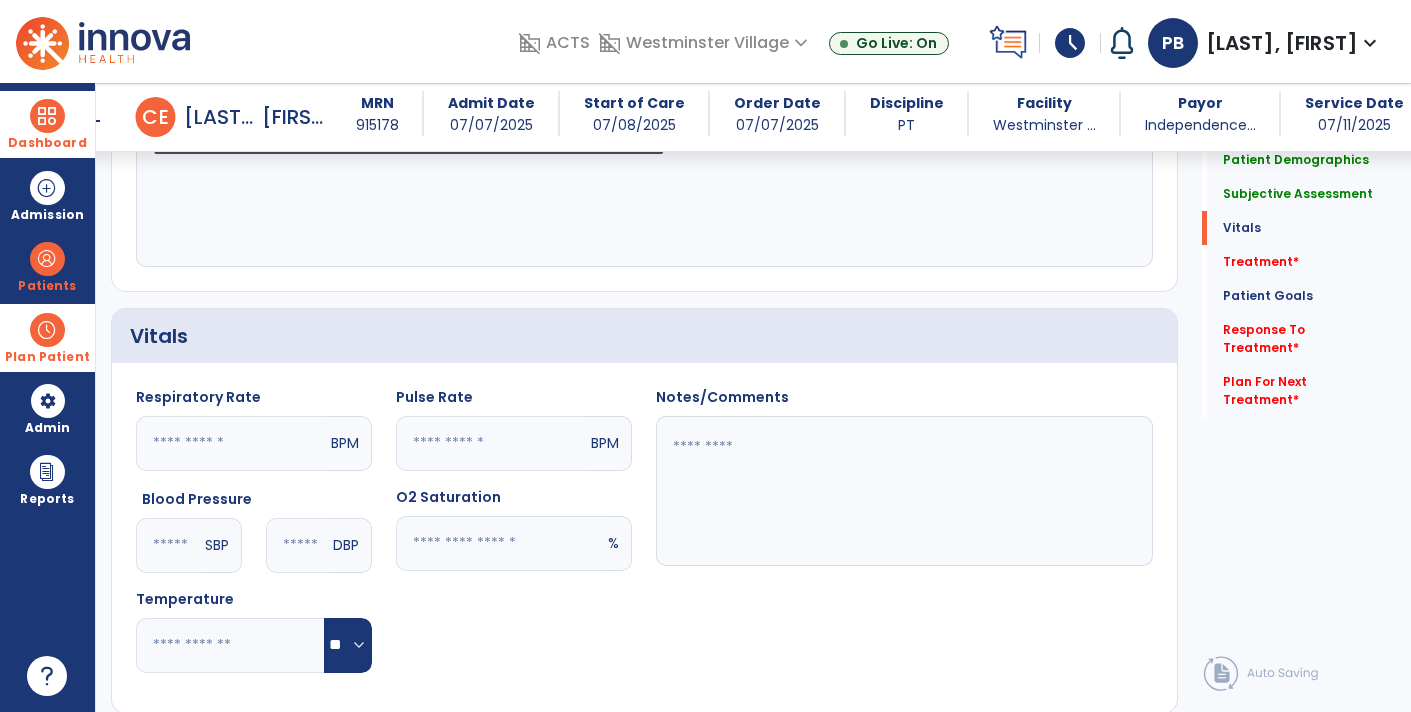 type on "**" 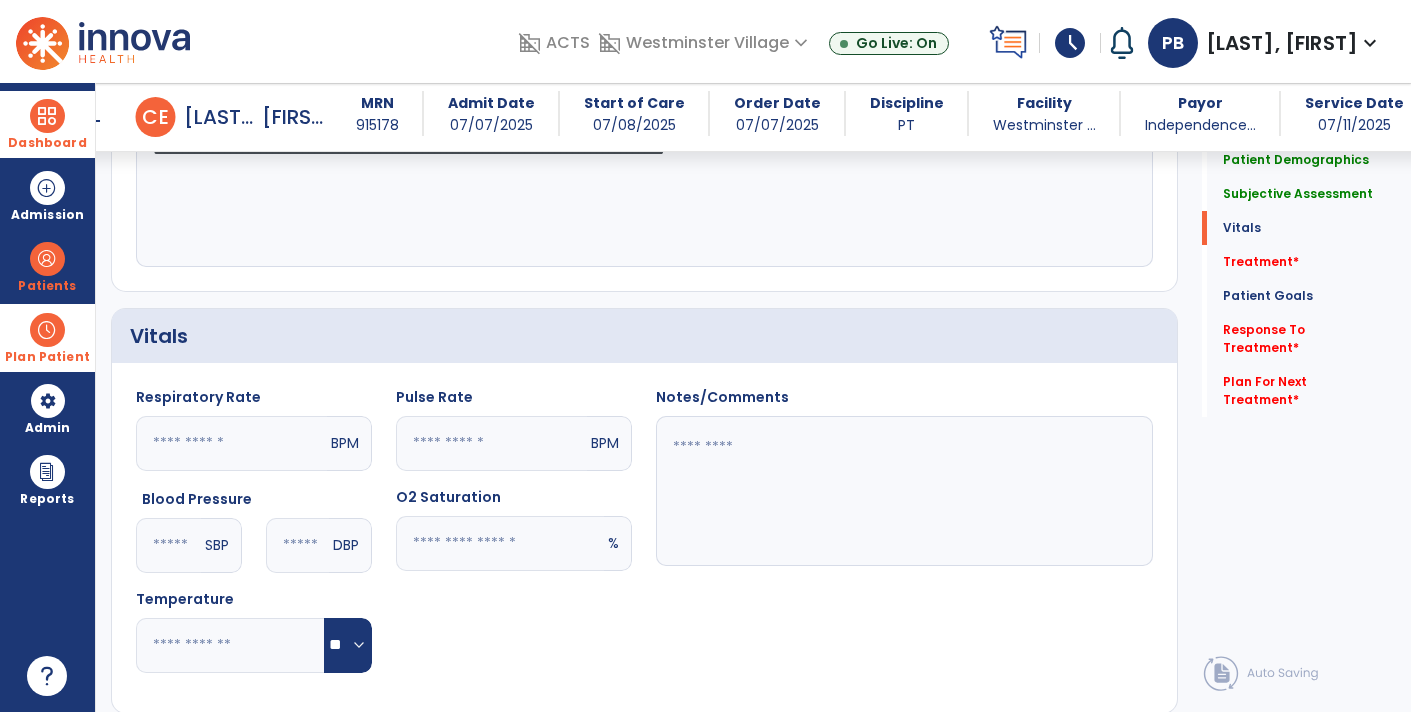 click 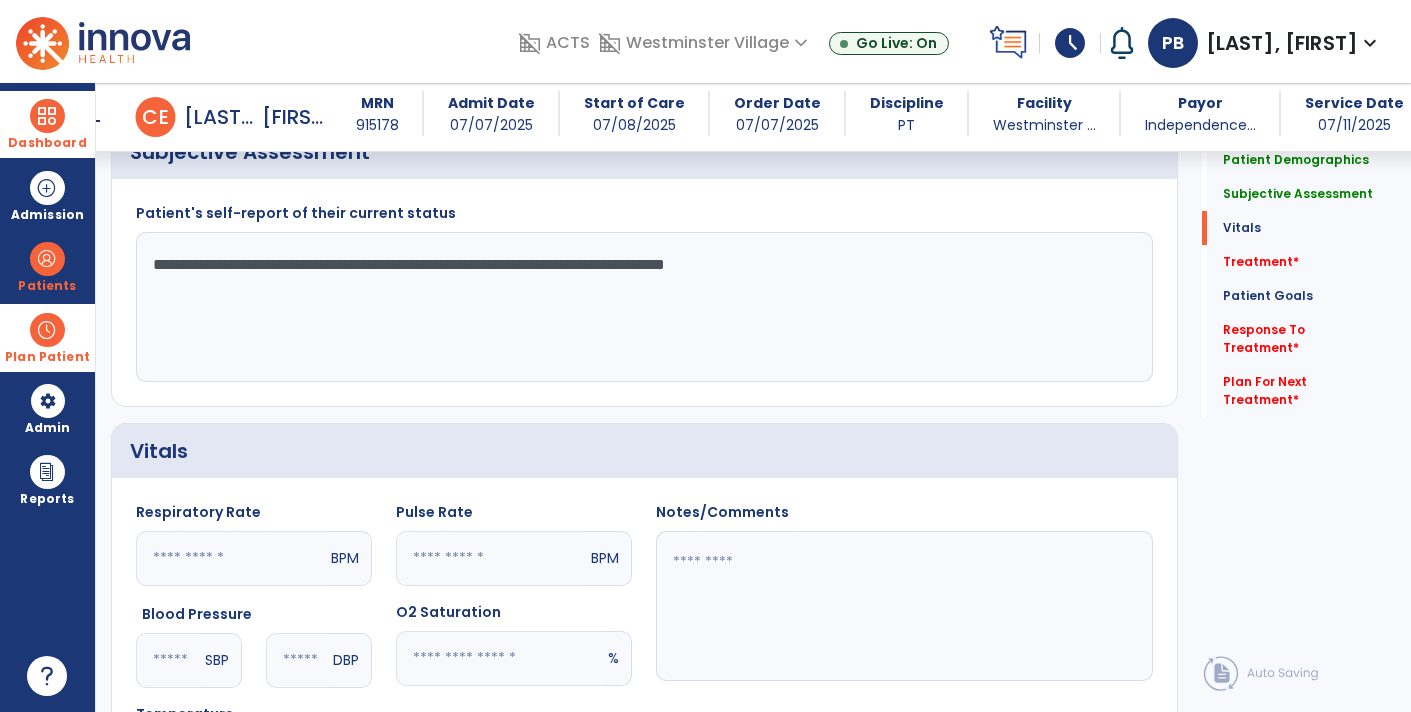 scroll, scrollTop: 599, scrollLeft: 0, axis: vertical 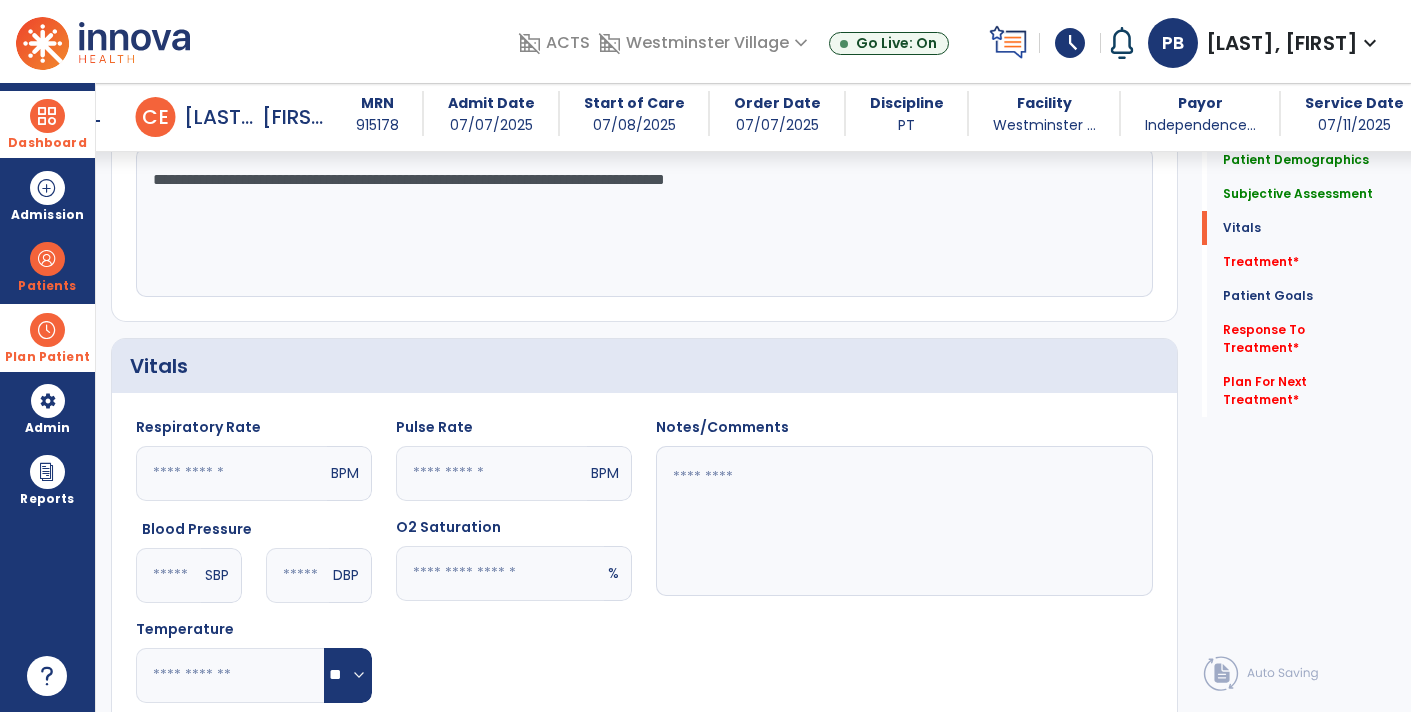 type on "**" 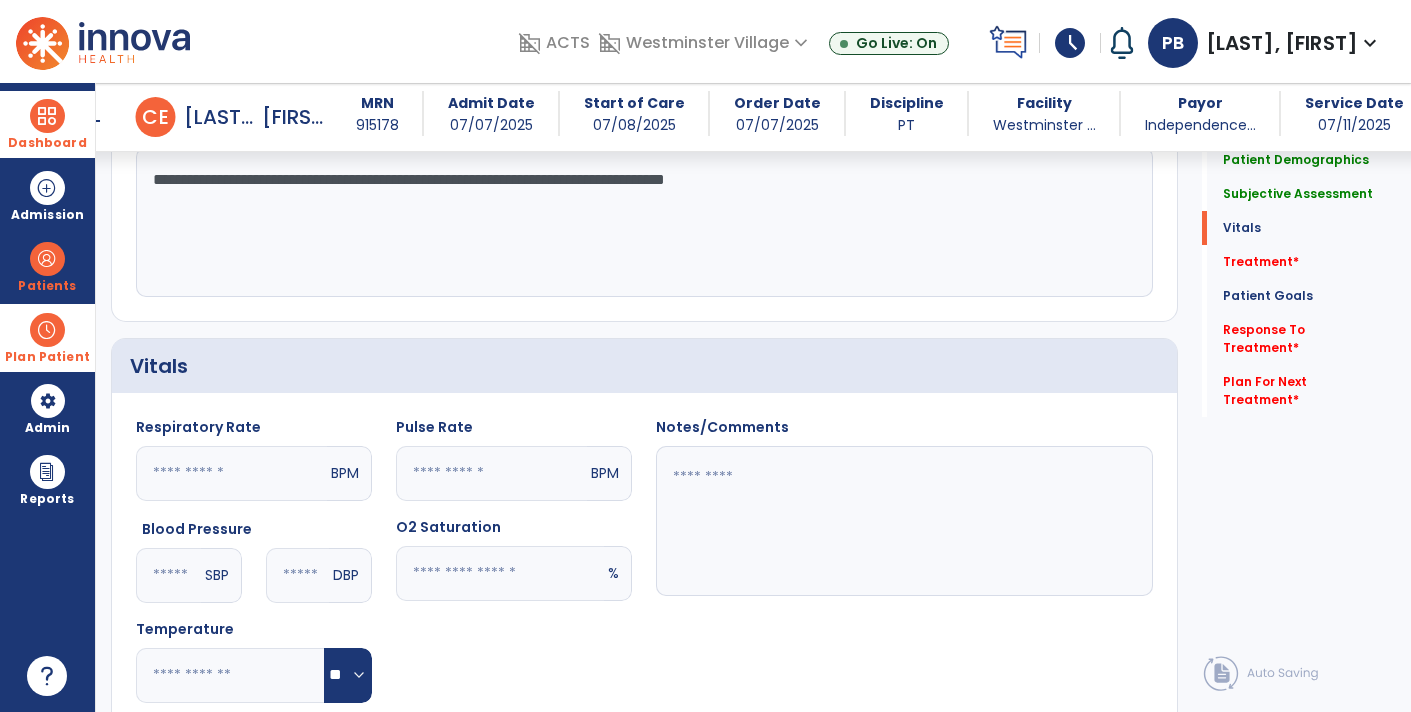 click 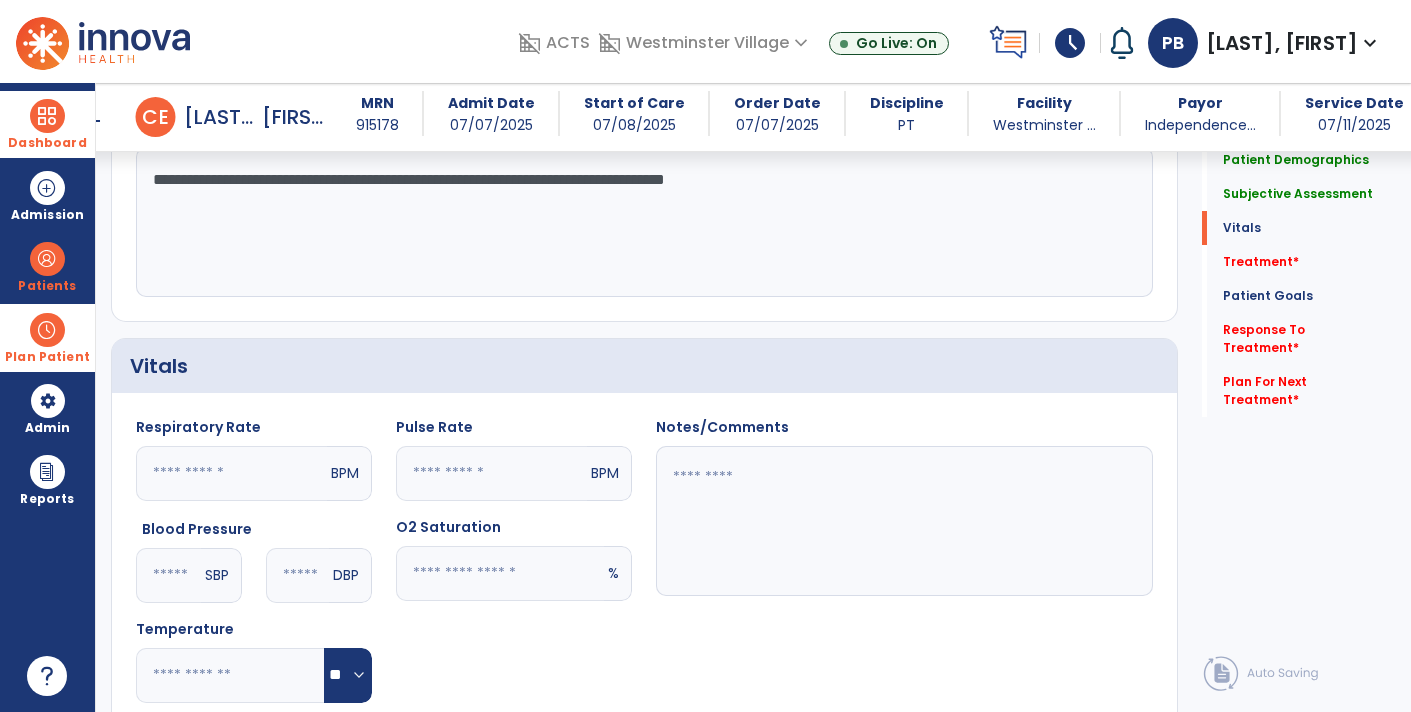 type on "**" 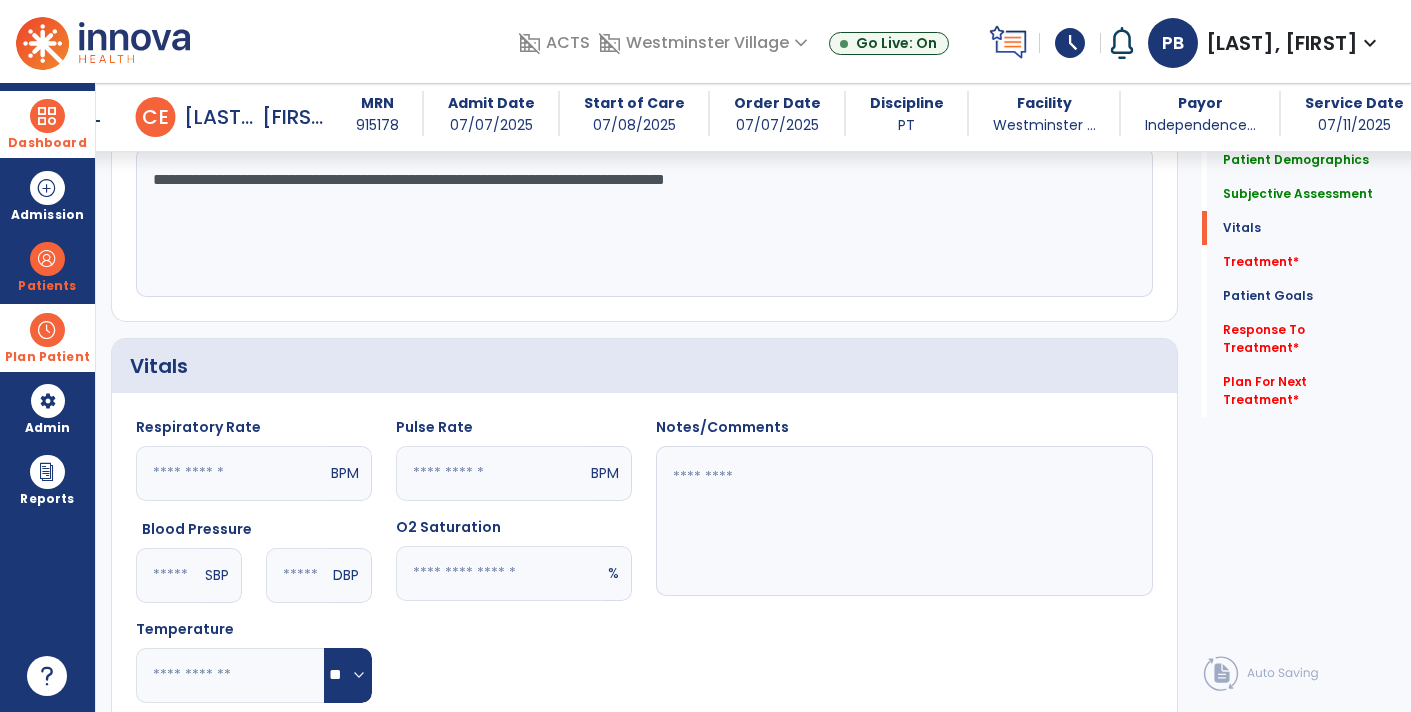 click on "Notes/Comments" 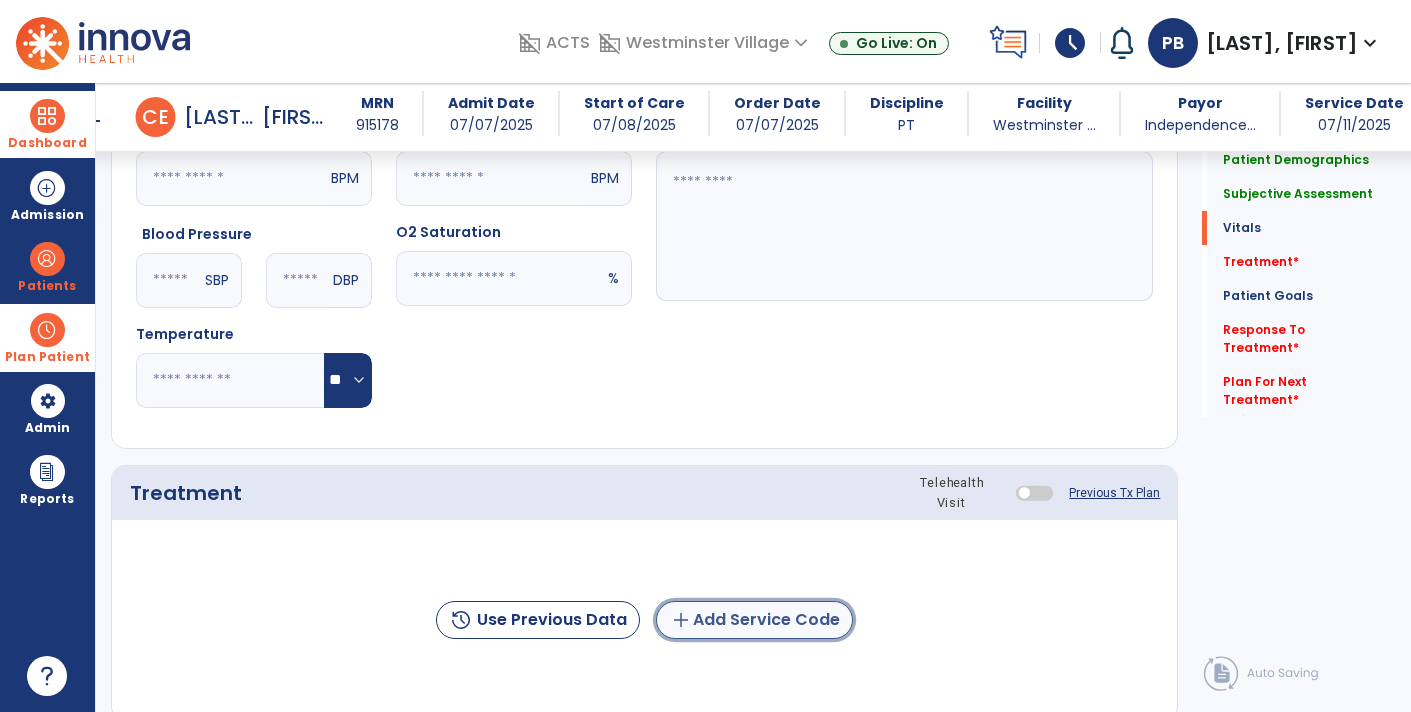 click on "add  Add Service Code" 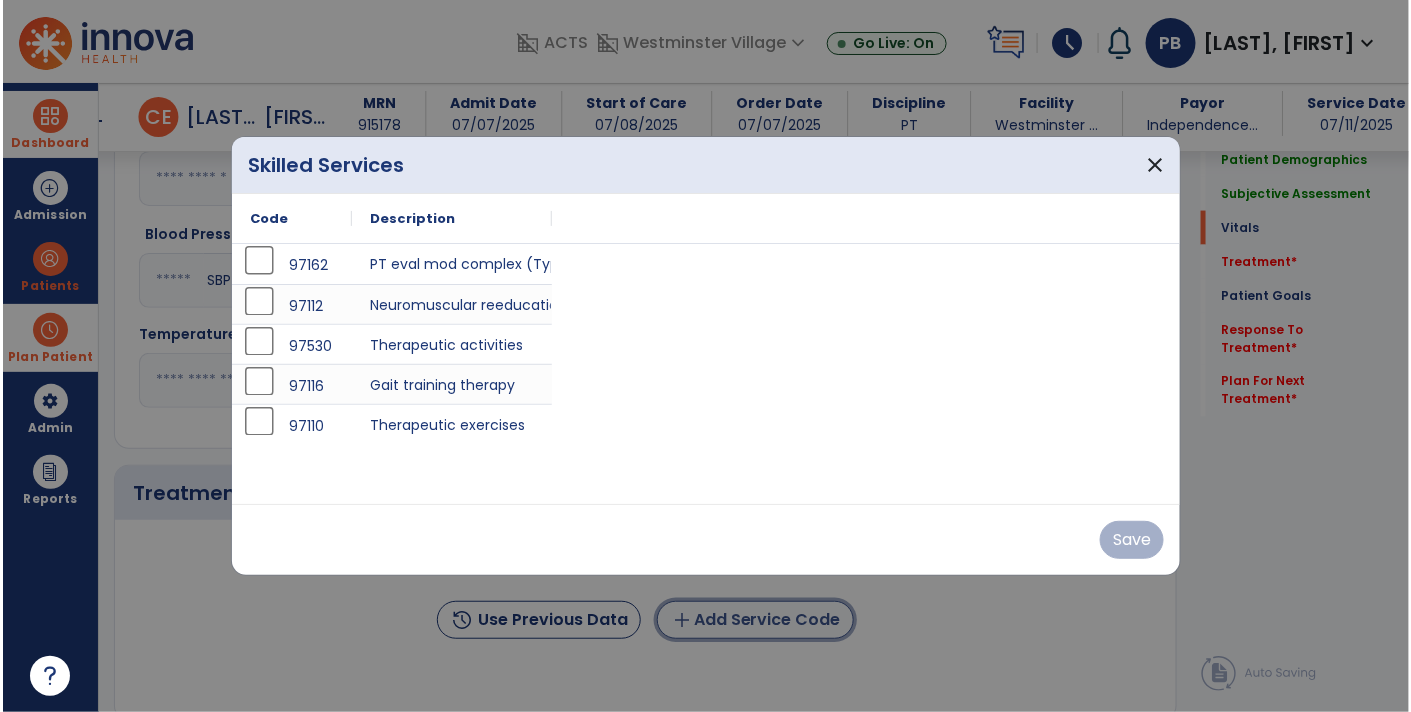 scroll, scrollTop: 894, scrollLeft: 0, axis: vertical 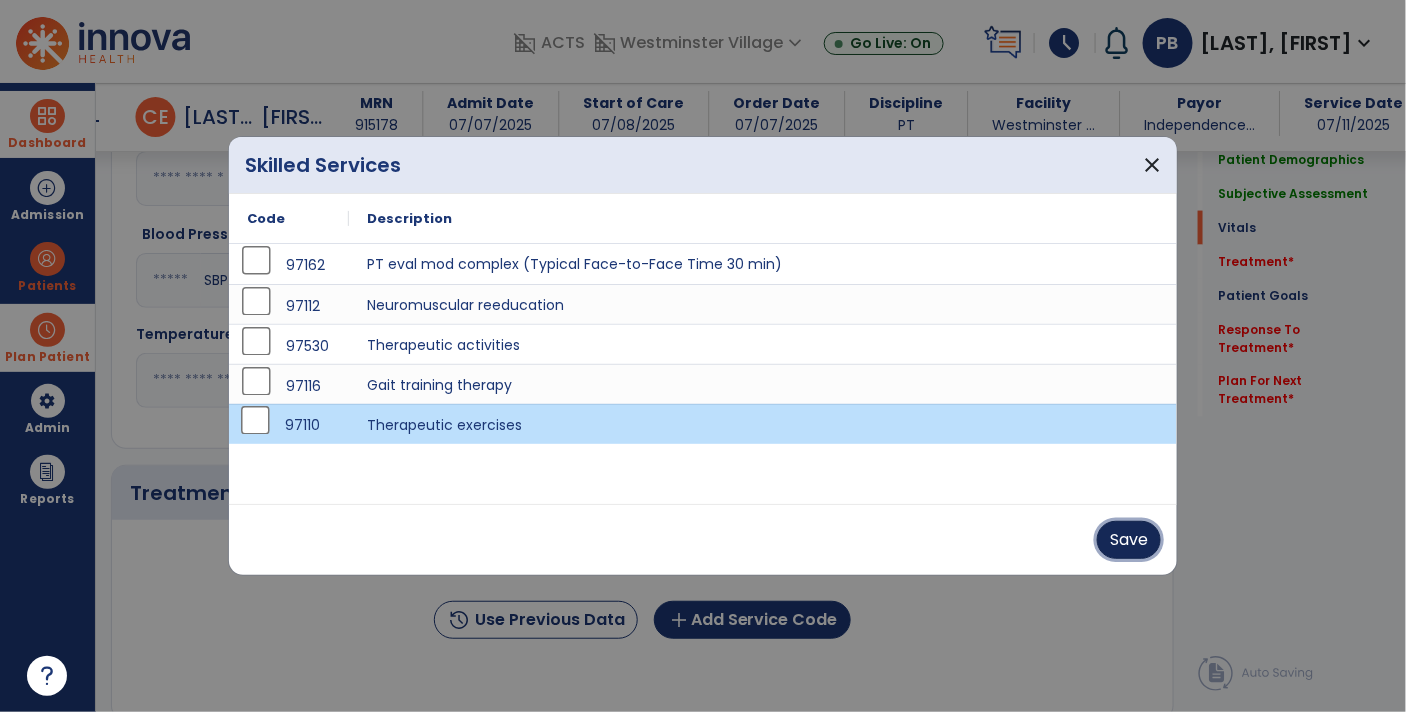 click on "Save" at bounding box center (1129, 540) 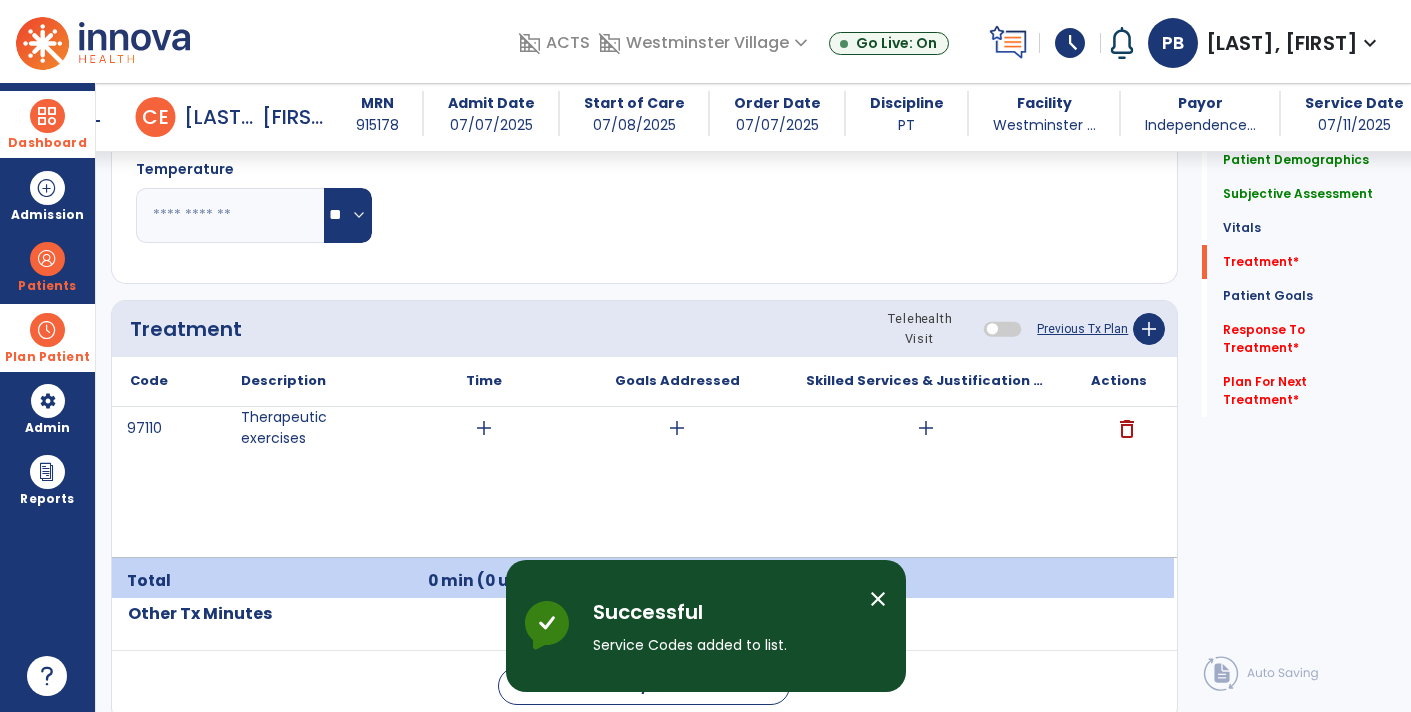 click on "add" at bounding box center [926, 428] 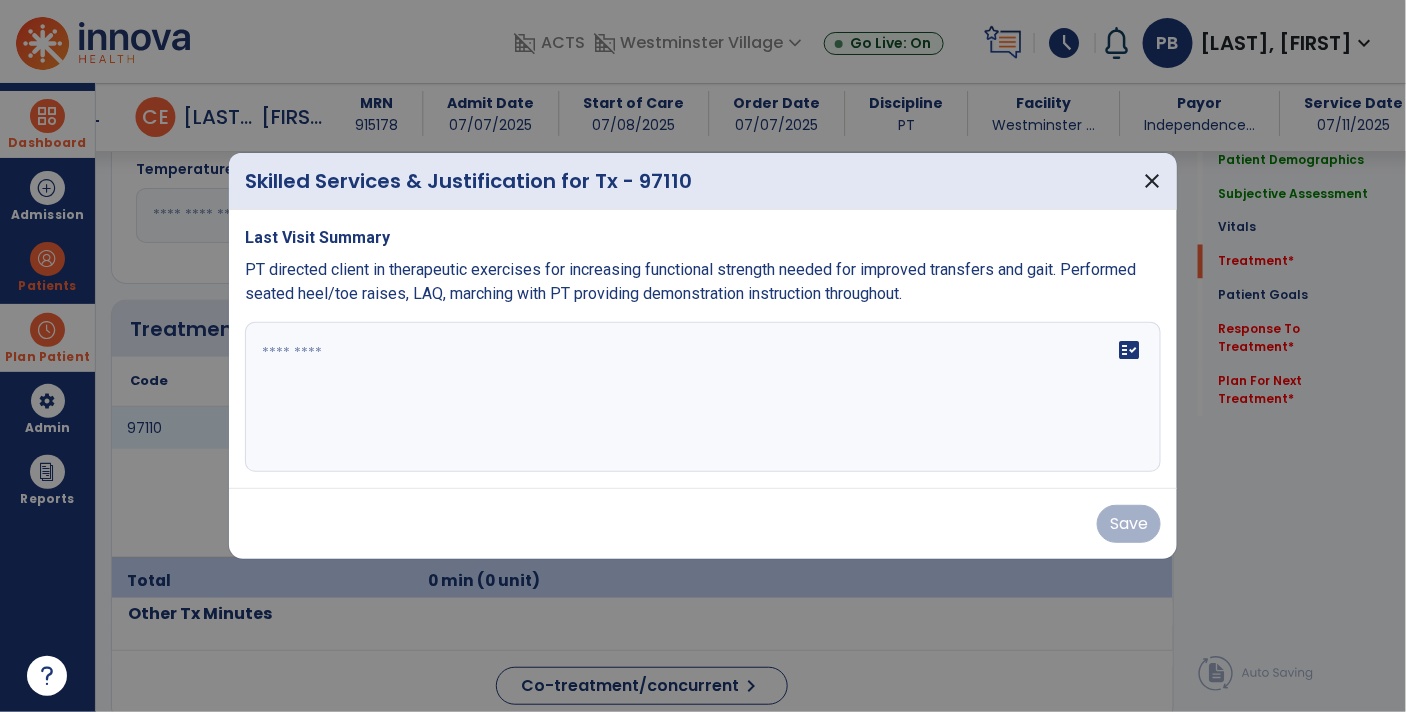 scroll, scrollTop: 1059, scrollLeft: 0, axis: vertical 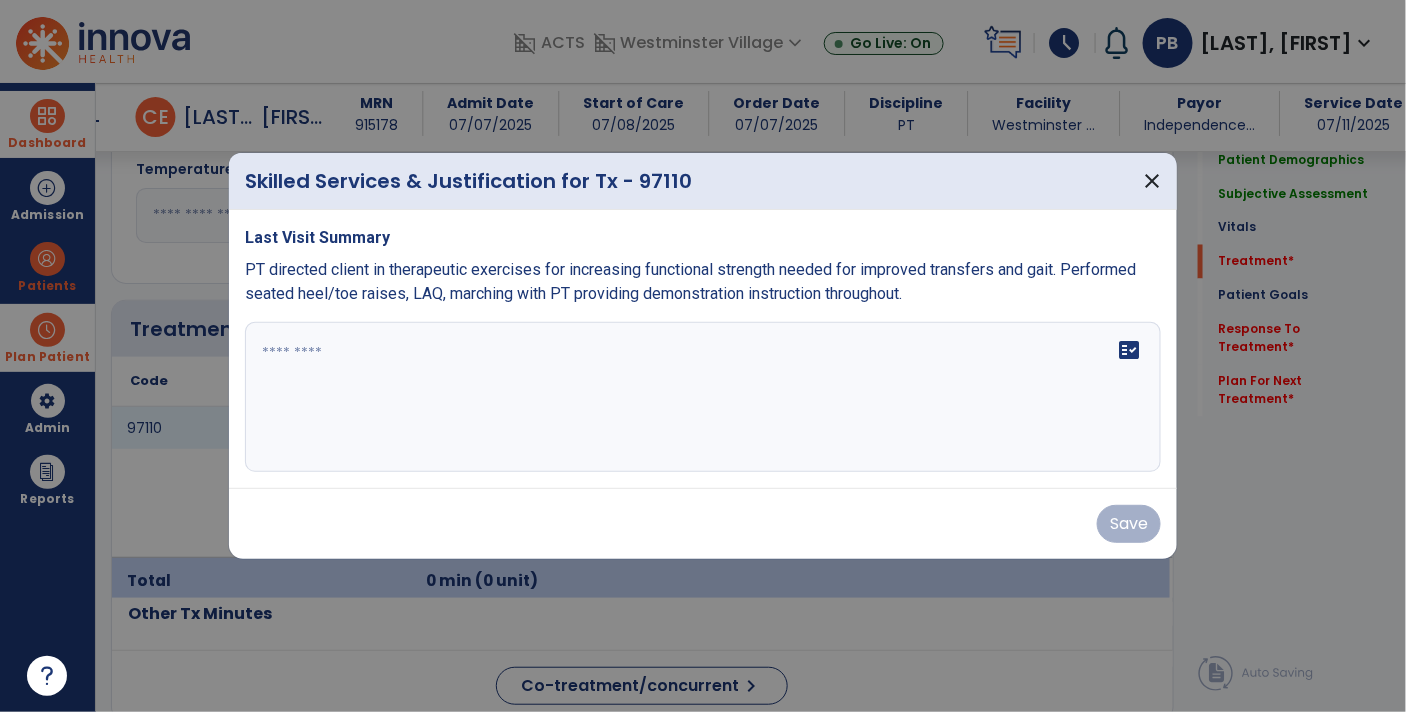 click at bounding box center [703, 397] 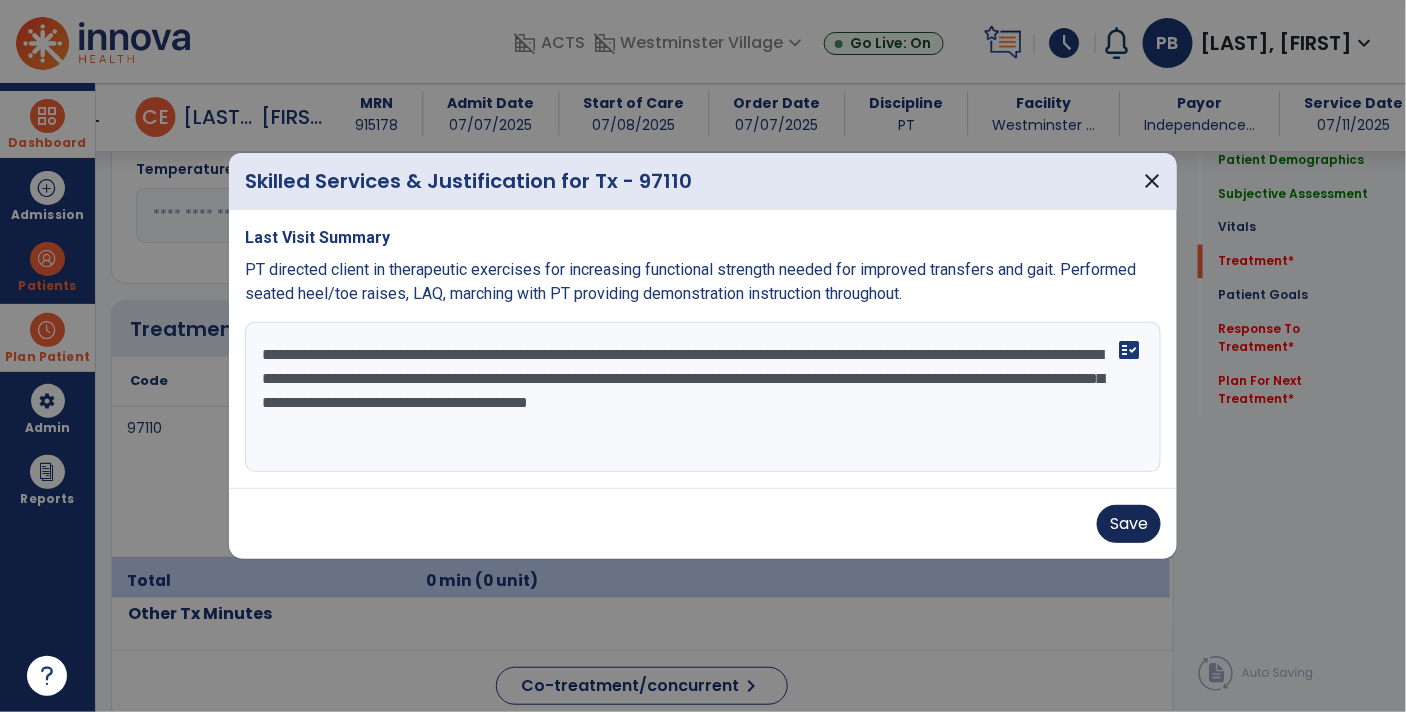 type on "**********" 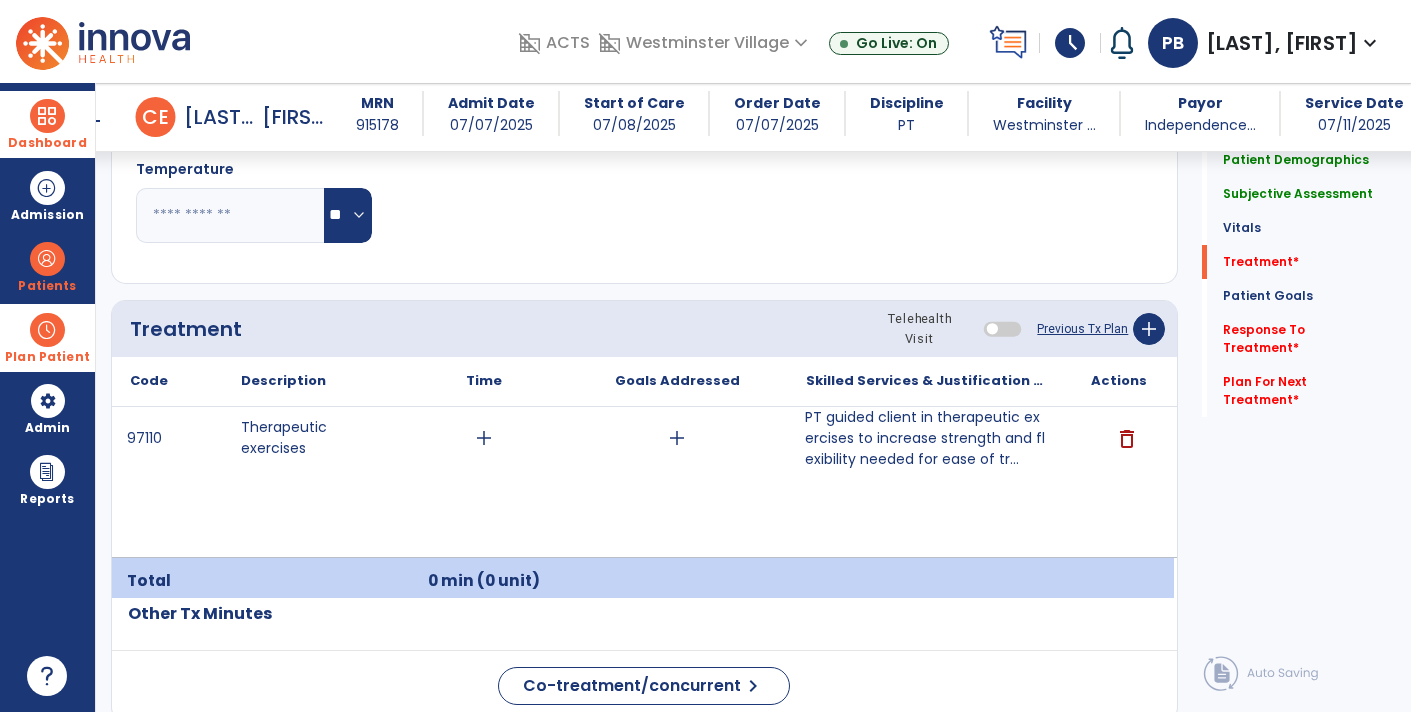 click on "PT guided client in therapeutic exercises to increase strength and flexibility needed for ease of tr..." at bounding box center (926, 438) 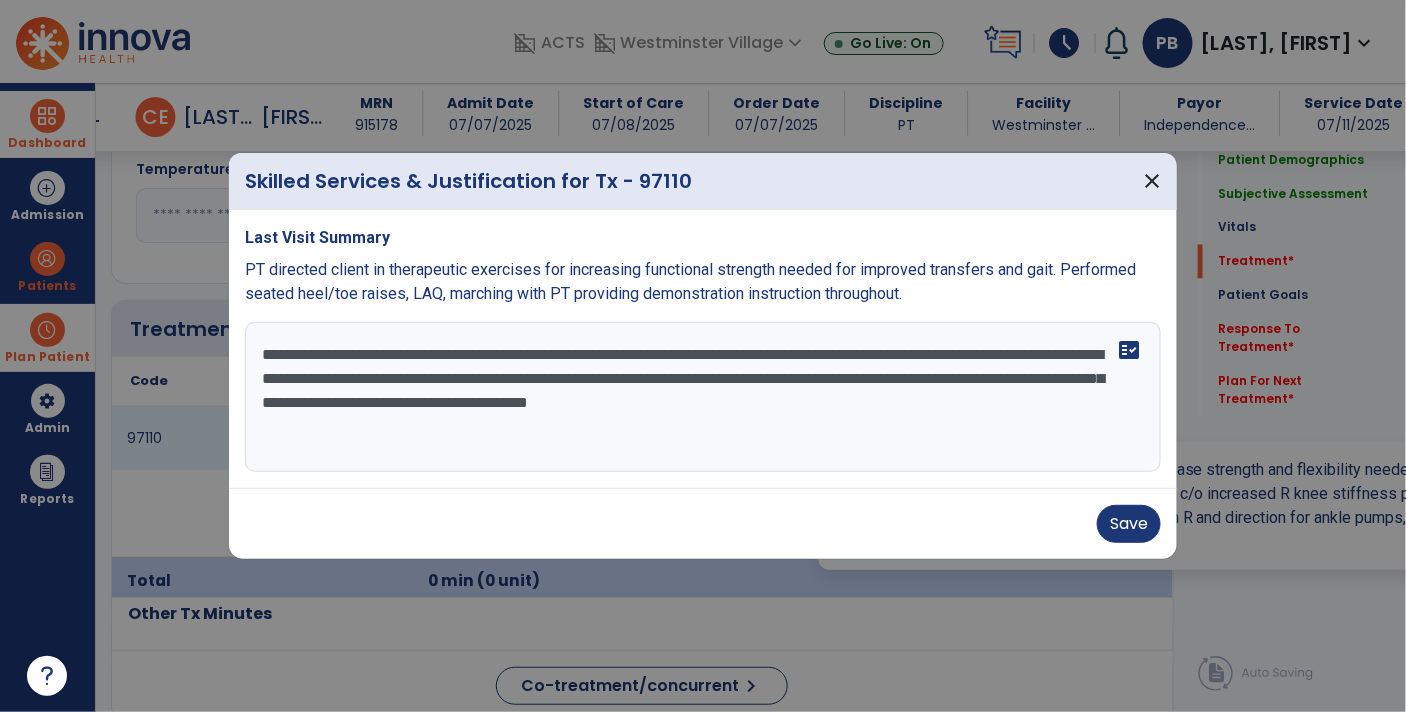 scroll, scrollTop: 1059, scrollLeft: 0, axis: vertical 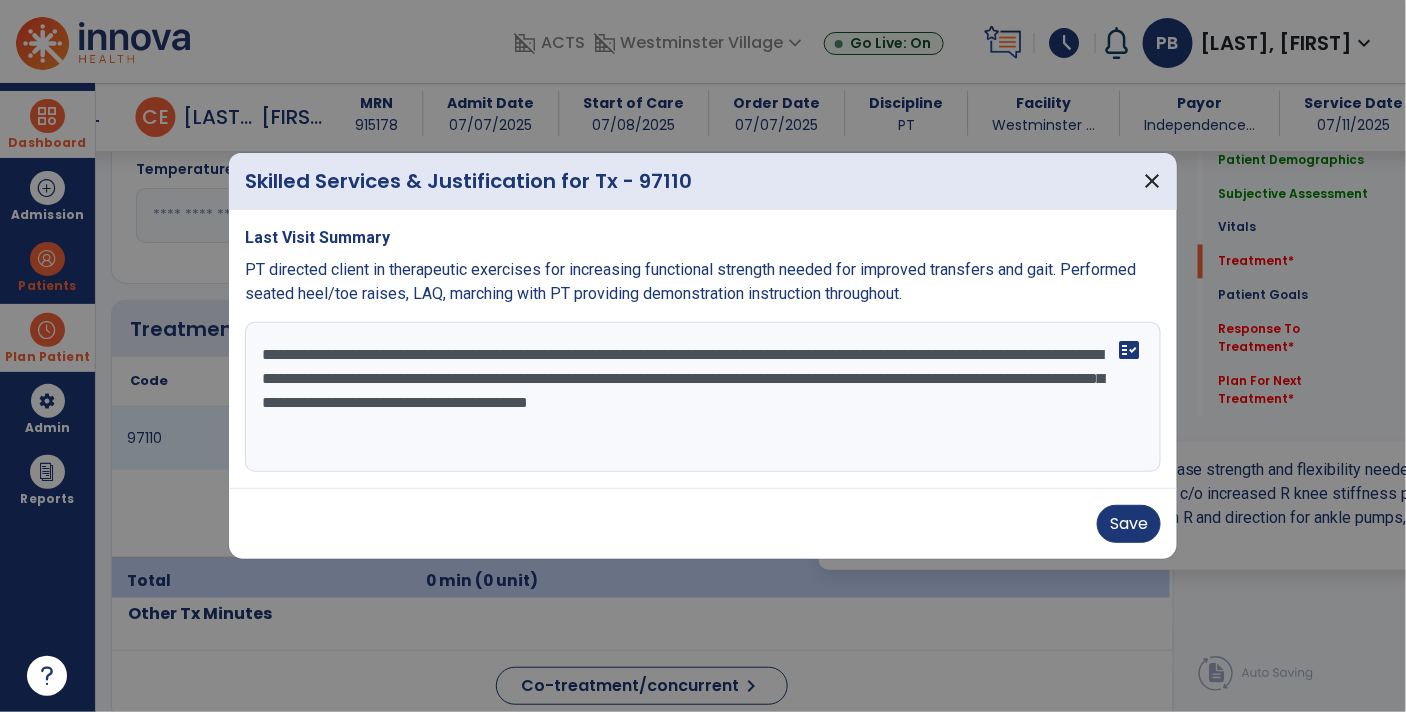 click on "**********" at bounding box center (703, 397) 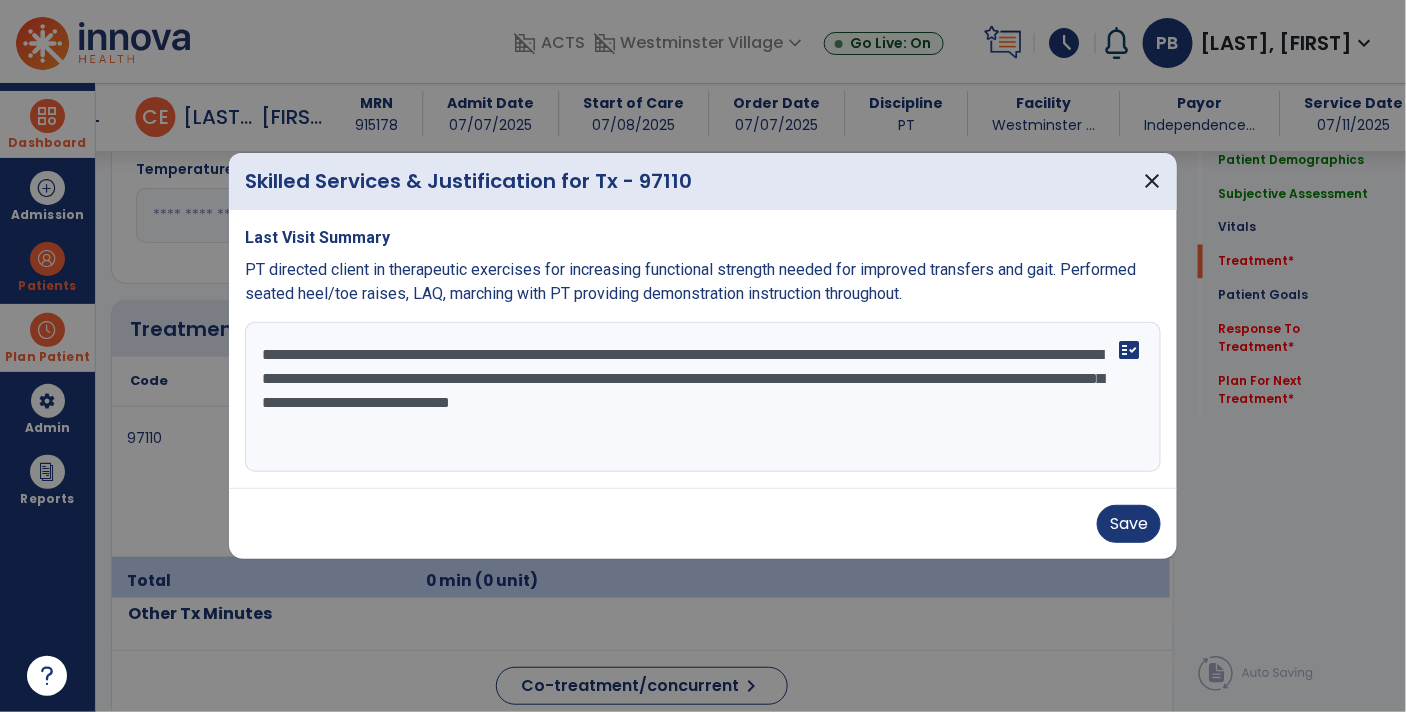 click on "**********" at bounding box center [703, 397] 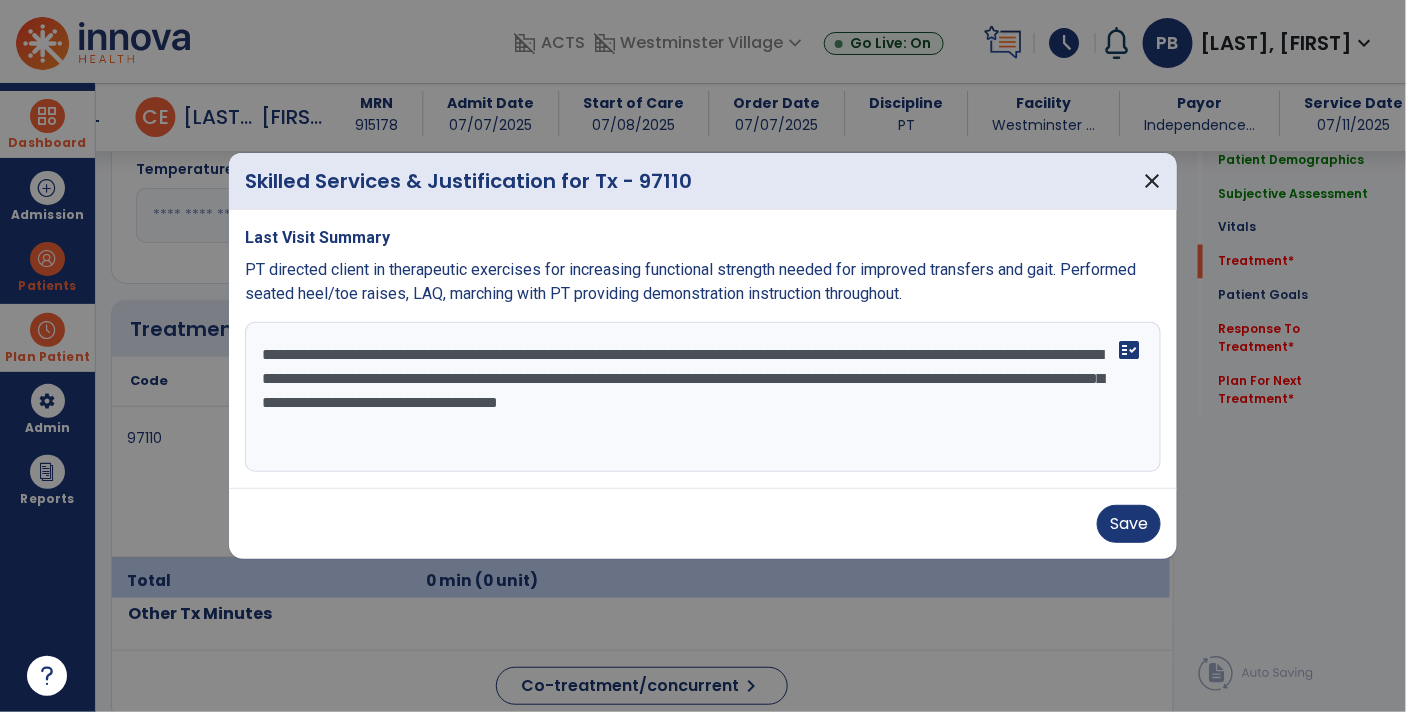 click on "**********" at bounding box center (703, 397) 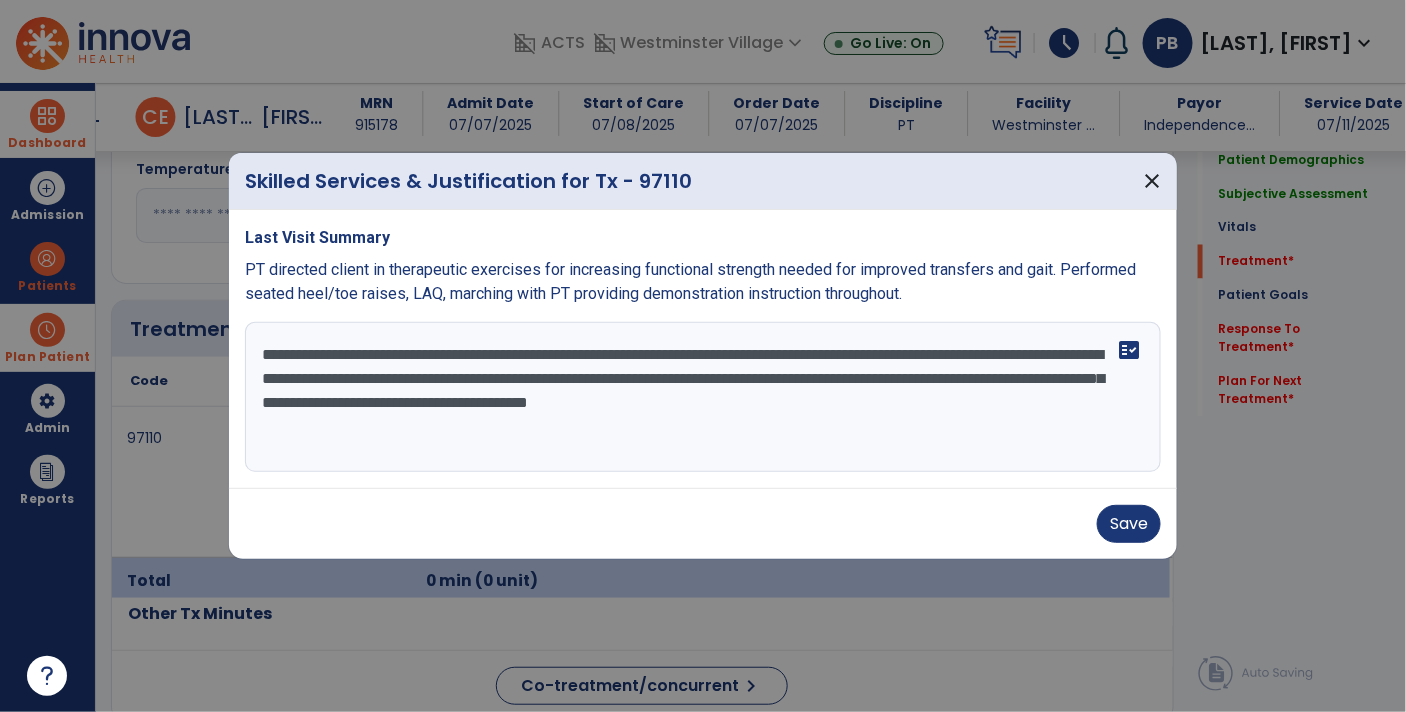 click on "Save" at bounding box center [703, 523] 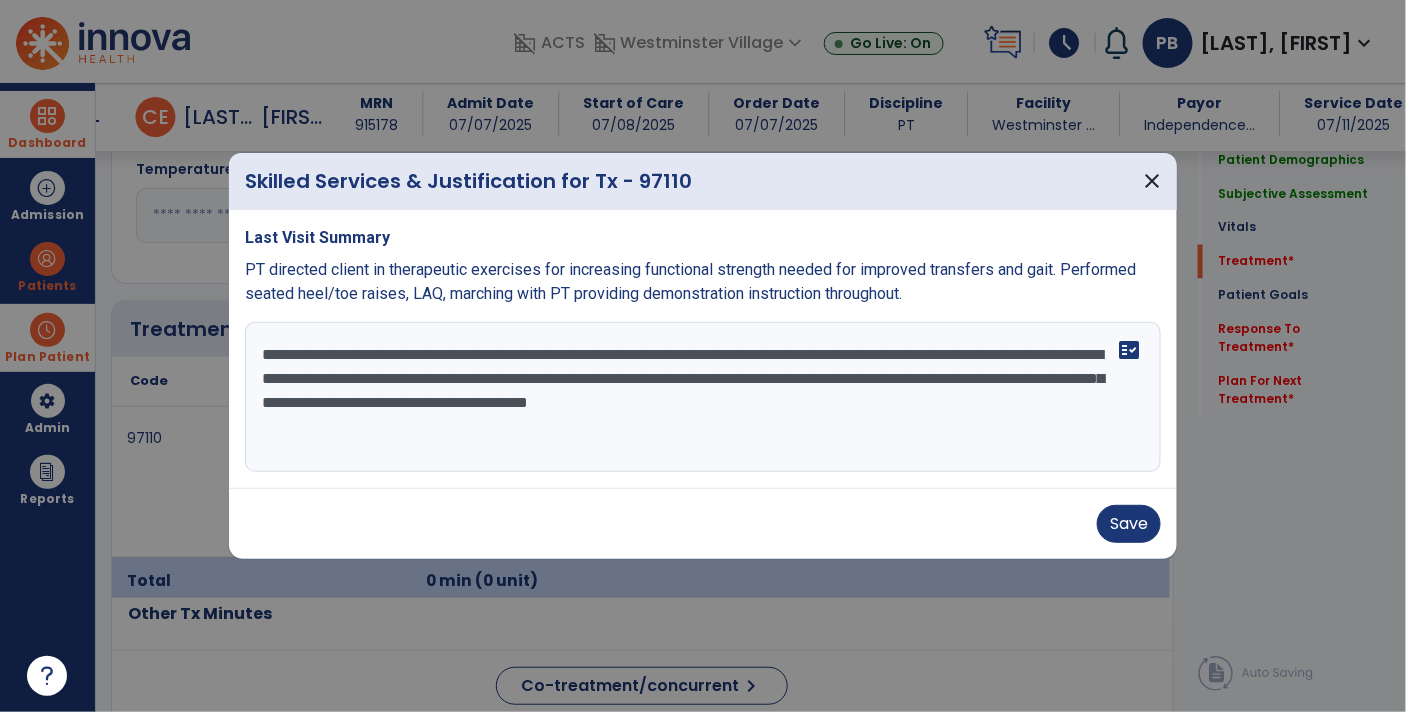click on "**********" at bounding box center (703, 397) 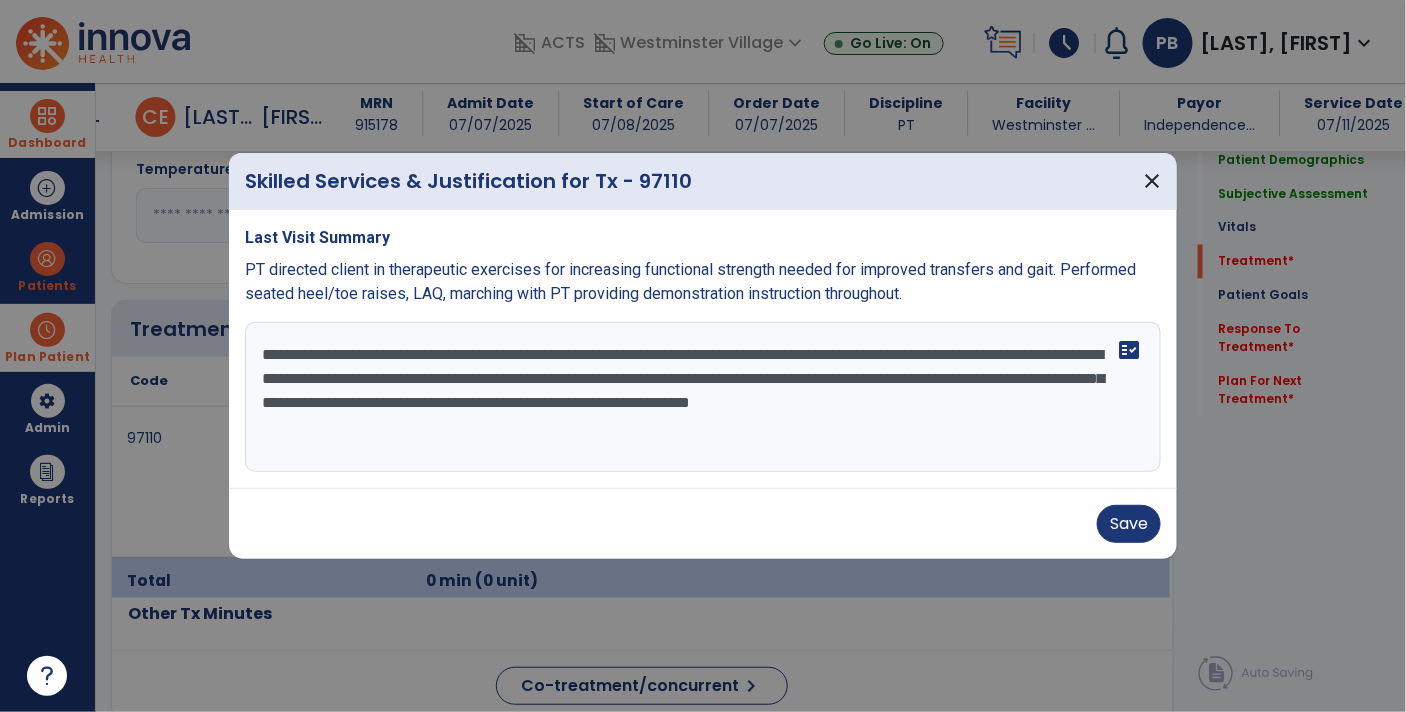 click on "**********" at bounding box center (703, 397) 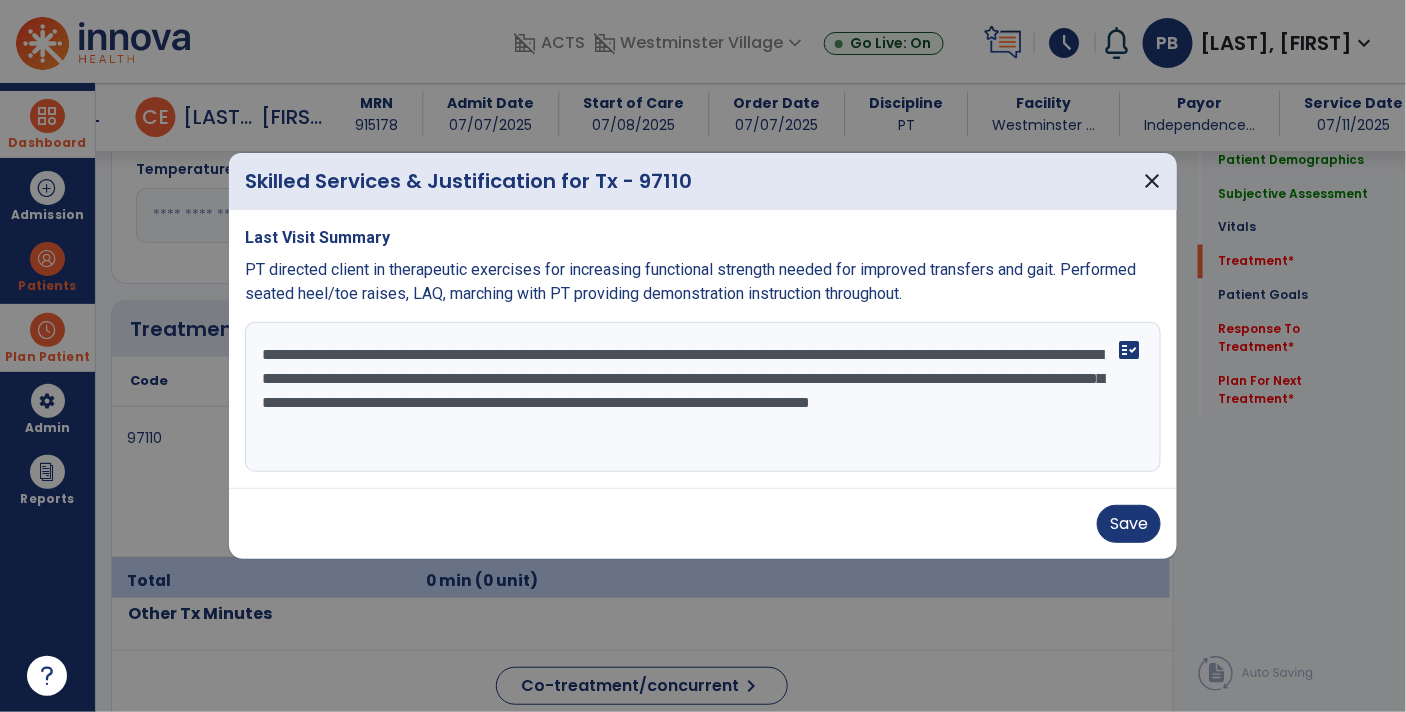 click on "**********" at bounding box center [703, 397] 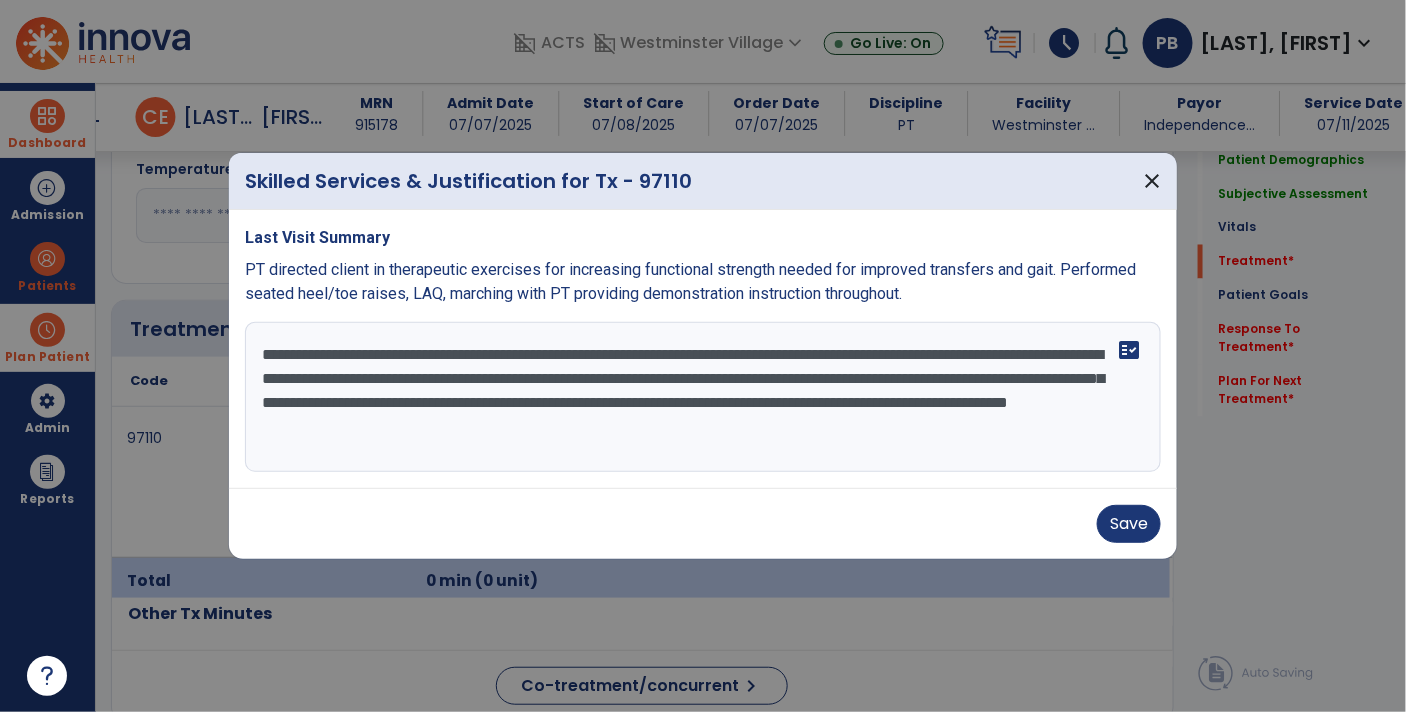 click on "**********" at bounding box center [703, 397] 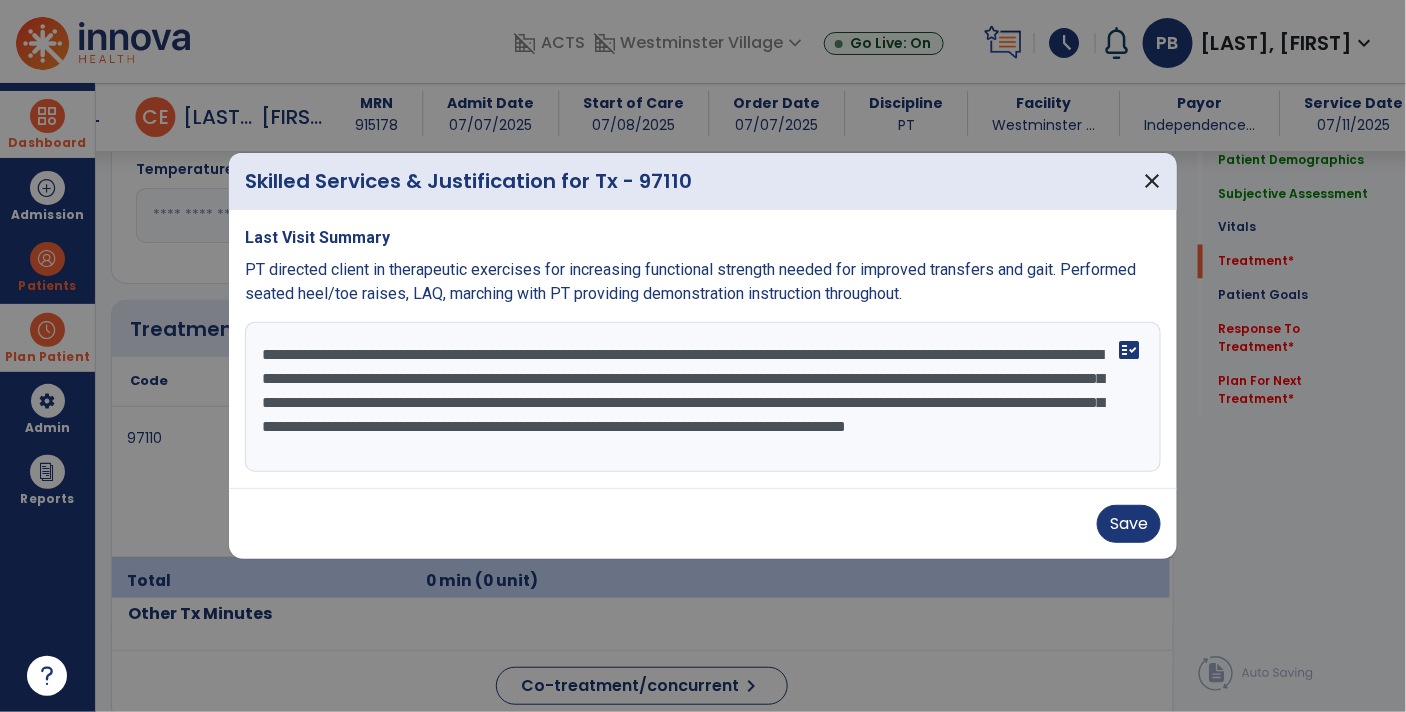 scroll, scrollTop: 15, scrollLeft: 0, axis: vertical 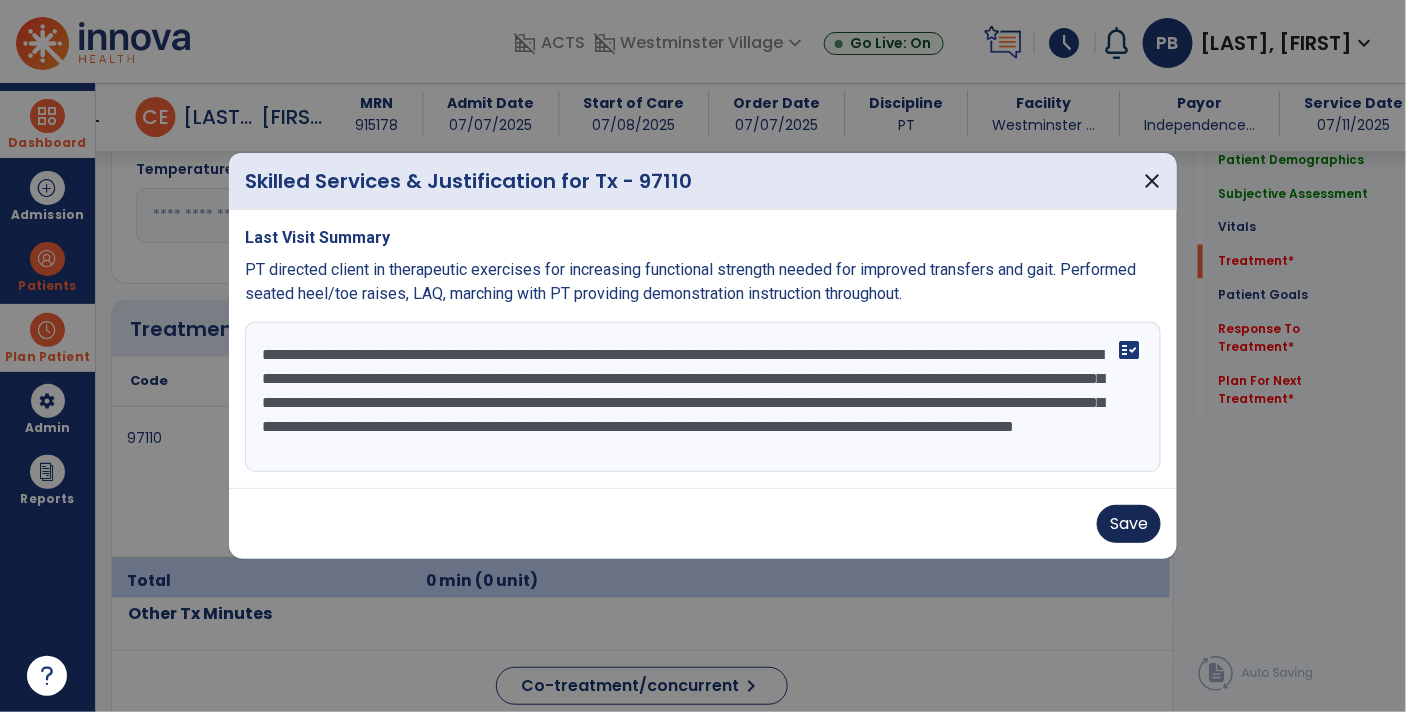 type on "**********" 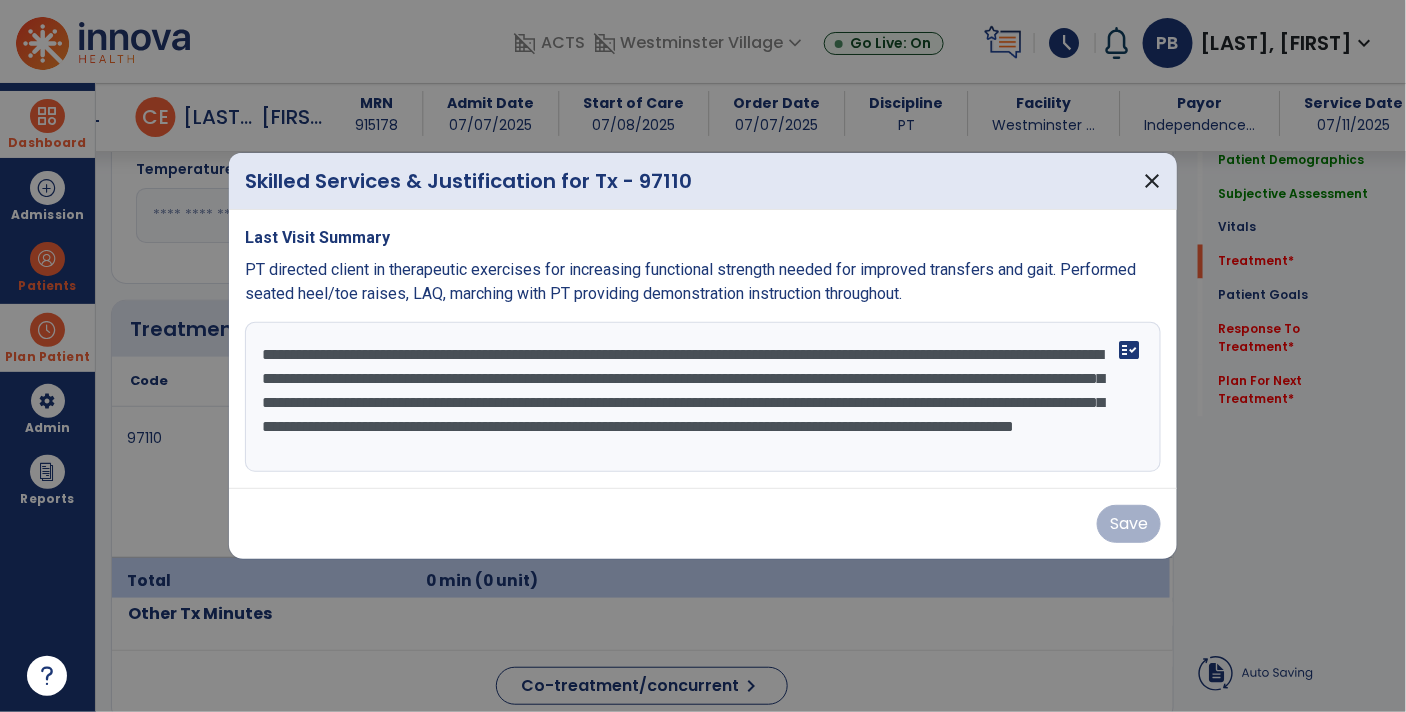 click on "Save" at bounding box center [703, 524] 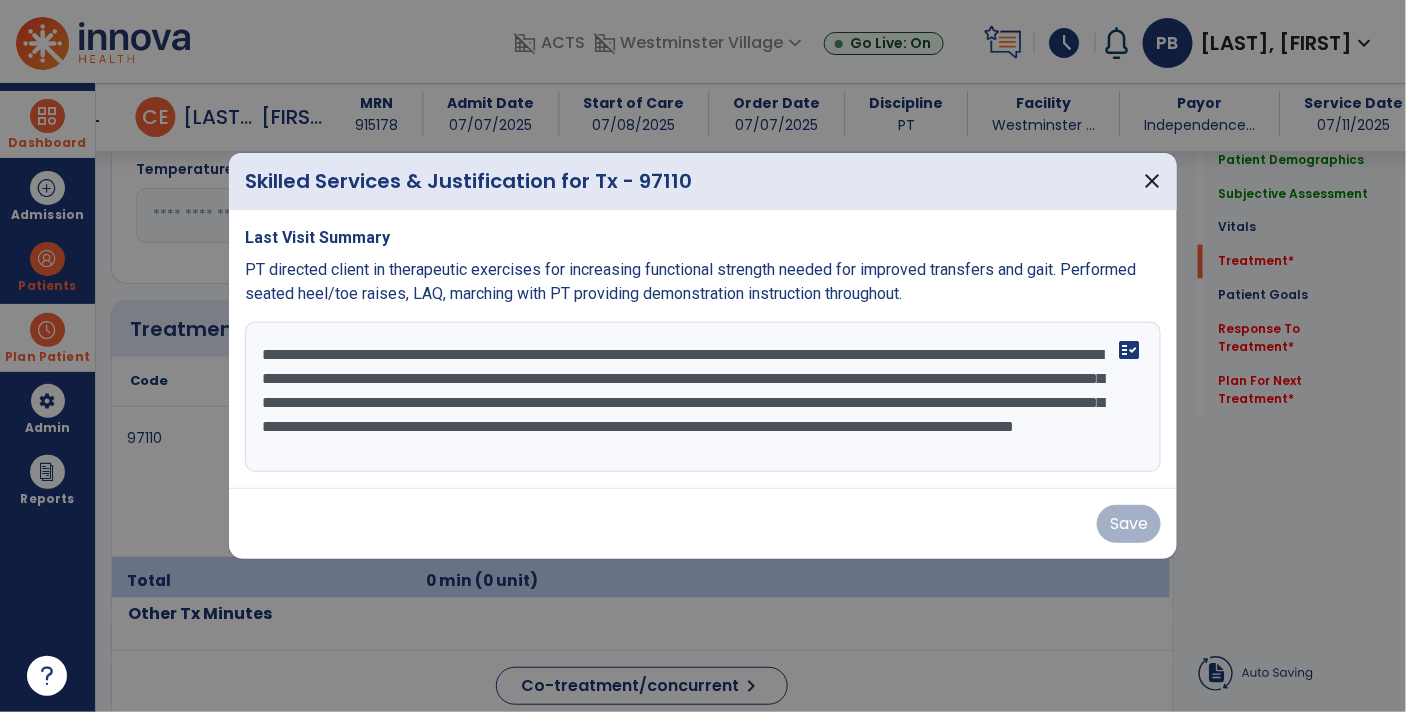 scroll, scrollTop: 0, scrollLeft: 0, axis: both 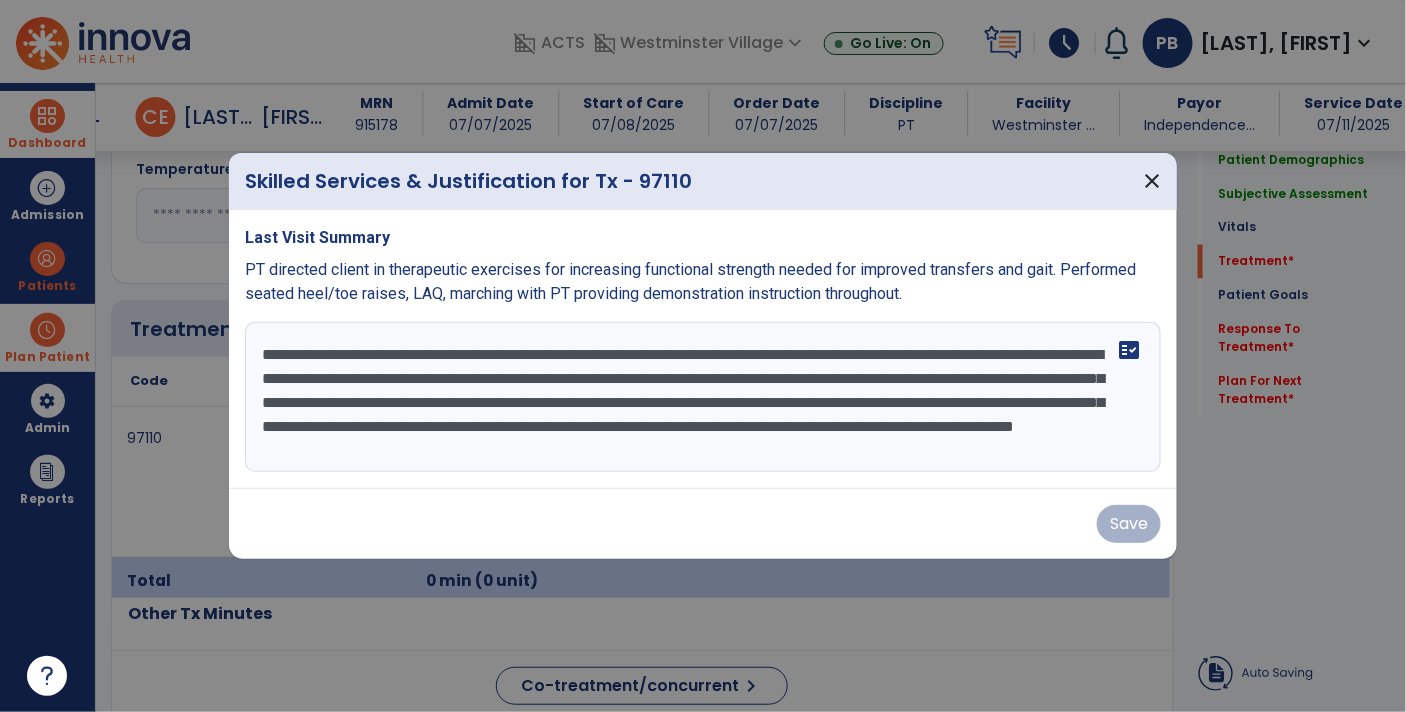 click on "**********" at bounding box center (703, 397) 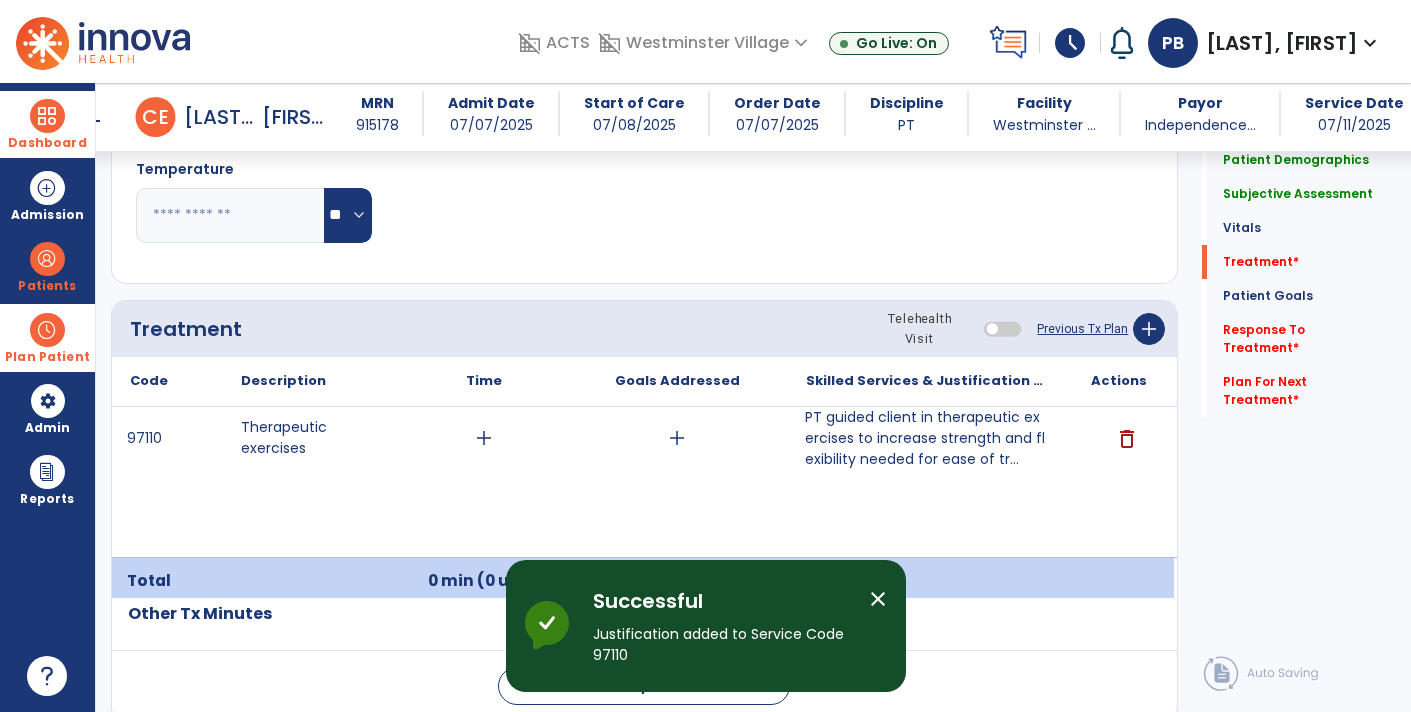 click on "PT guided client in therapeutic exercises to increase strength and flexibility needed for ease of tr..." at bounding box center [926, 438] 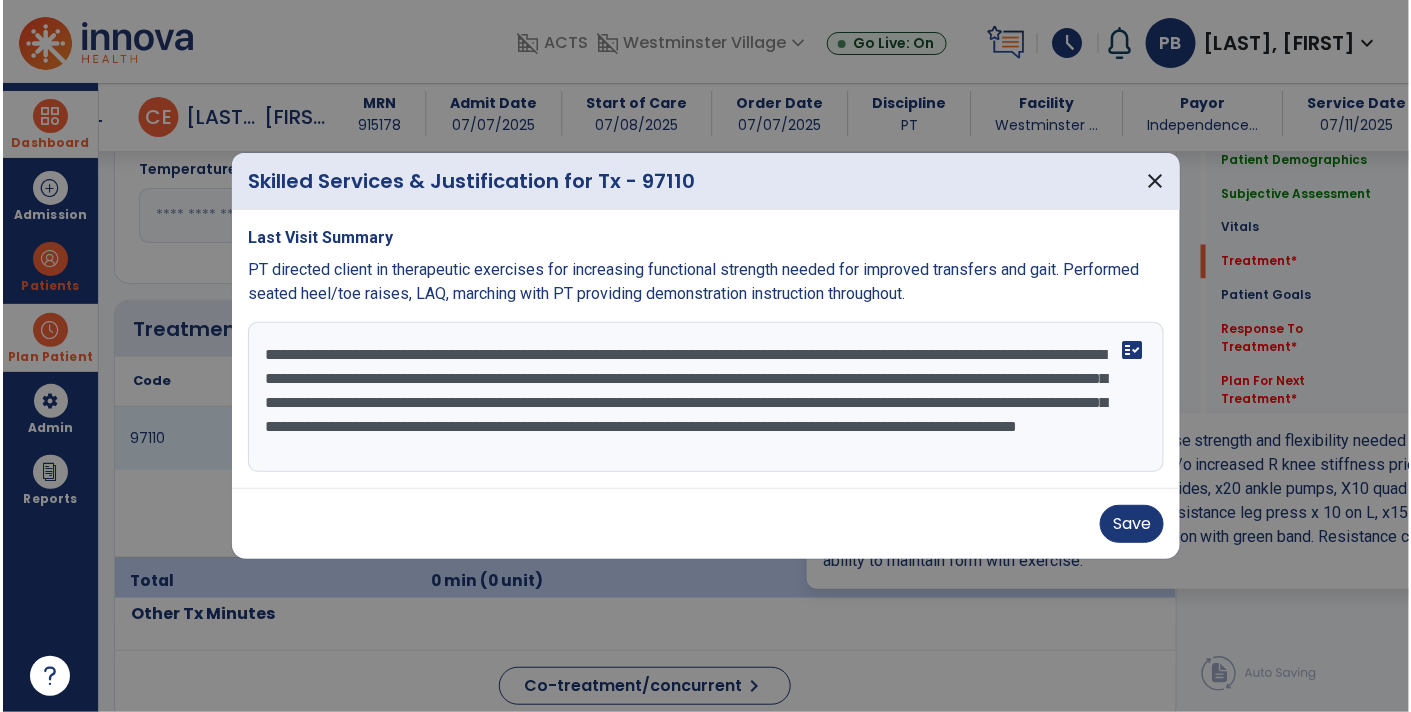 scroll, scrollTop: 1059, scrollLeft: 0, axis: vertical 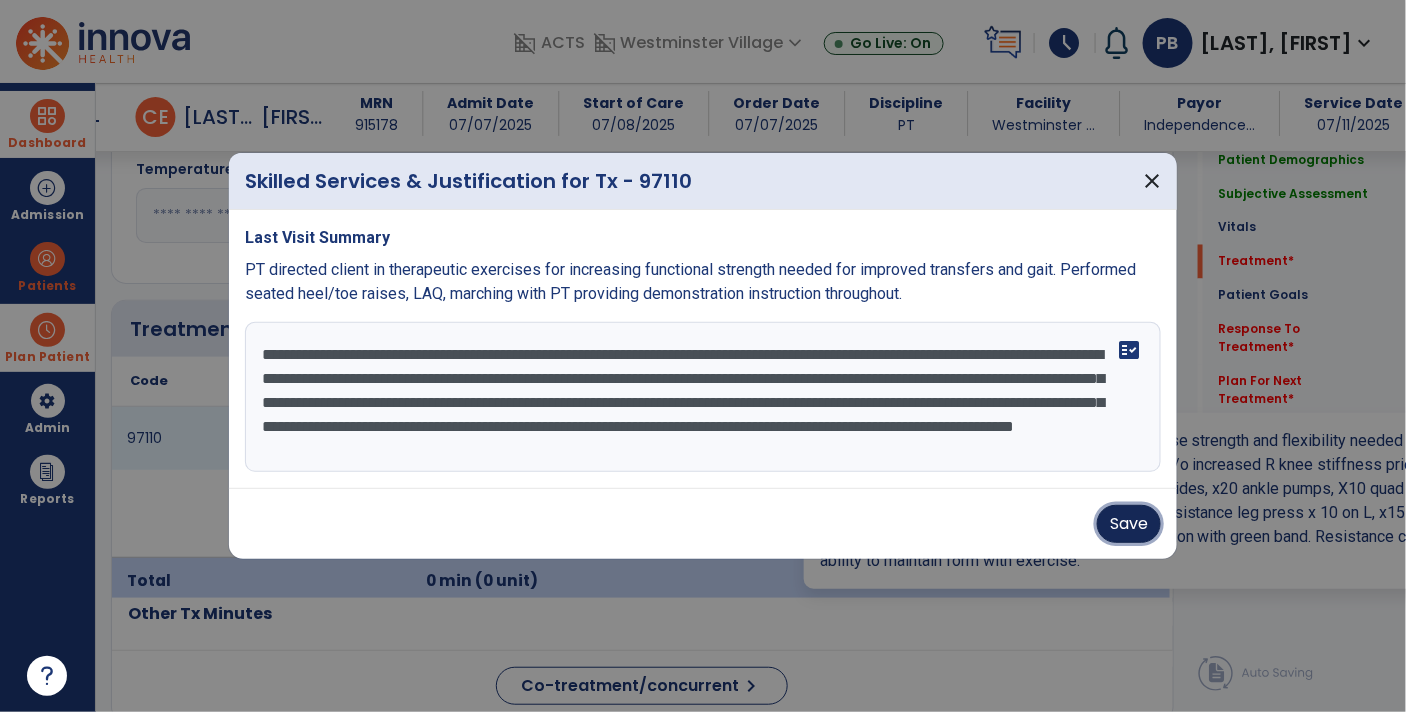 click on "Save" at bounding box center (1129, 524) 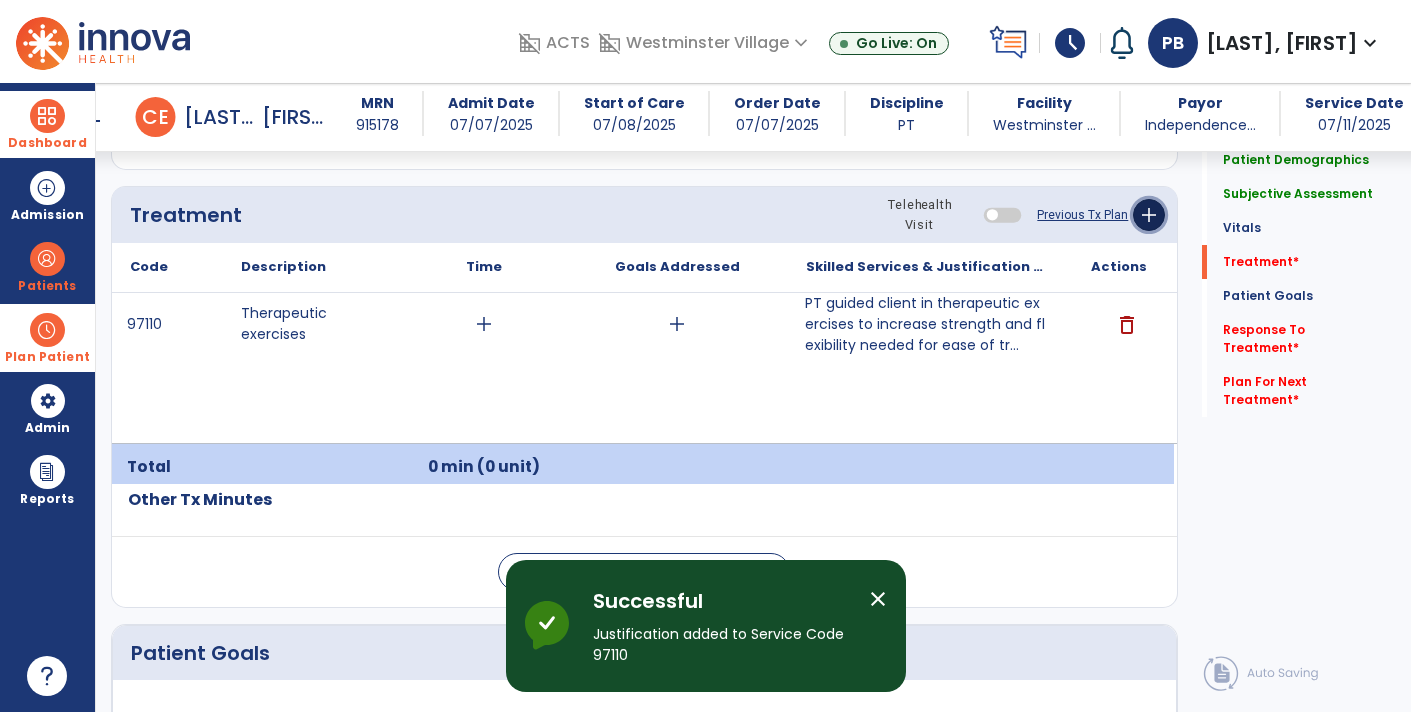 click on "add" 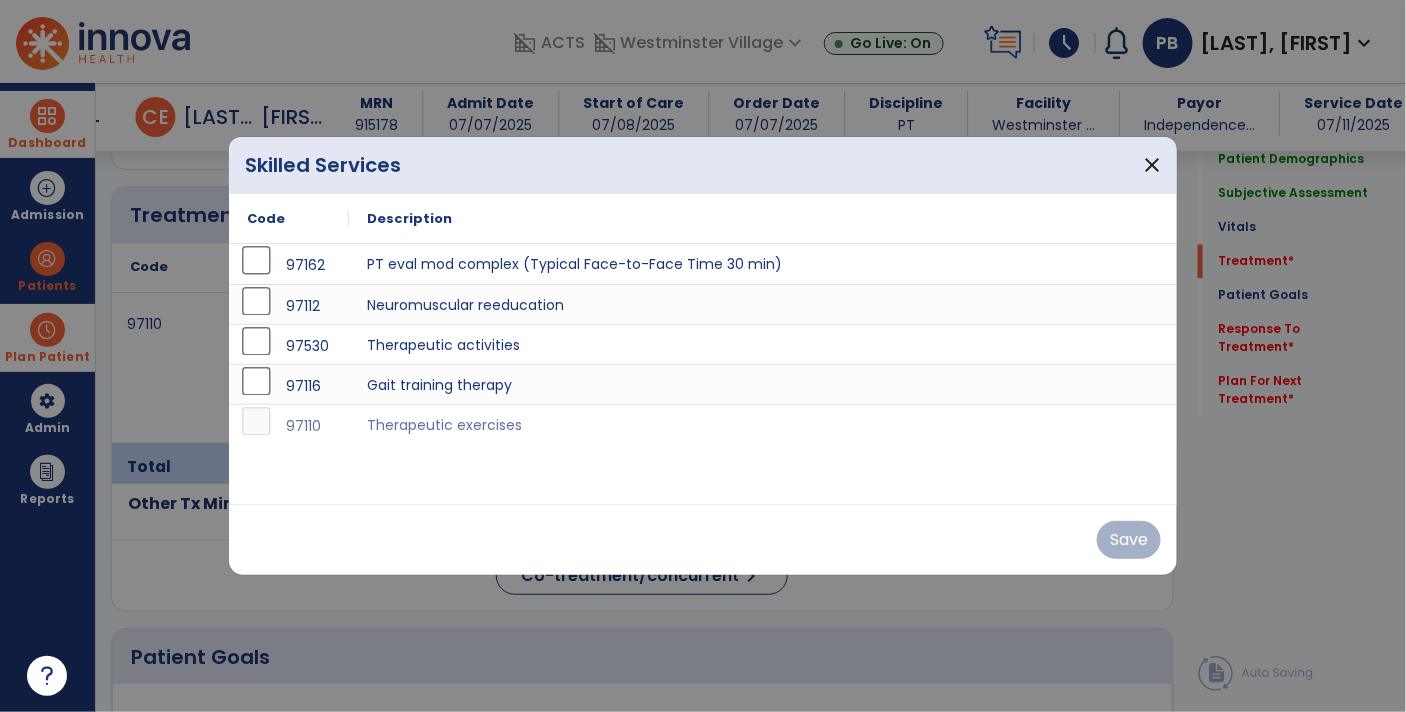 scroll, scrollTop: 1173, scrollLeft: 0, axis: vertical 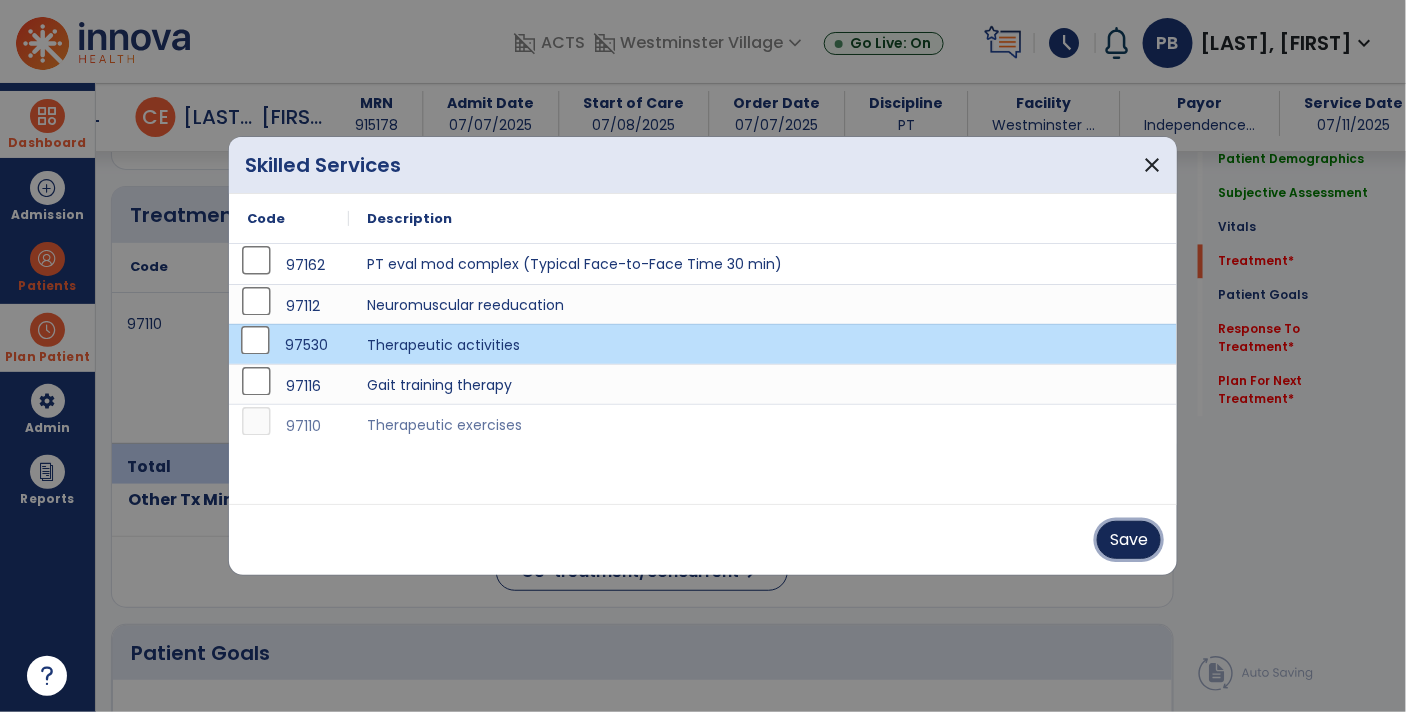 click on "Save" at bounding box center [1129, 540] 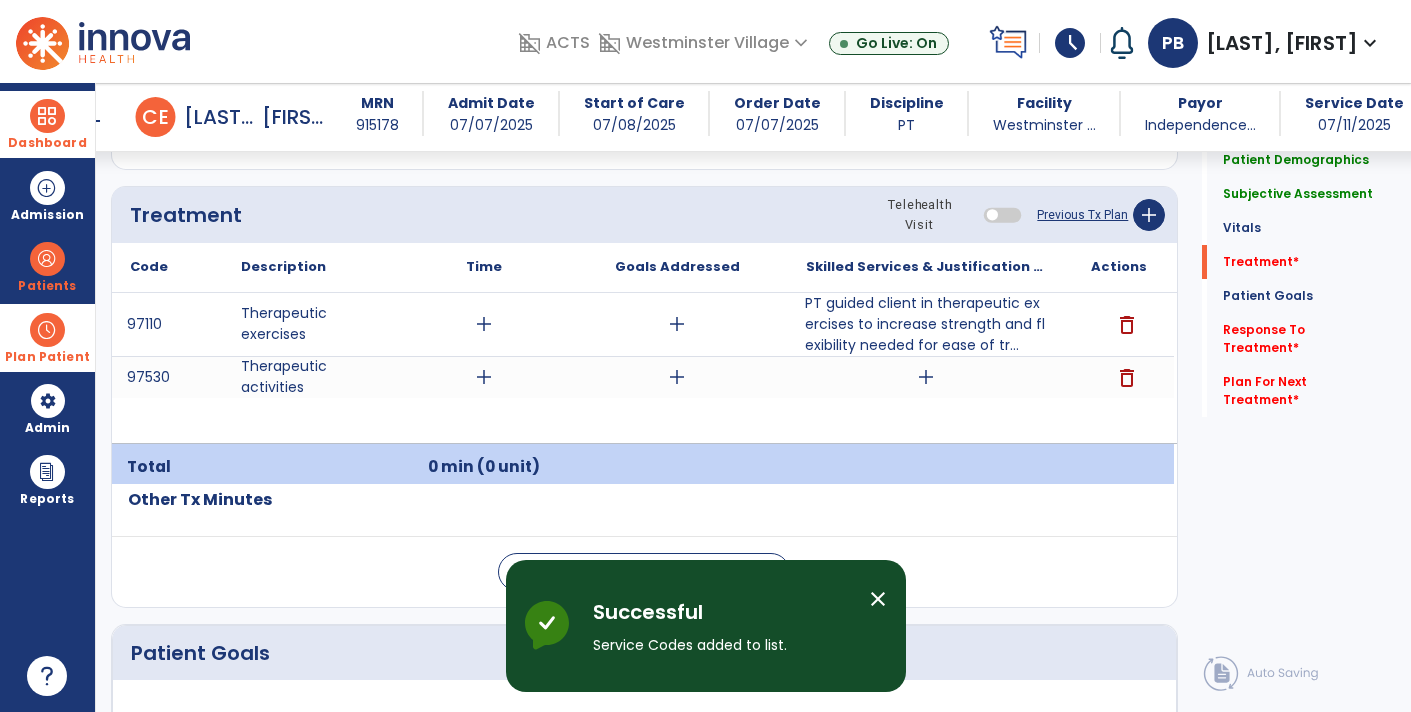 click on "add" at bounding box center (926, 377) 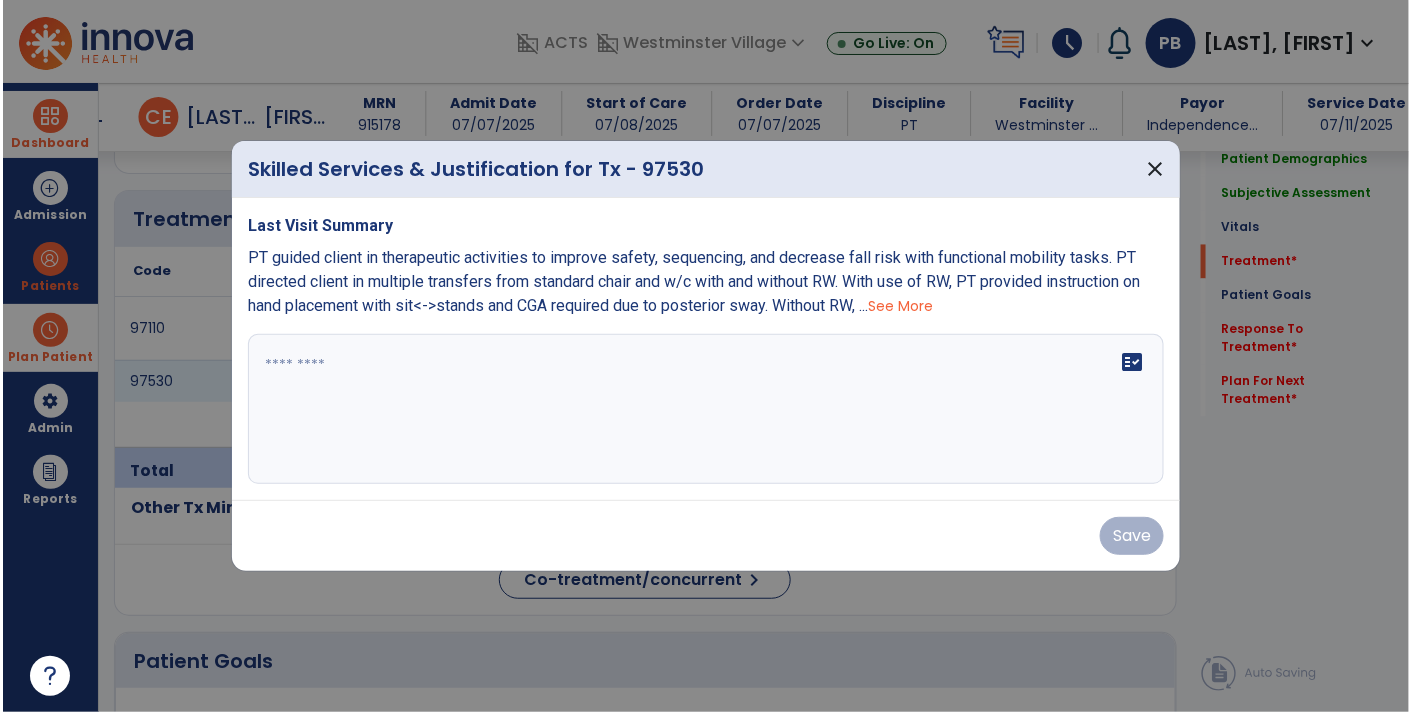 scroll, scrollTop: 1173, scrollLeft: 0, axis: vertical 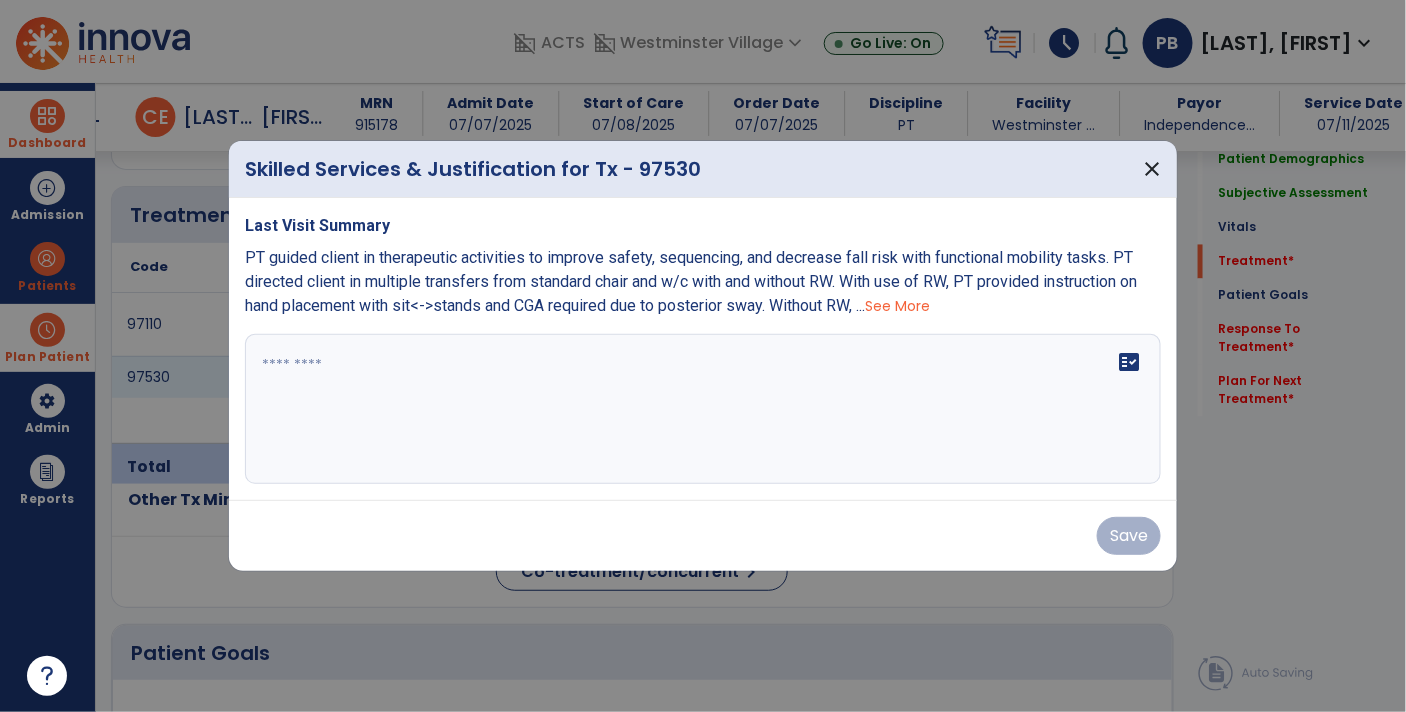 click at bounding box center (703, 409) 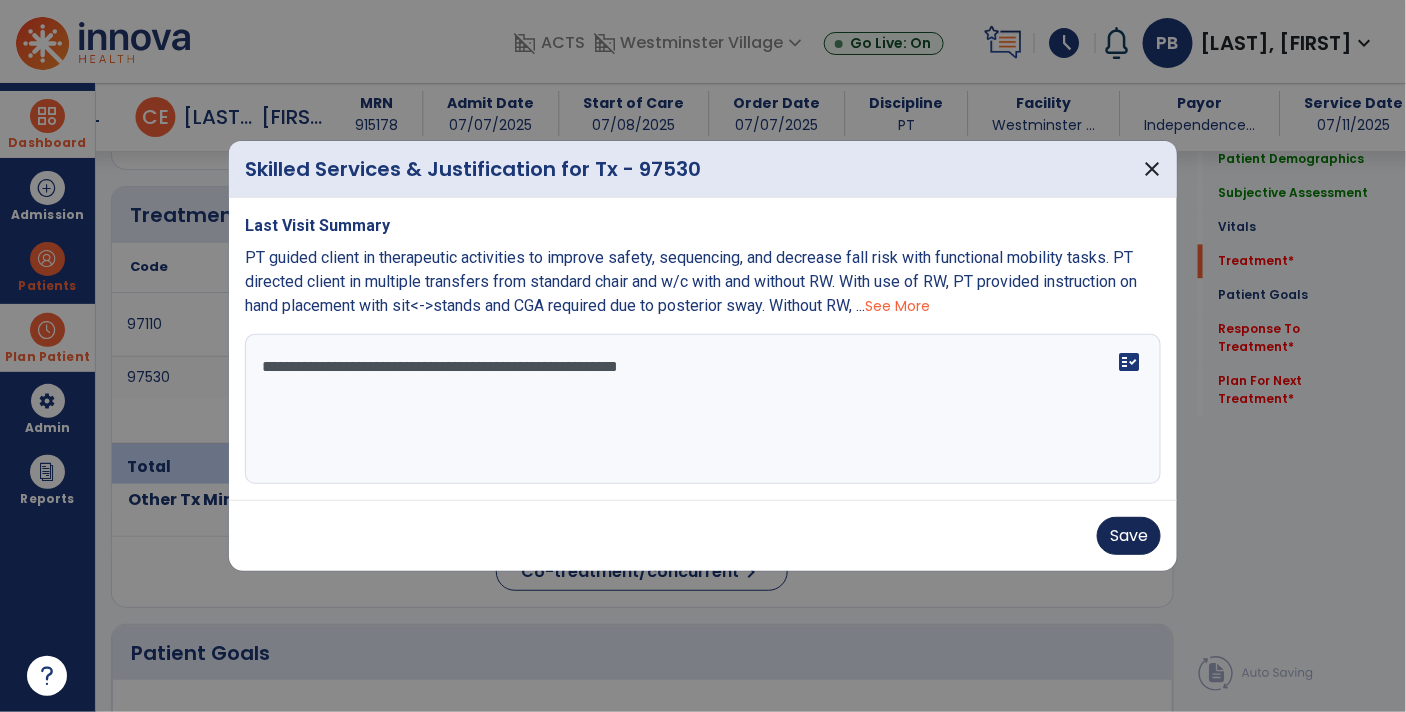 type on "**********" 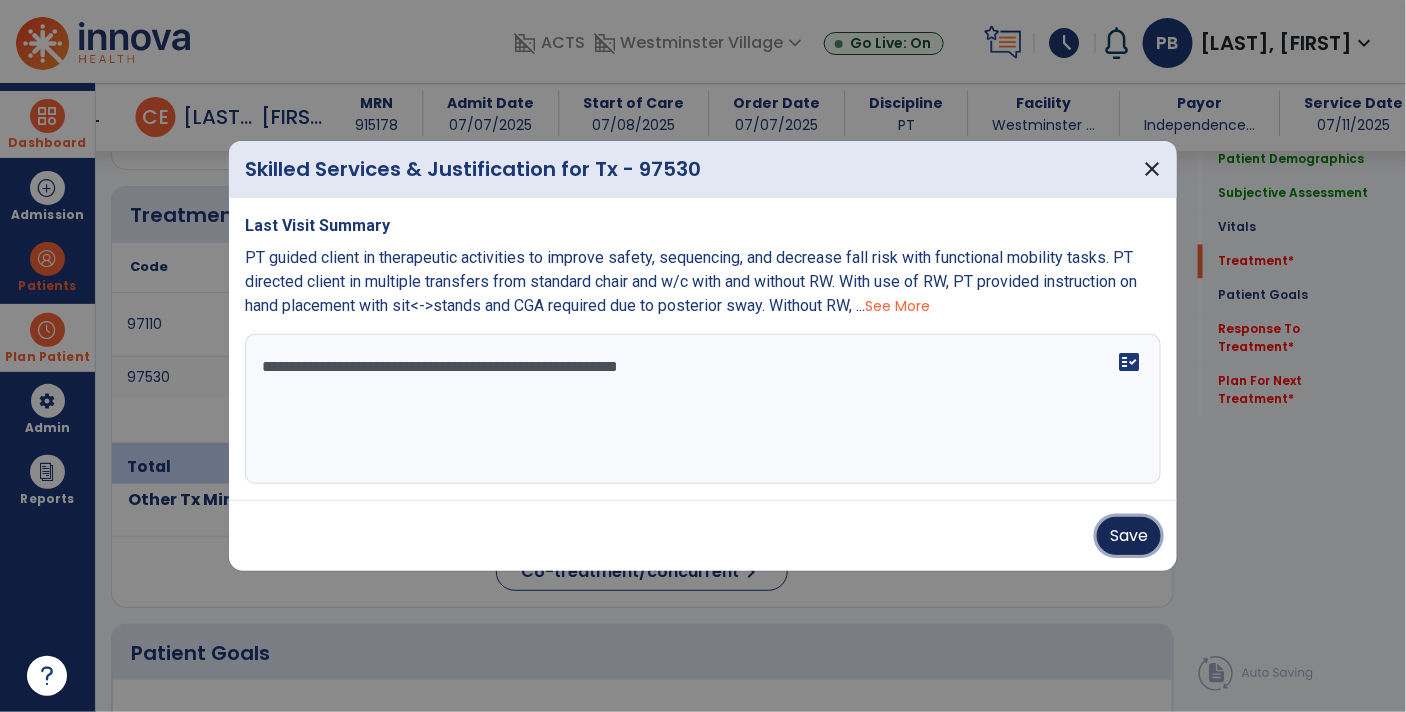 click on "Save" at bounding box center [1129, 536] 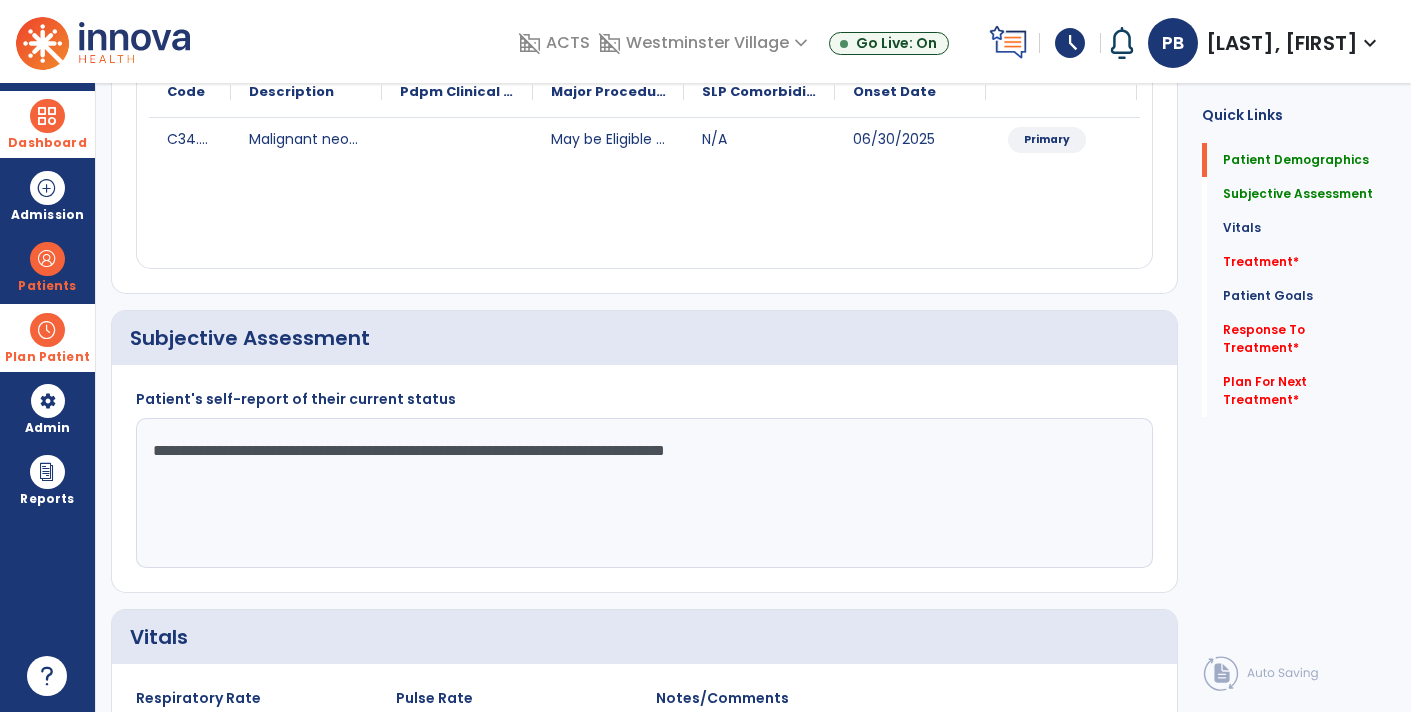 scroll, scrollTop: 0, scrollLeft: 0, axis: both 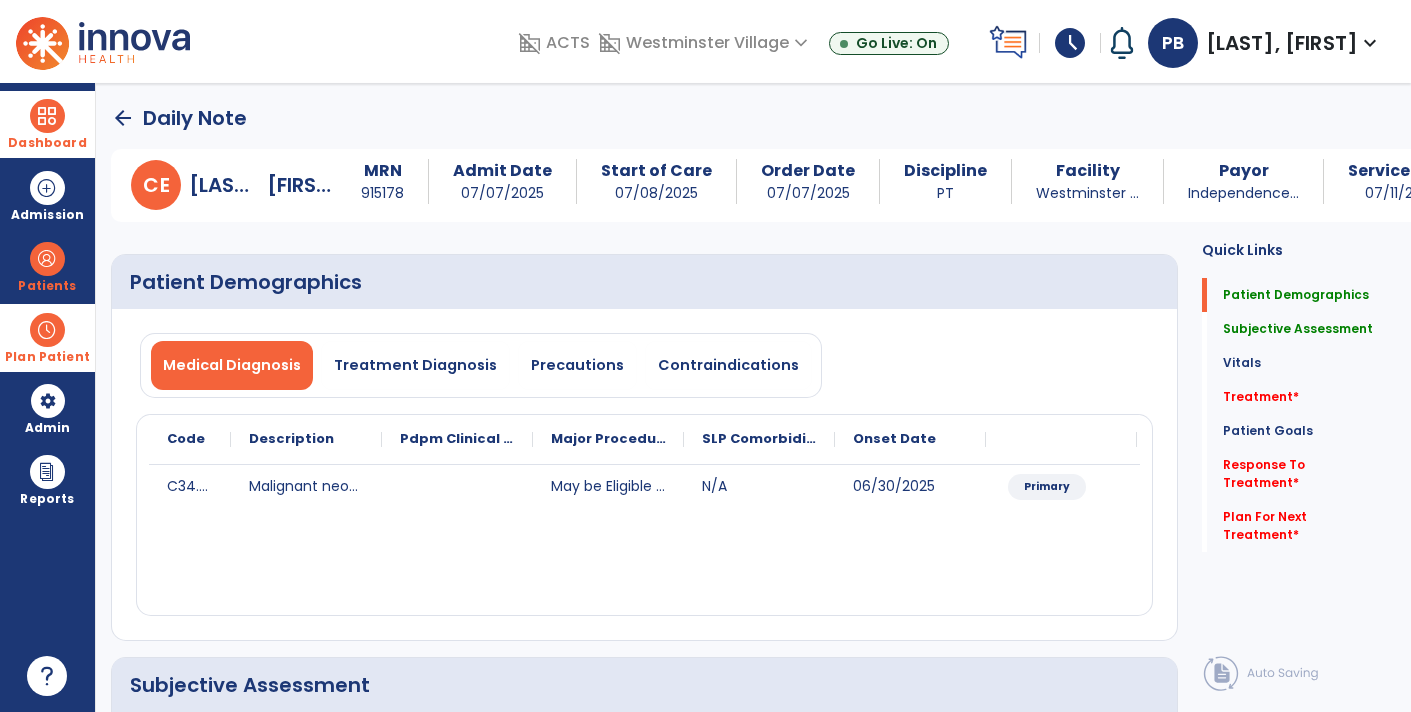 click on "arrow_back" 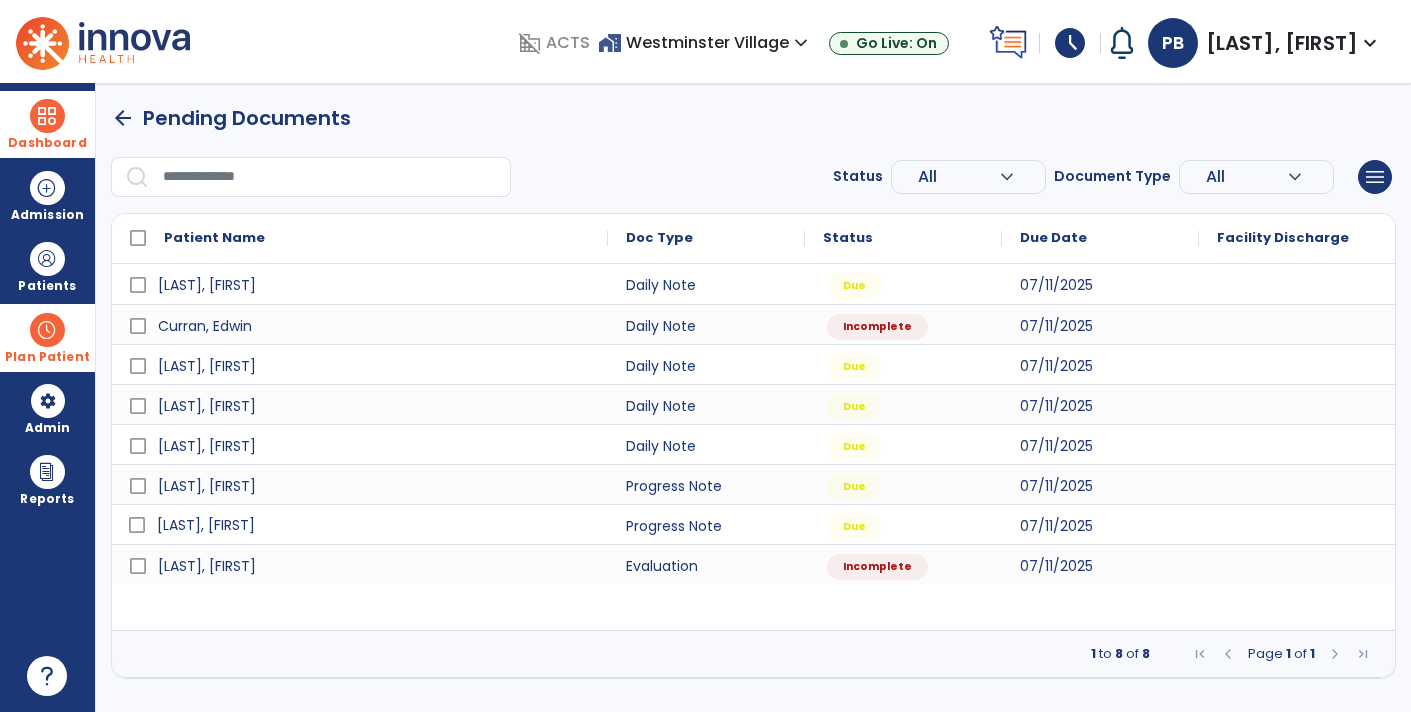 click on "[LAST], [FIRST]" at bounding box center (374, 525) 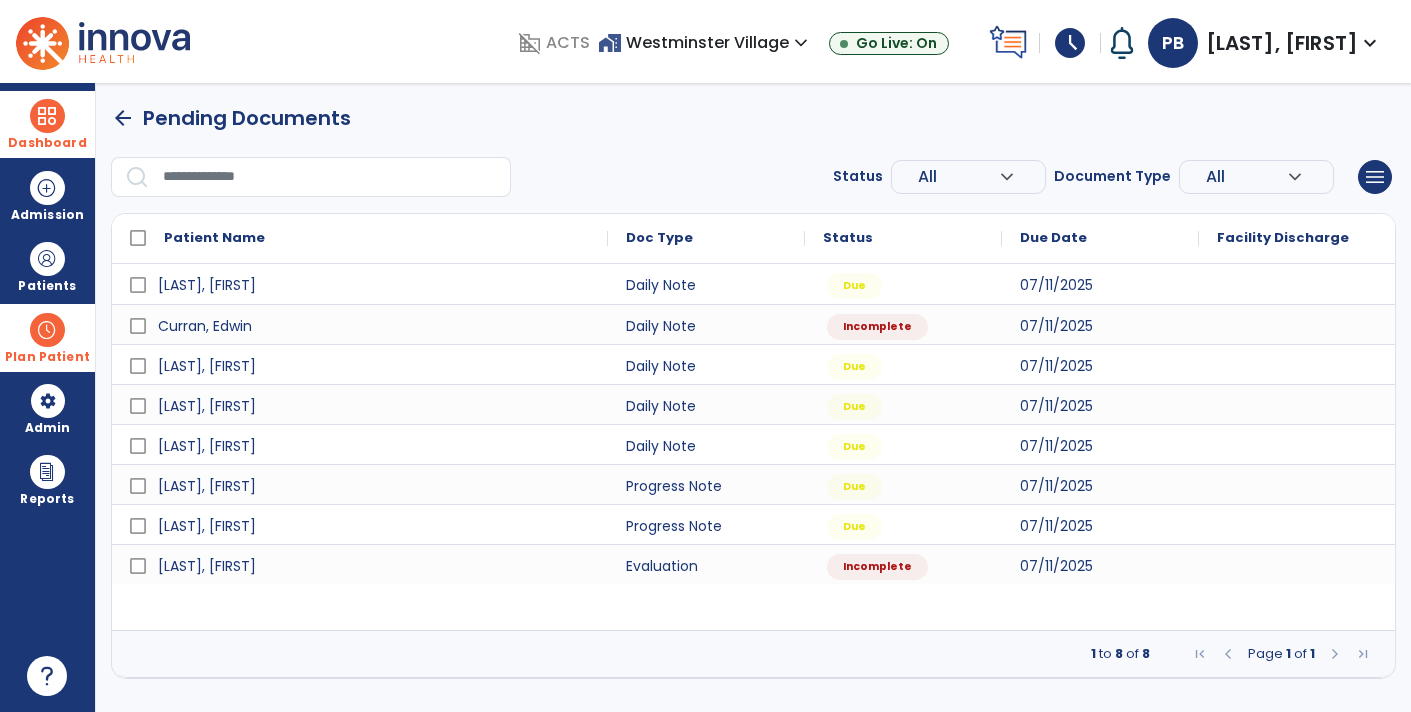 click on "arrow_back" at bounding box center (123, 118) 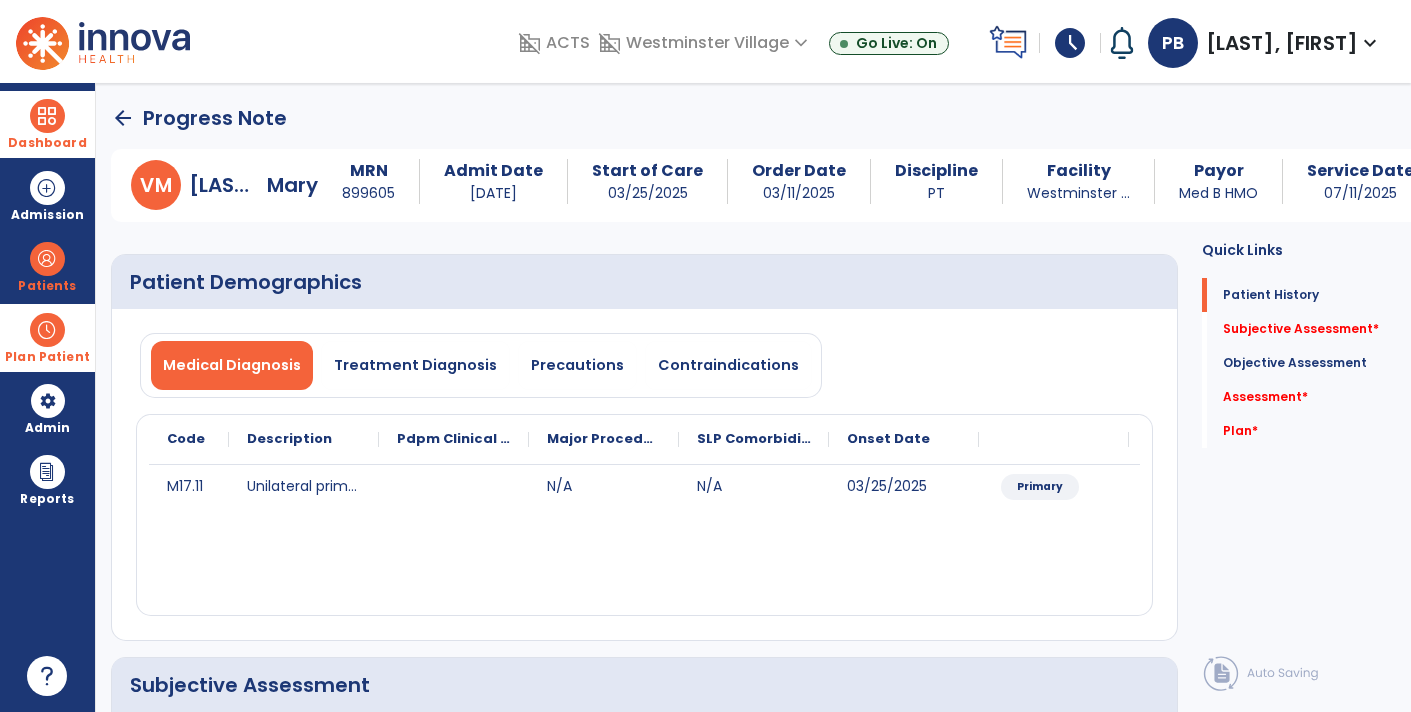 click on "[FIRST] [LAST] MRN [NUMBER] Admit Date [DATE] Start of Care [DATE] Order Date [DATE] Discipline PT Facility [FACILITY] Payor Med B HMO Service Date [DATE]" at bounding box center [808, 185] 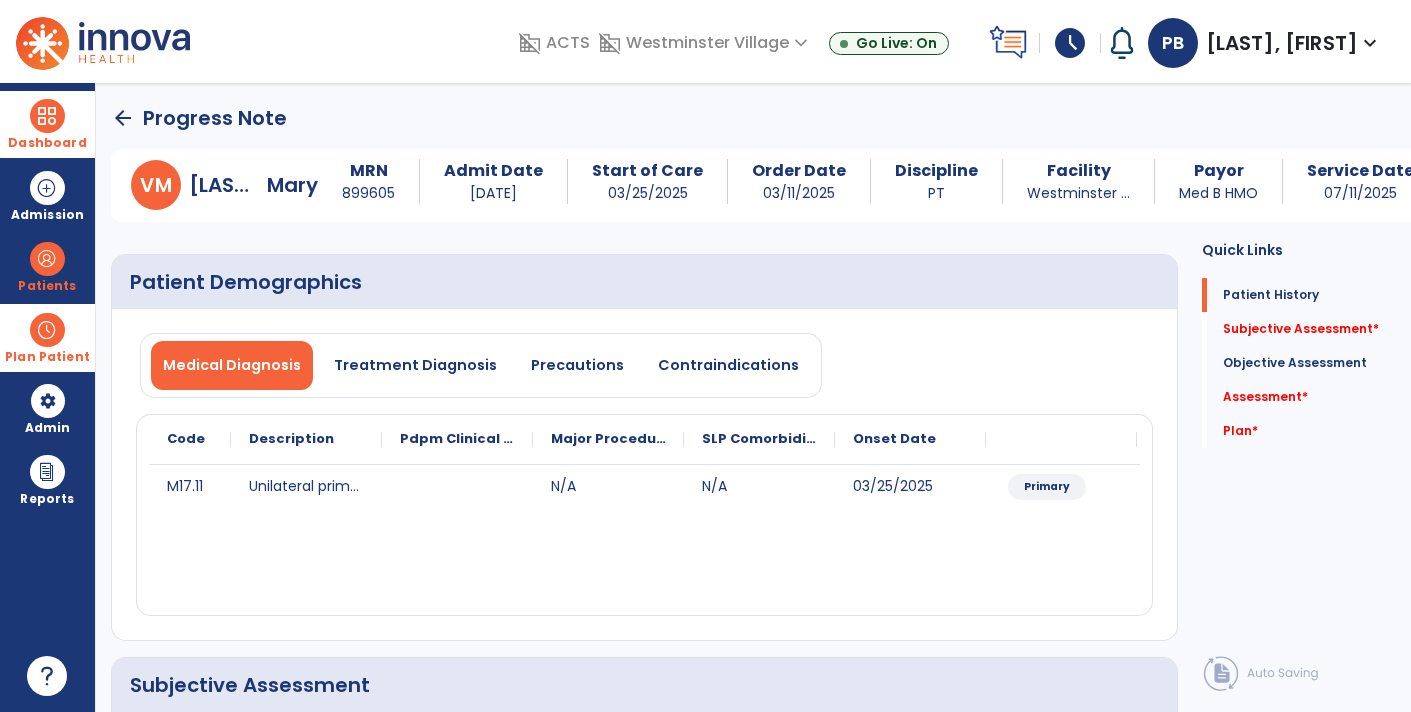 click on "arrow_back" 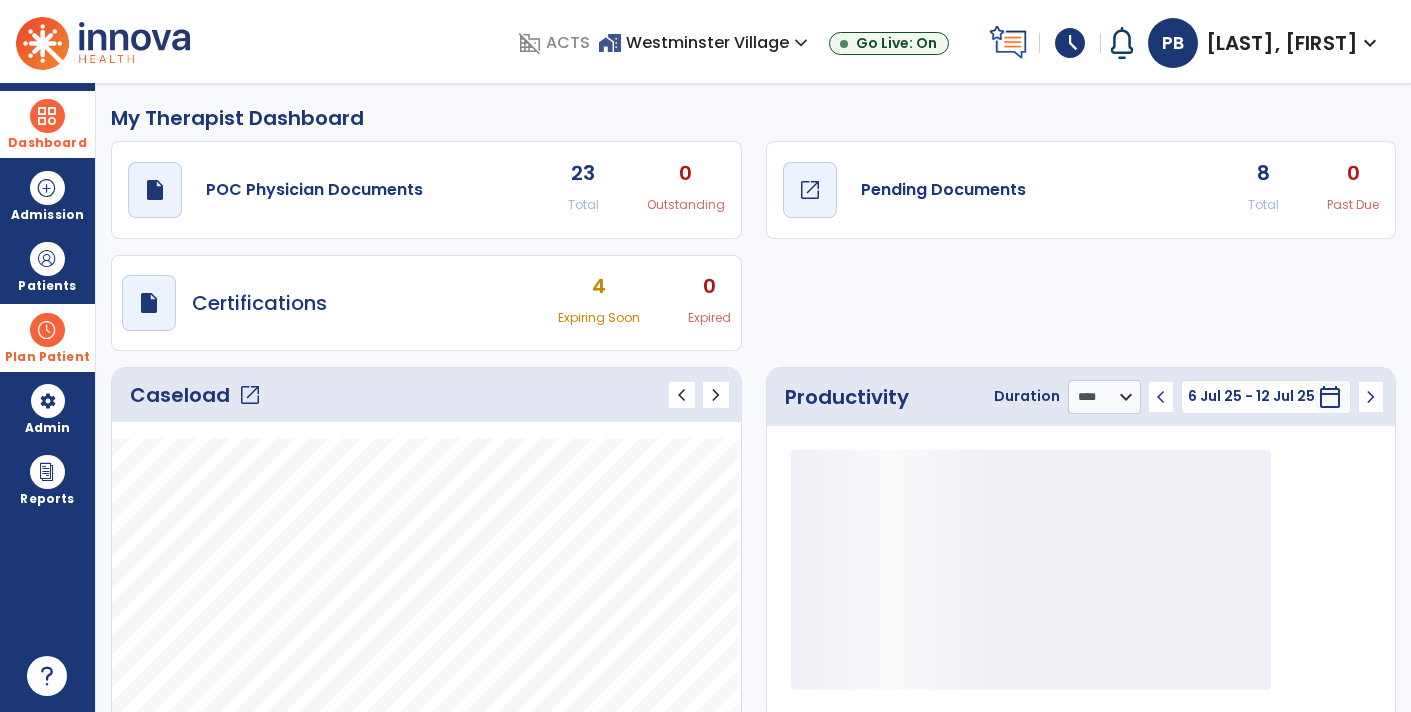 click on "draft   open_in_new  Pending Documents" 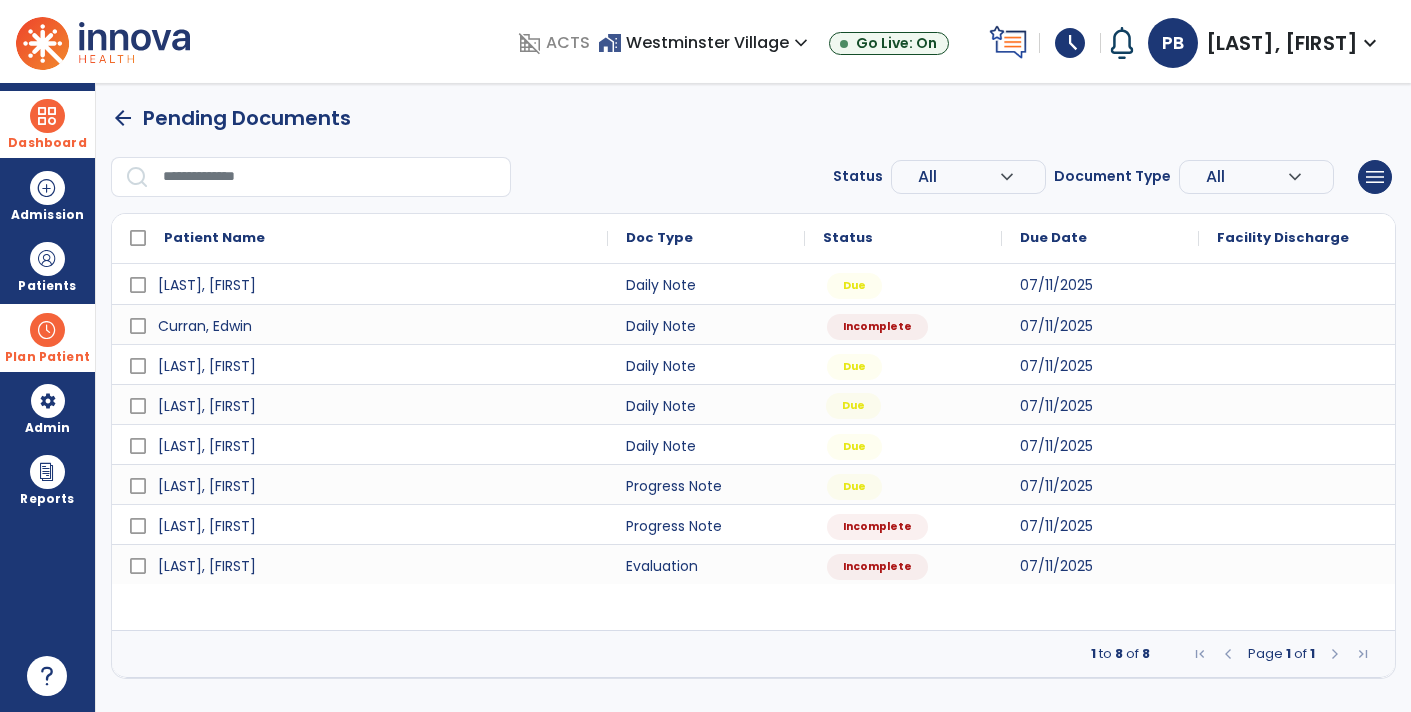 click on "Due" at bounding box center (903, 404) 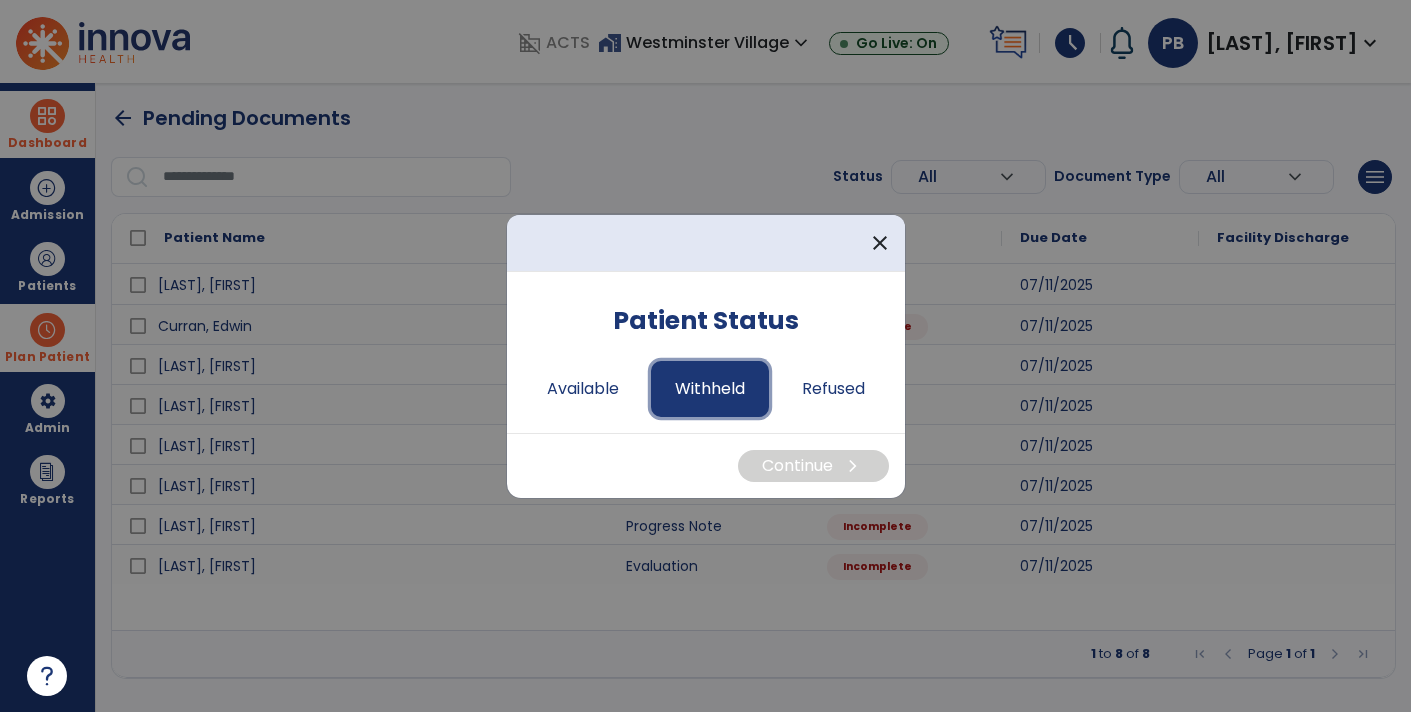click on "Withheld" at bounding box center [710, 389] 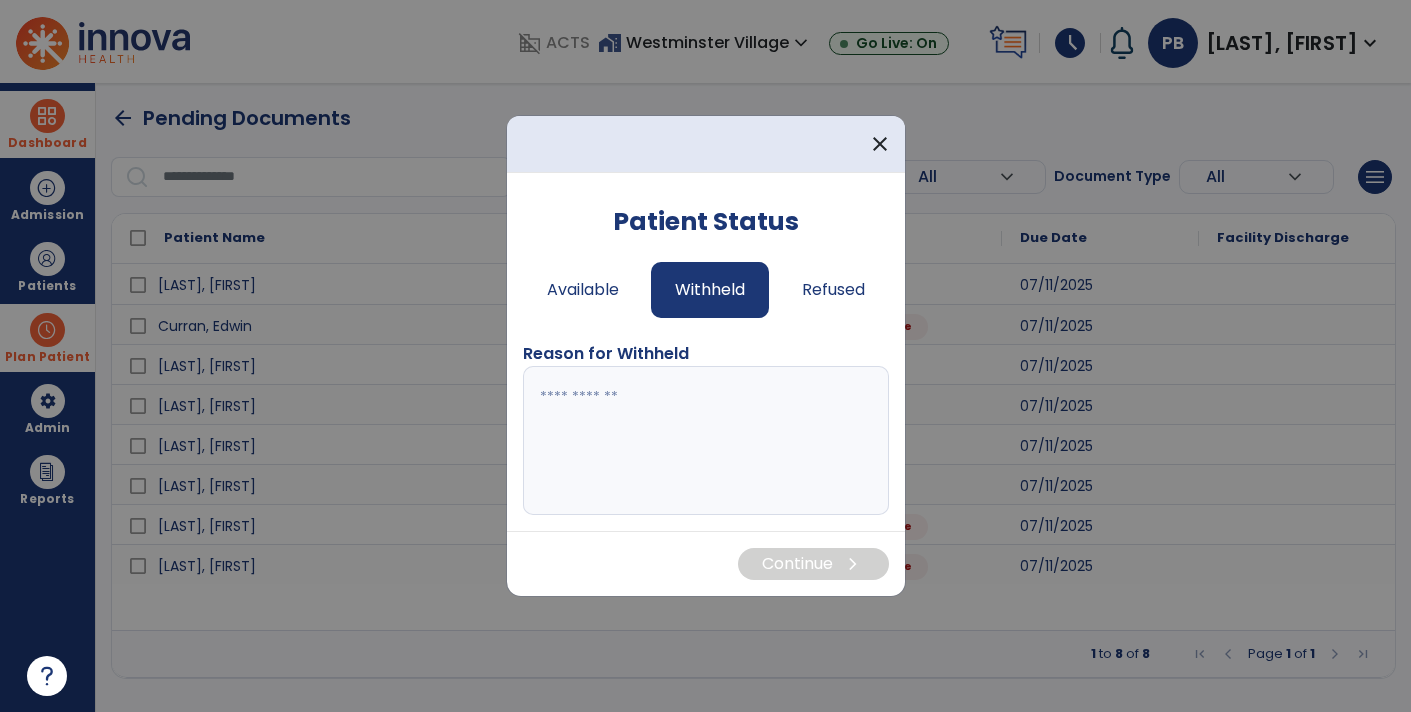click at bounding box center [706, 441] 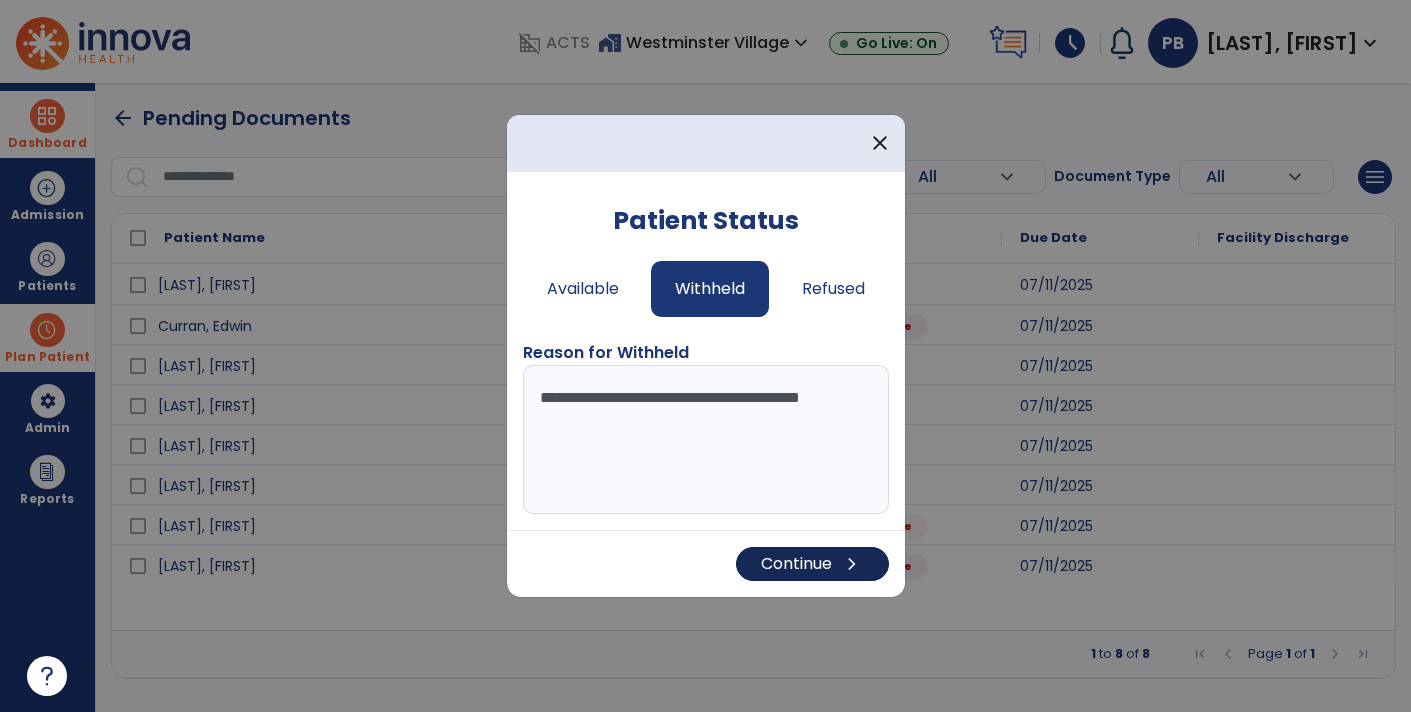 type on "**********" 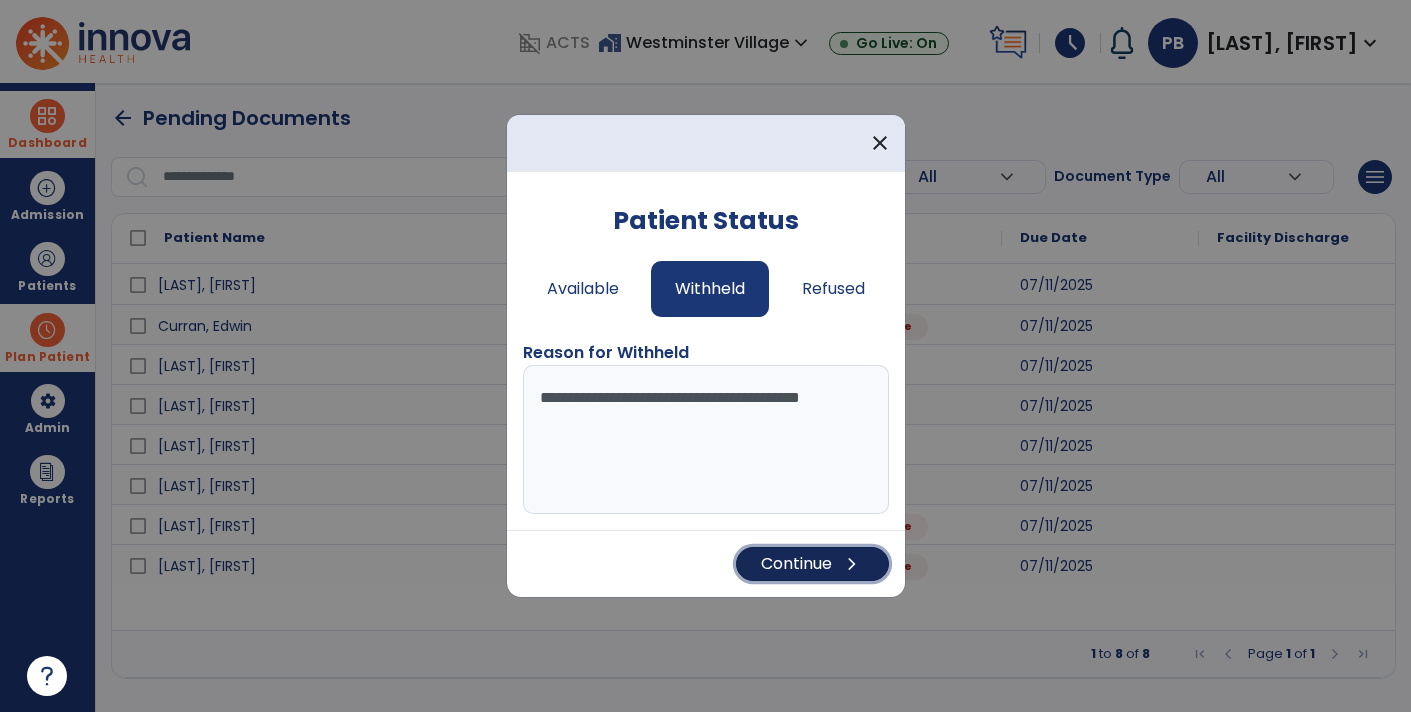 click on "Continue   chevron_right" at bounding box center [812, 564] 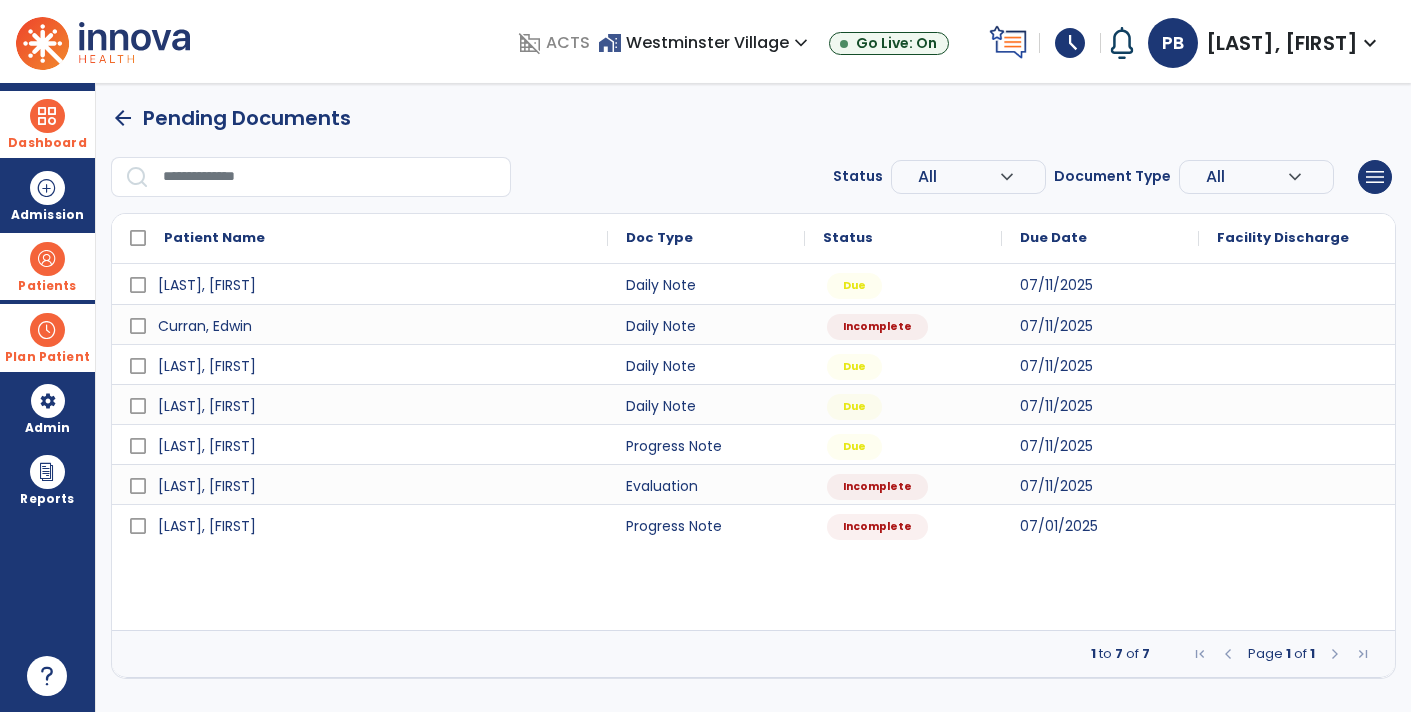 click at bounding box center (47, 259) 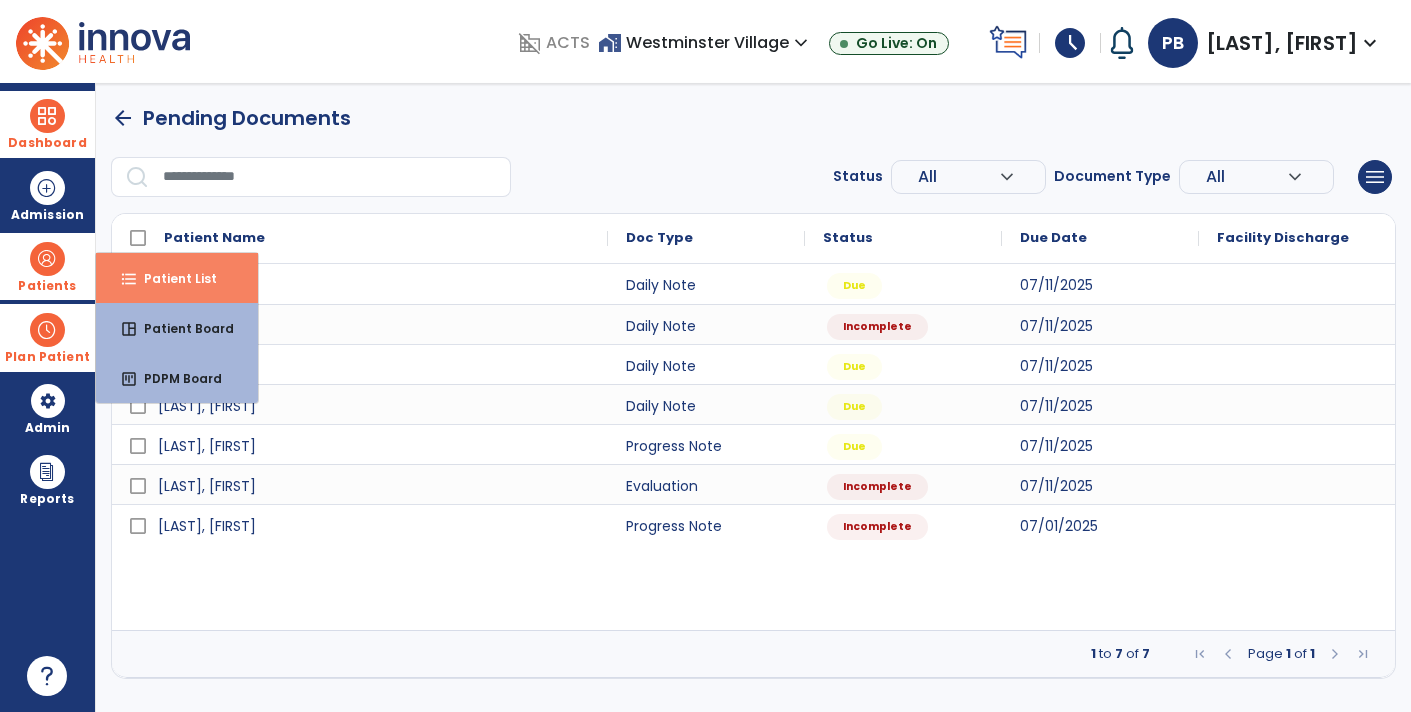 click on "format_list_bulleted  Patient List" at bounding box center (177, 278) 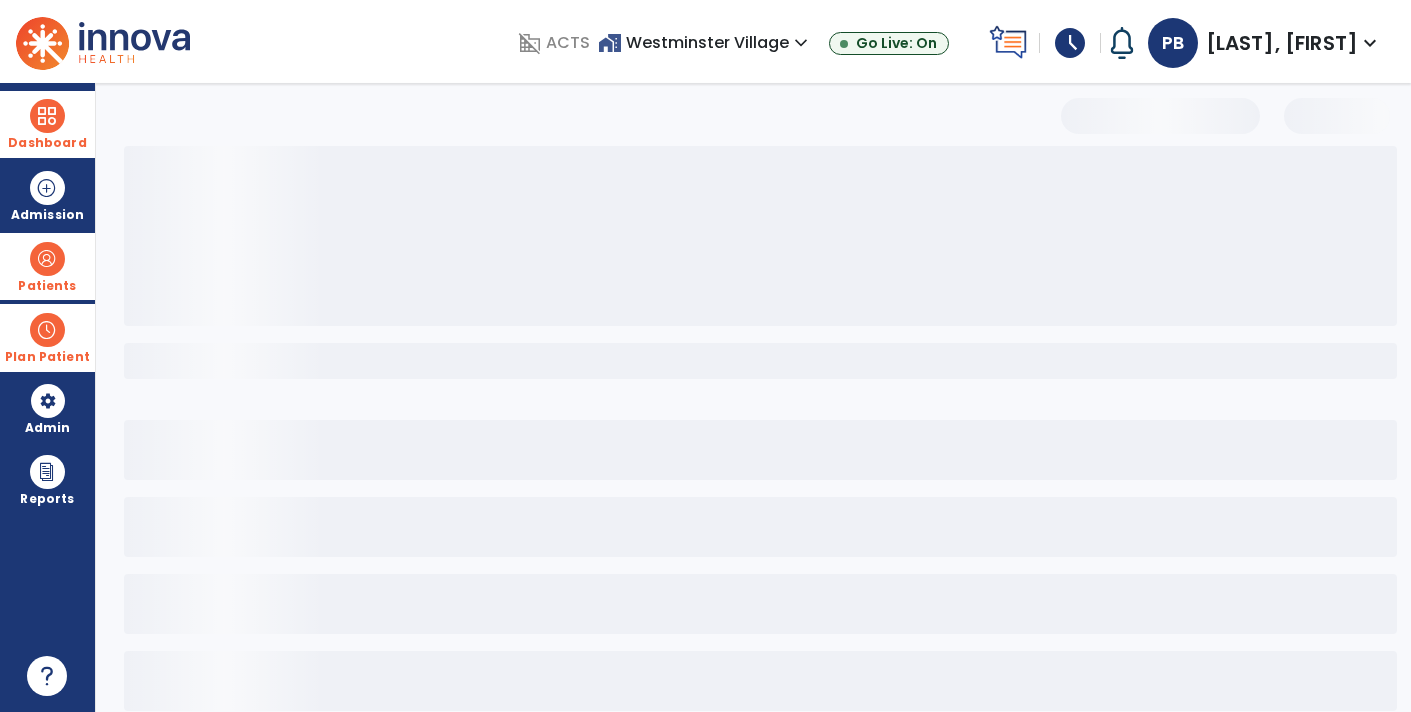 select on "***" 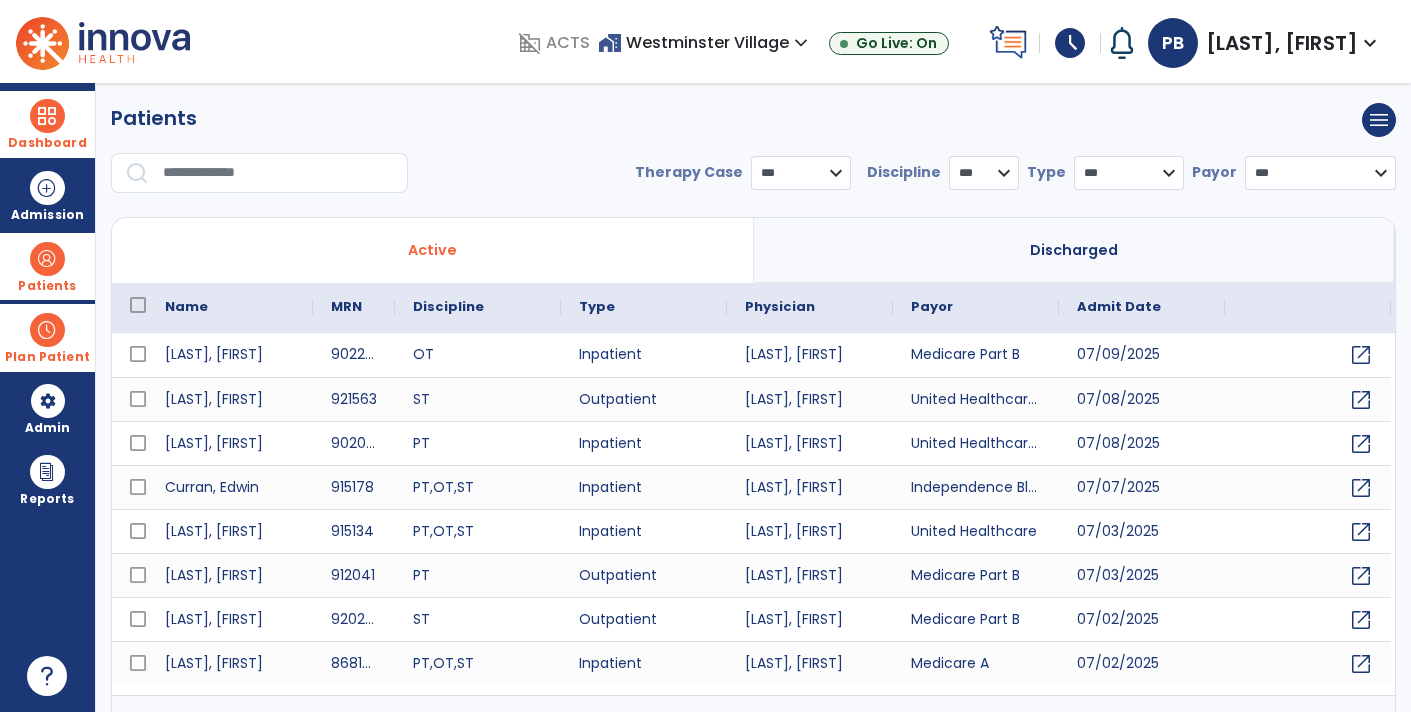click at bounding box center [278, 173] 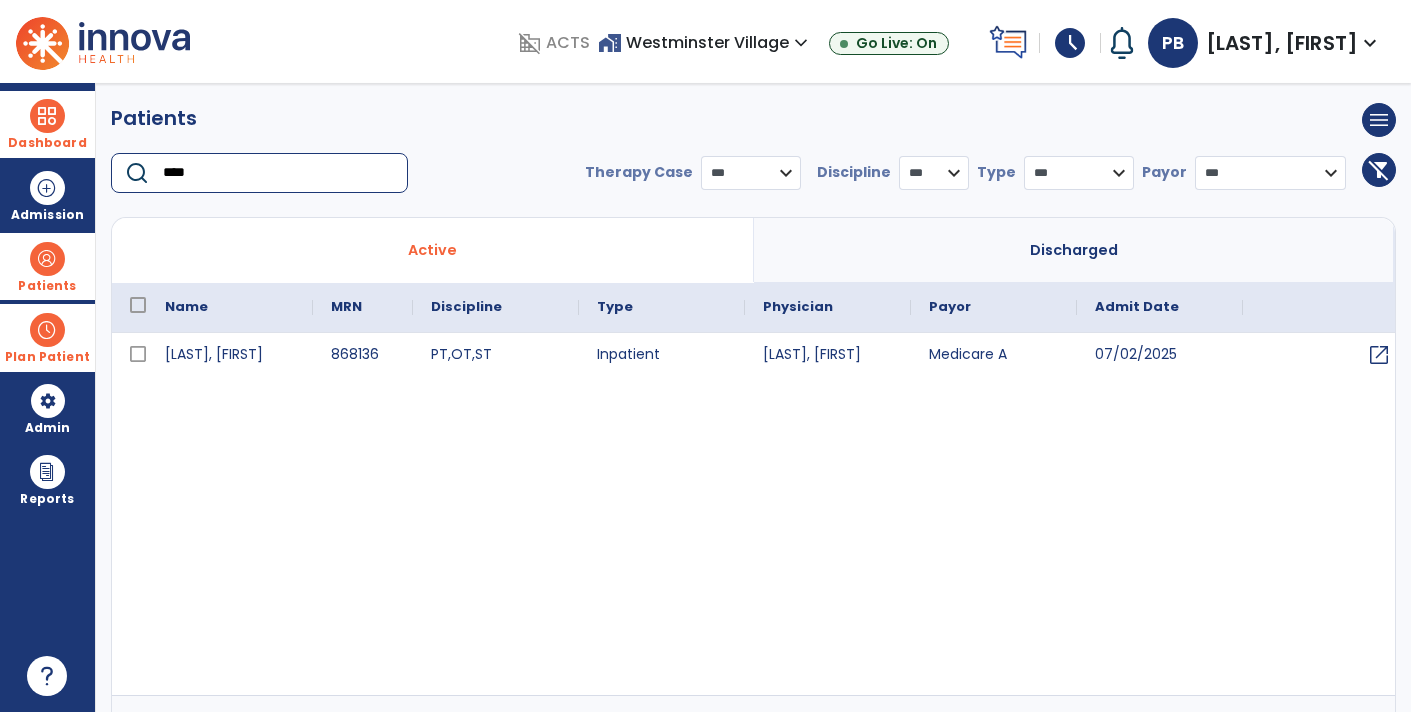 type on "****" 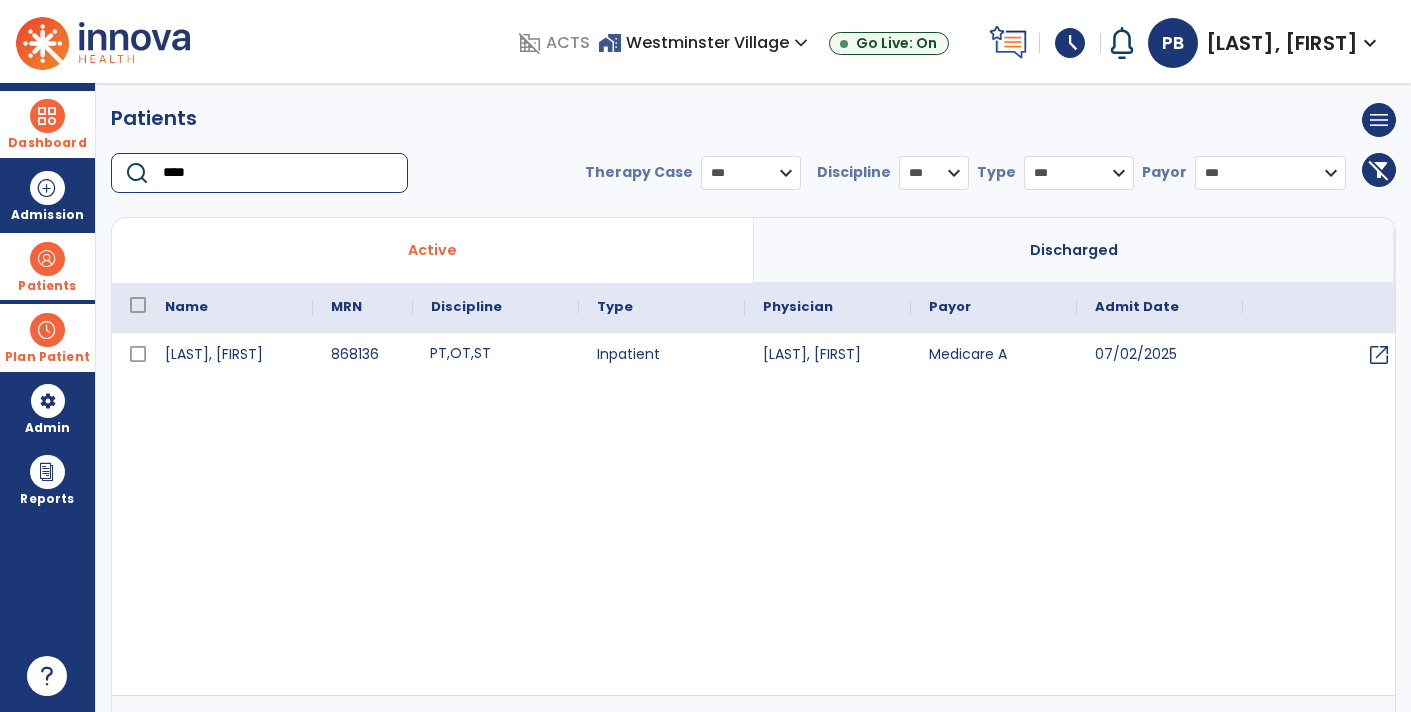 click on "PT , OT , ST" at bounding box center [496, 355] 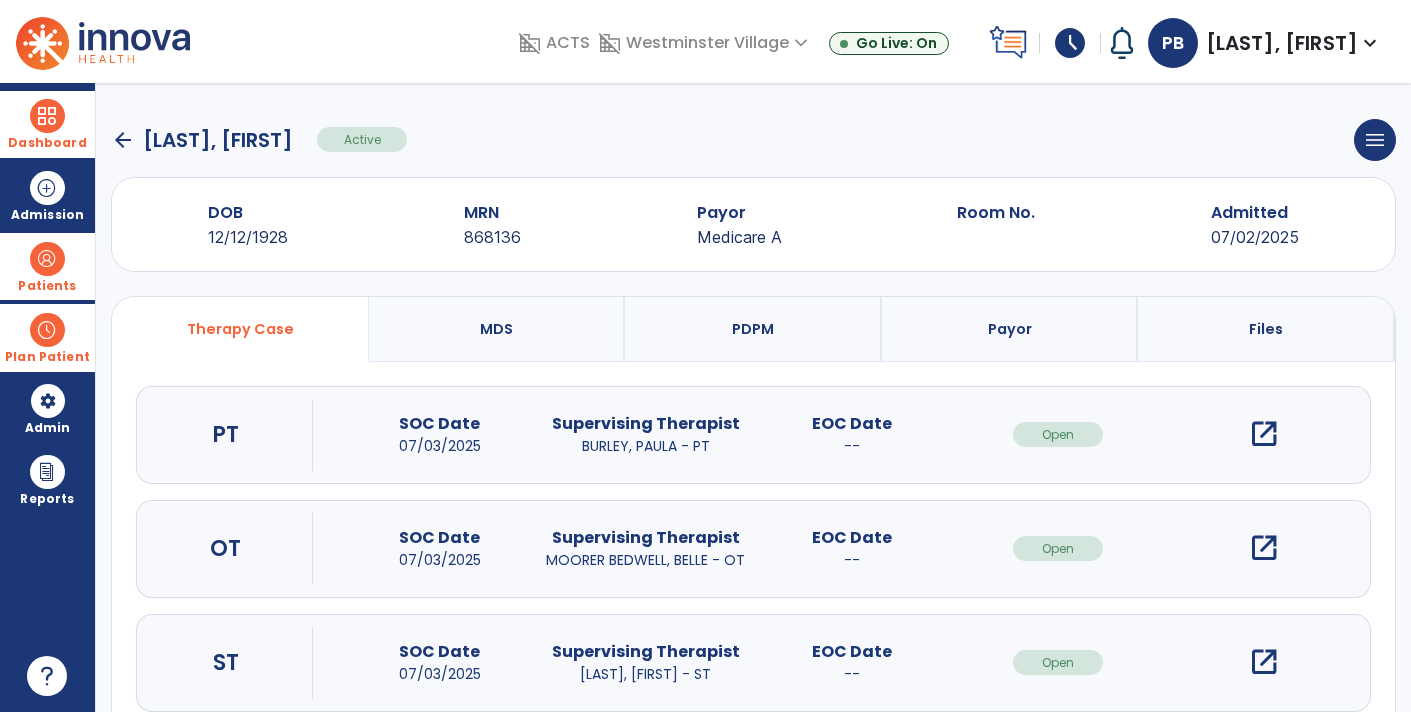 click on "open_in_new" at bounding box center (1264, 434) 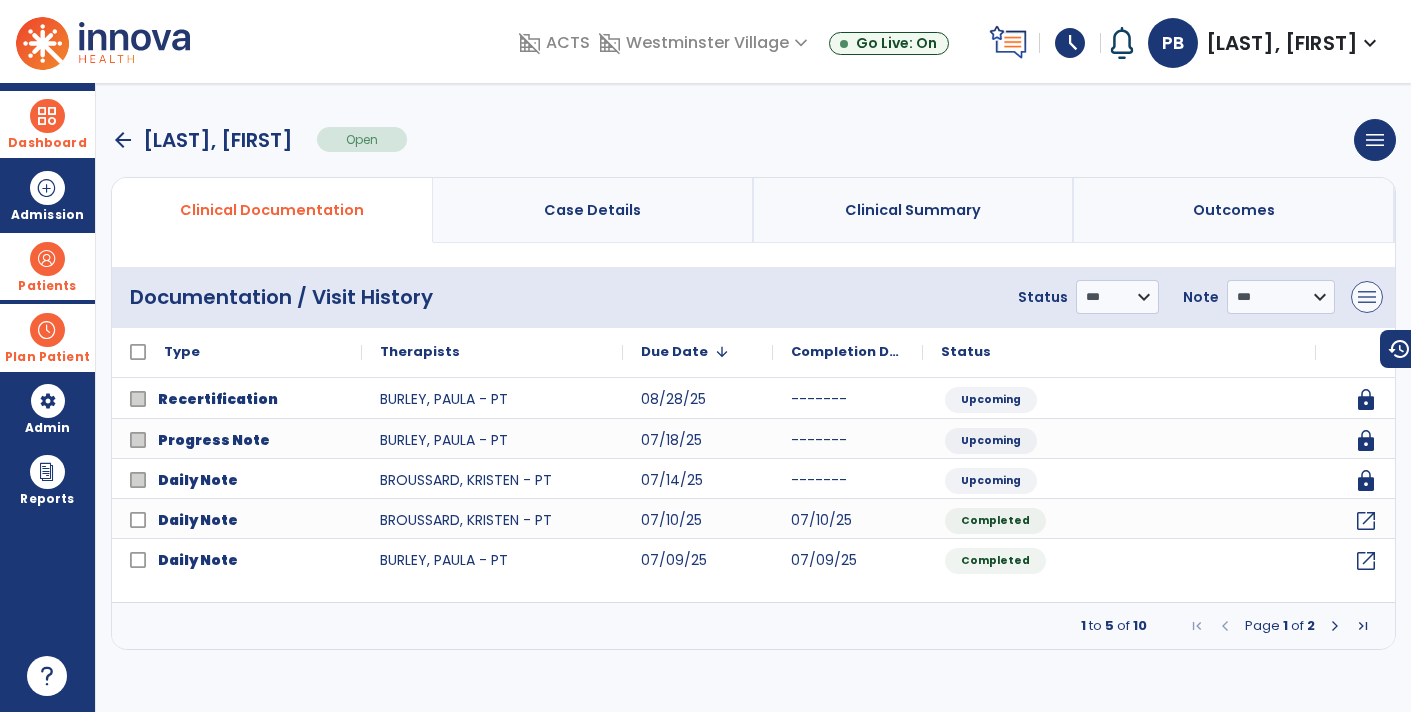 click on "menu" at bounding box center [1367, 297] 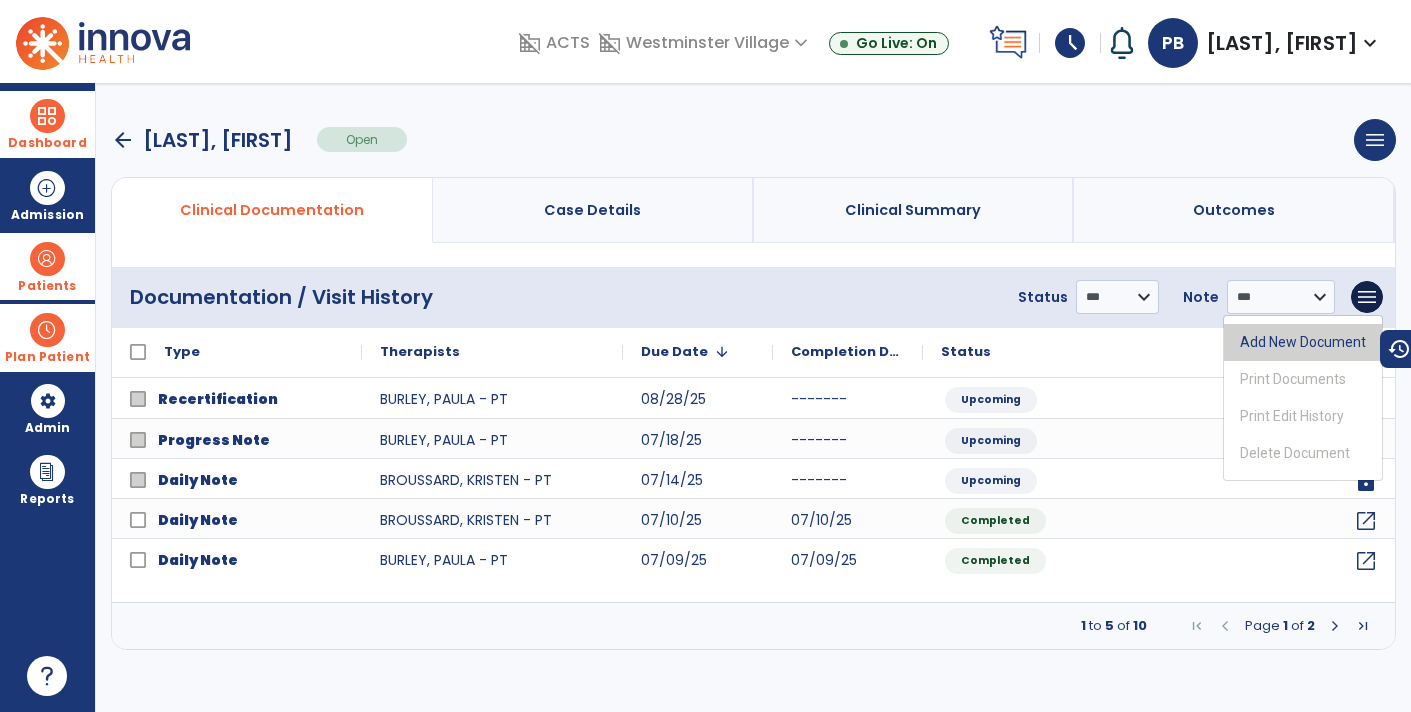 click on "Add New Document" at bounding box center (1303, 342) 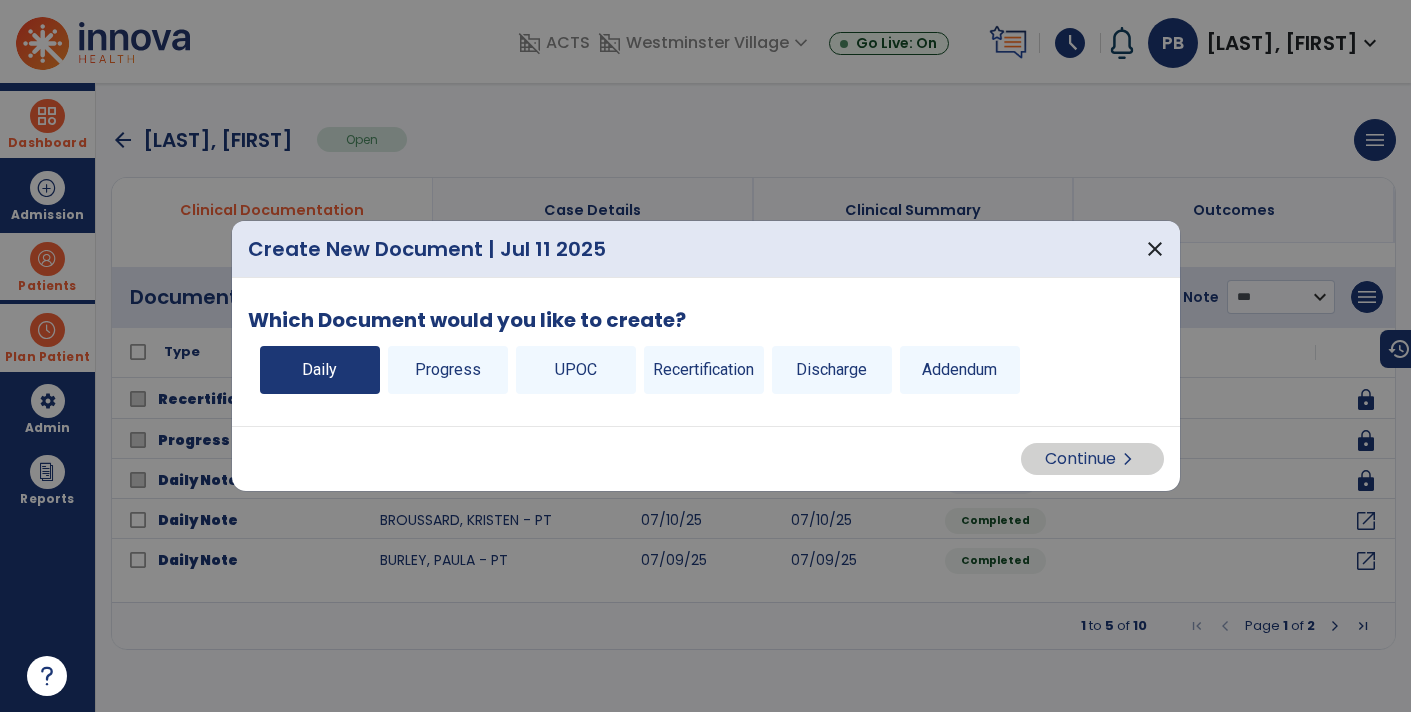 click on "Daily" at bounding box center (320, 370) 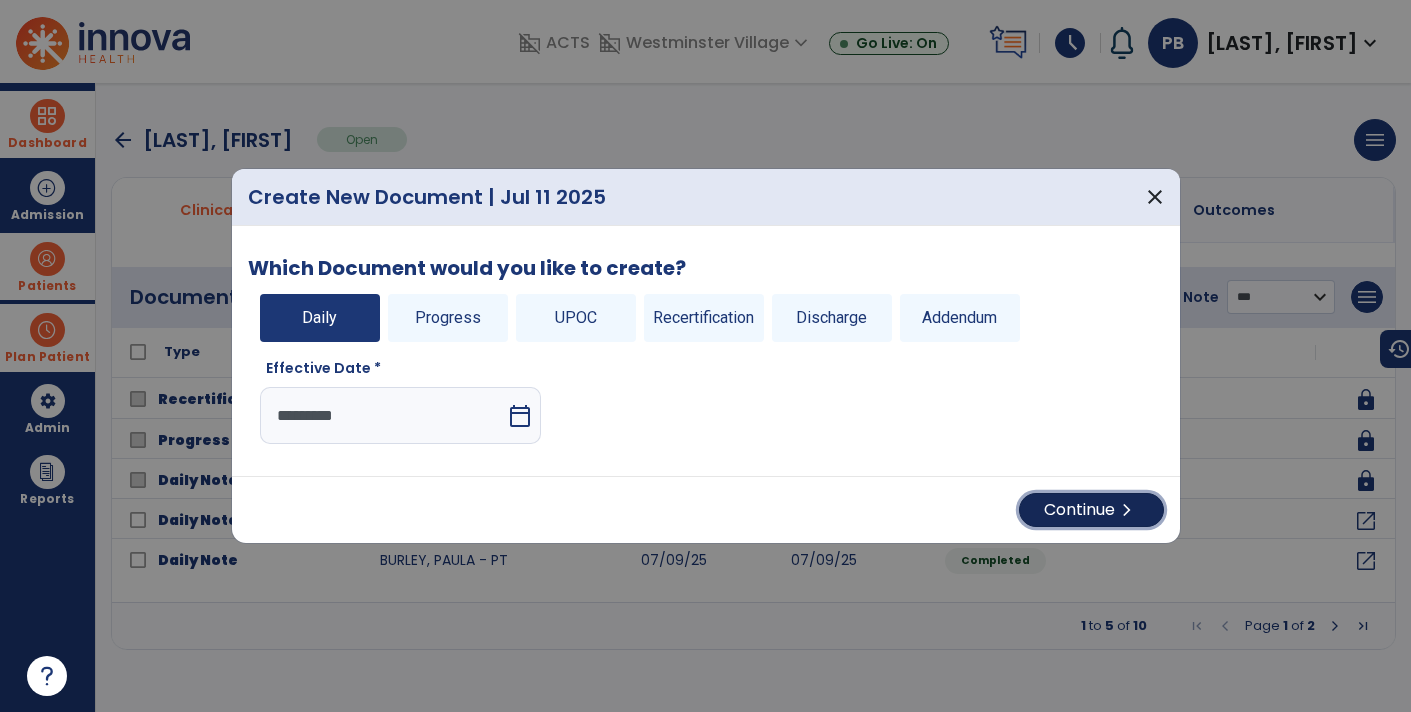 click on "chevron_right" at bounding box center (1127, 510) 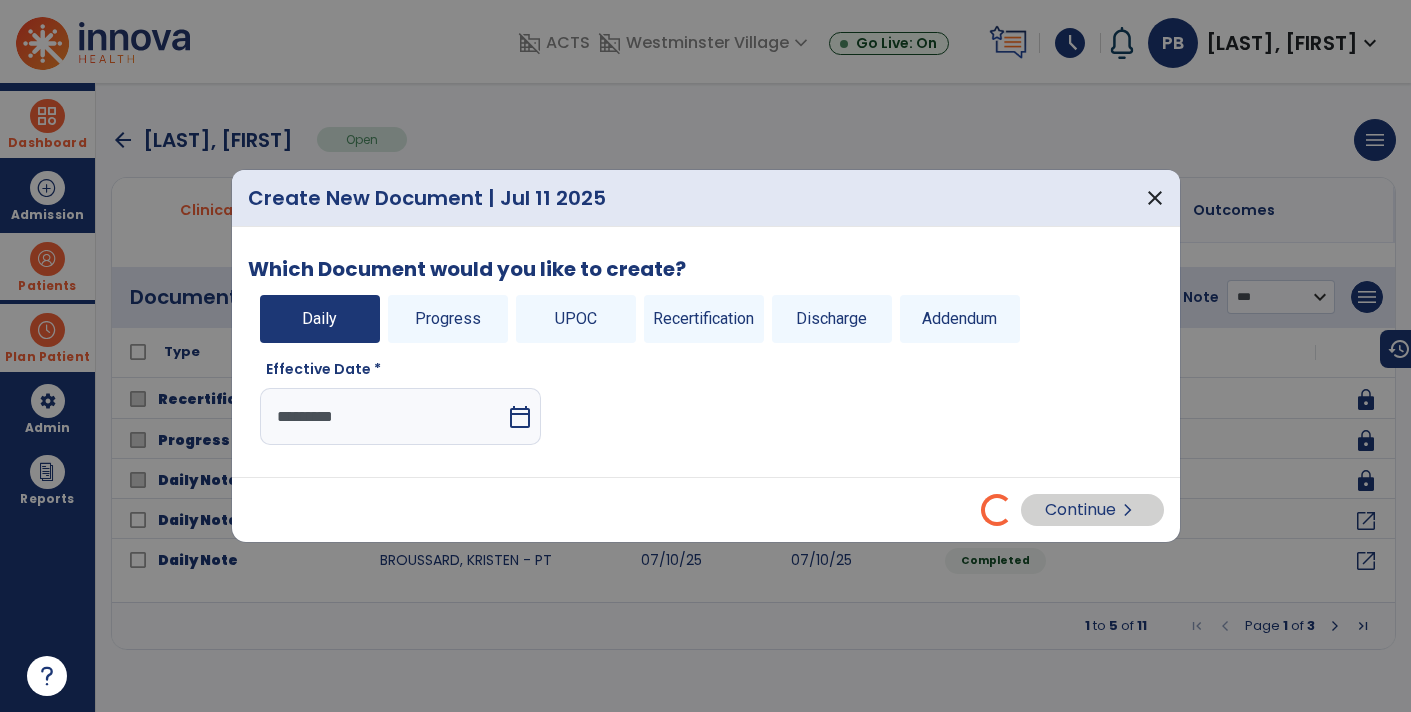 select on "*" 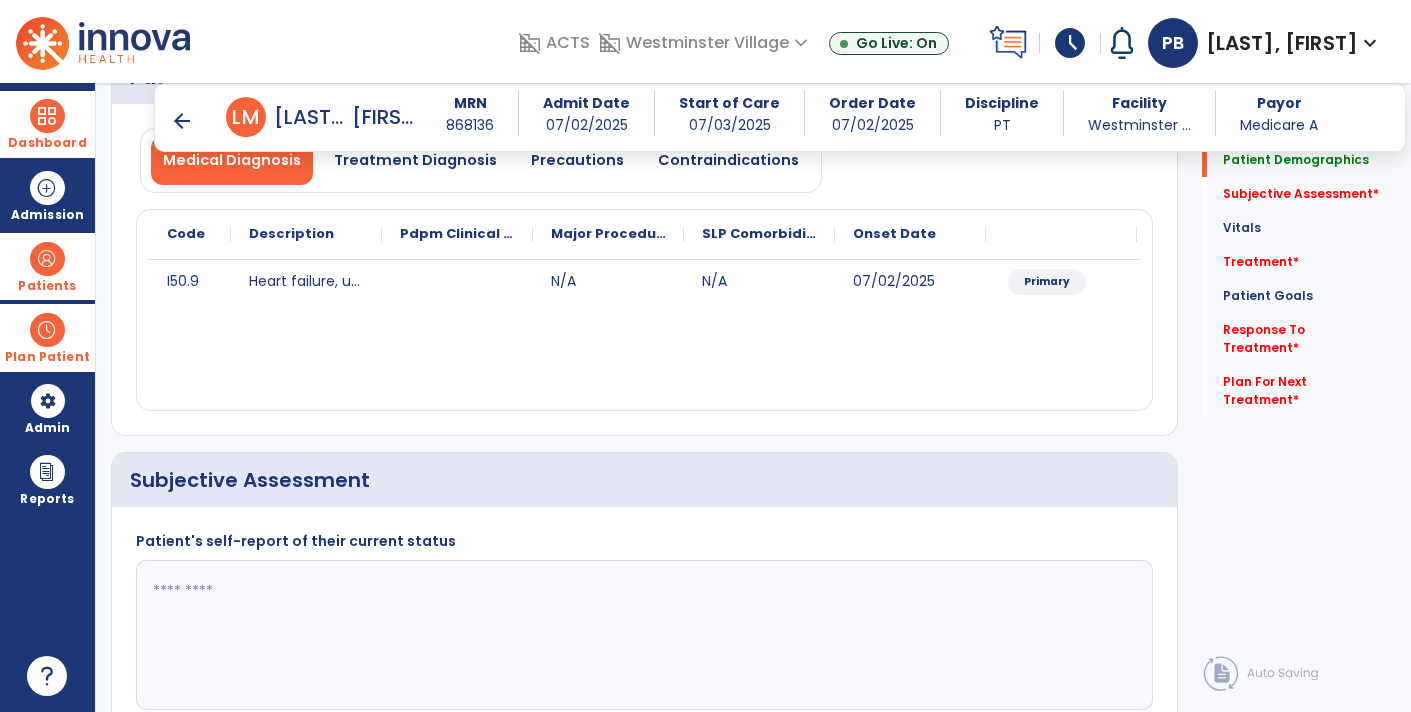 scroll, scrollTop: 223, scrollLeft: 0, axis: vertical 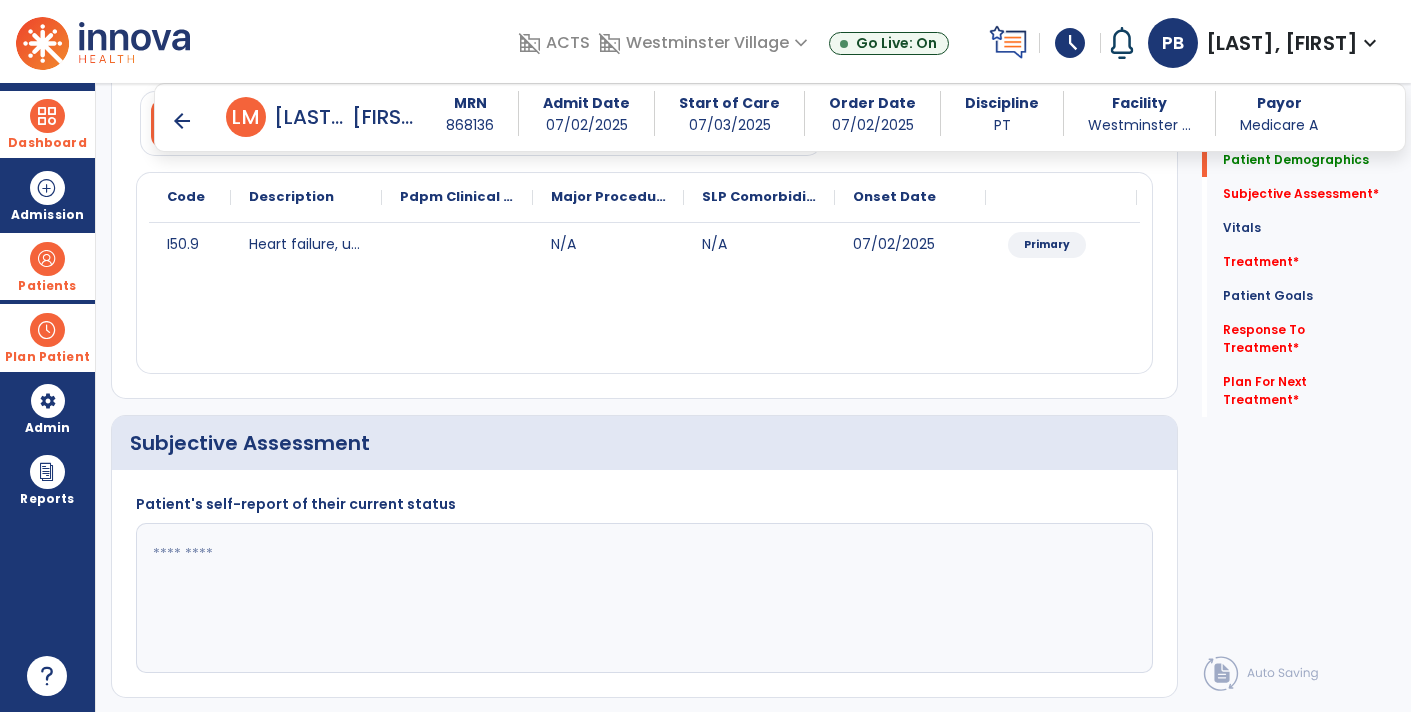 click 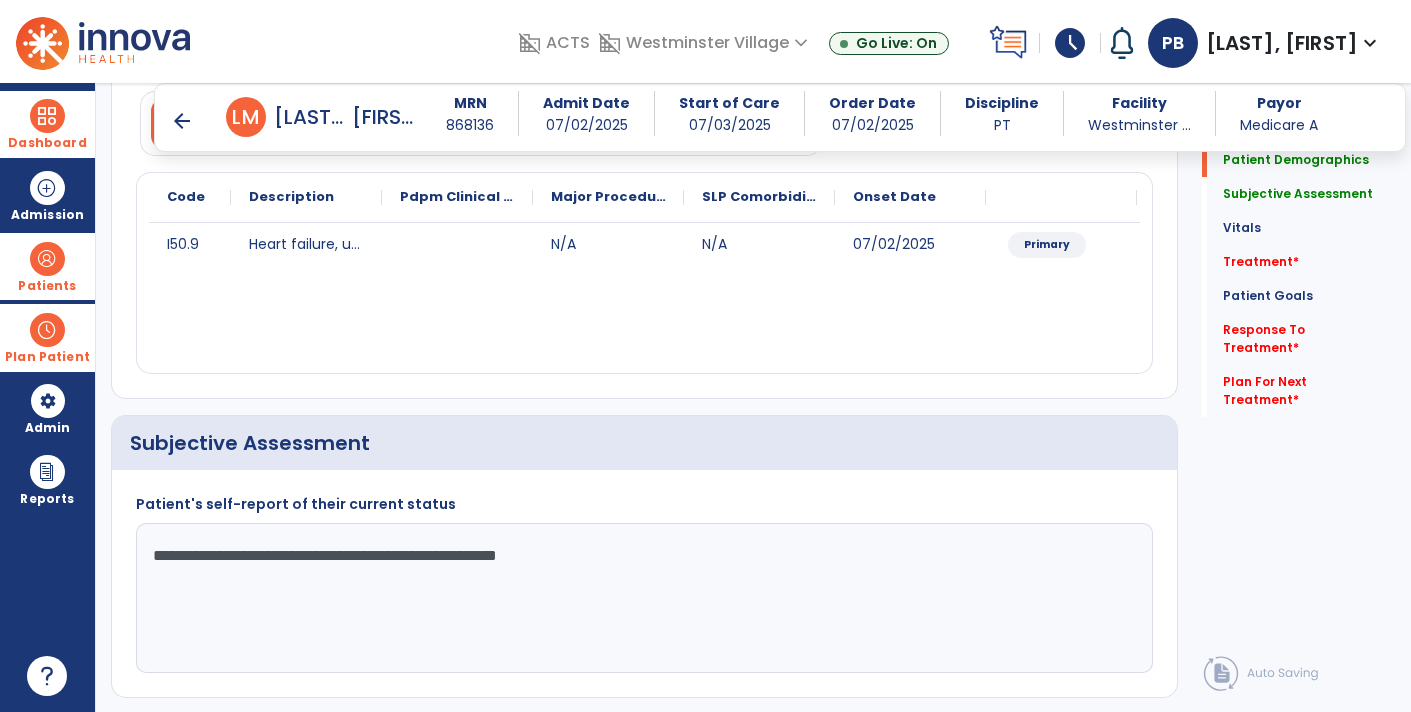 type on "**********" 